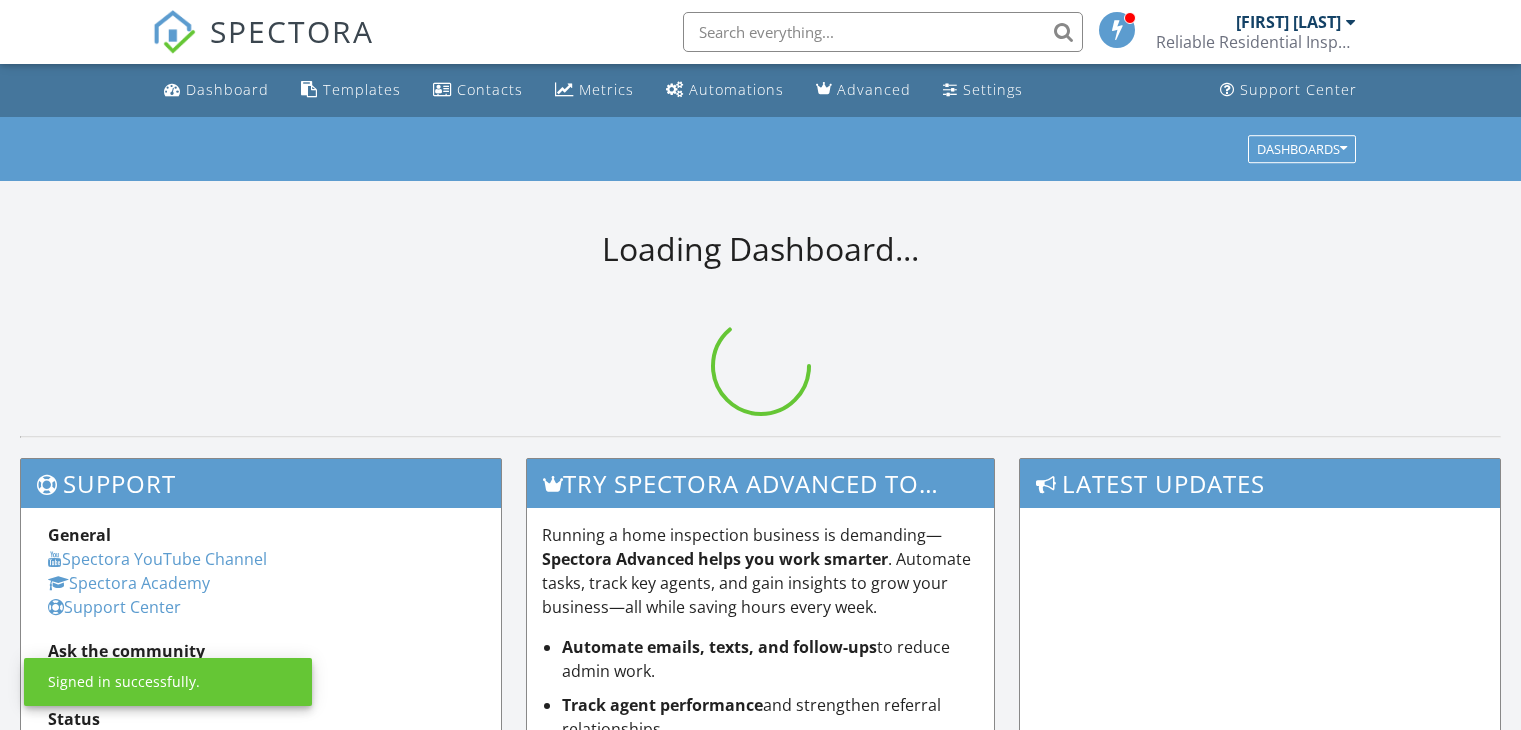 scroll, scrollTop: 0, scrollLeft: 0, axis: both 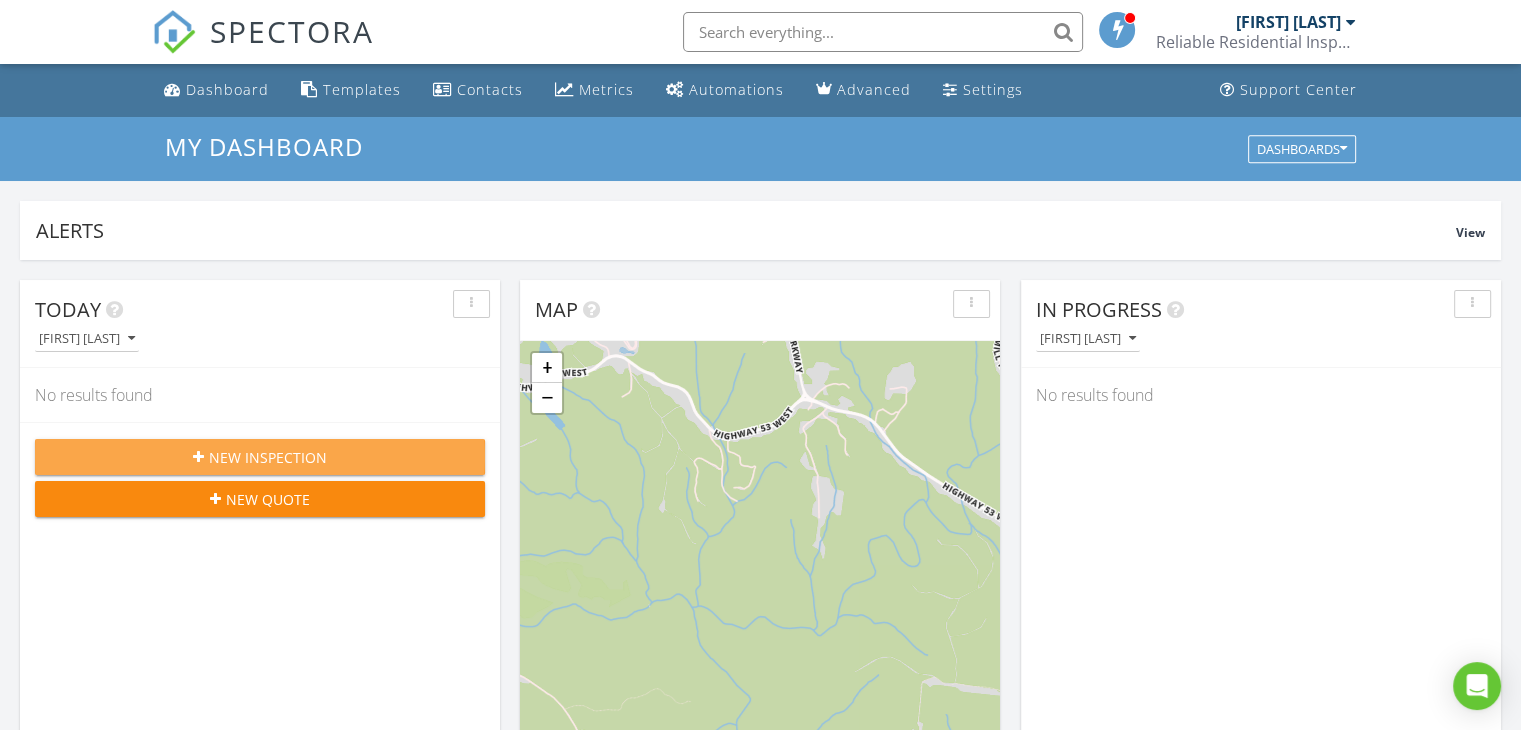 click on "New Inspection" at bounding box center [260, 457] 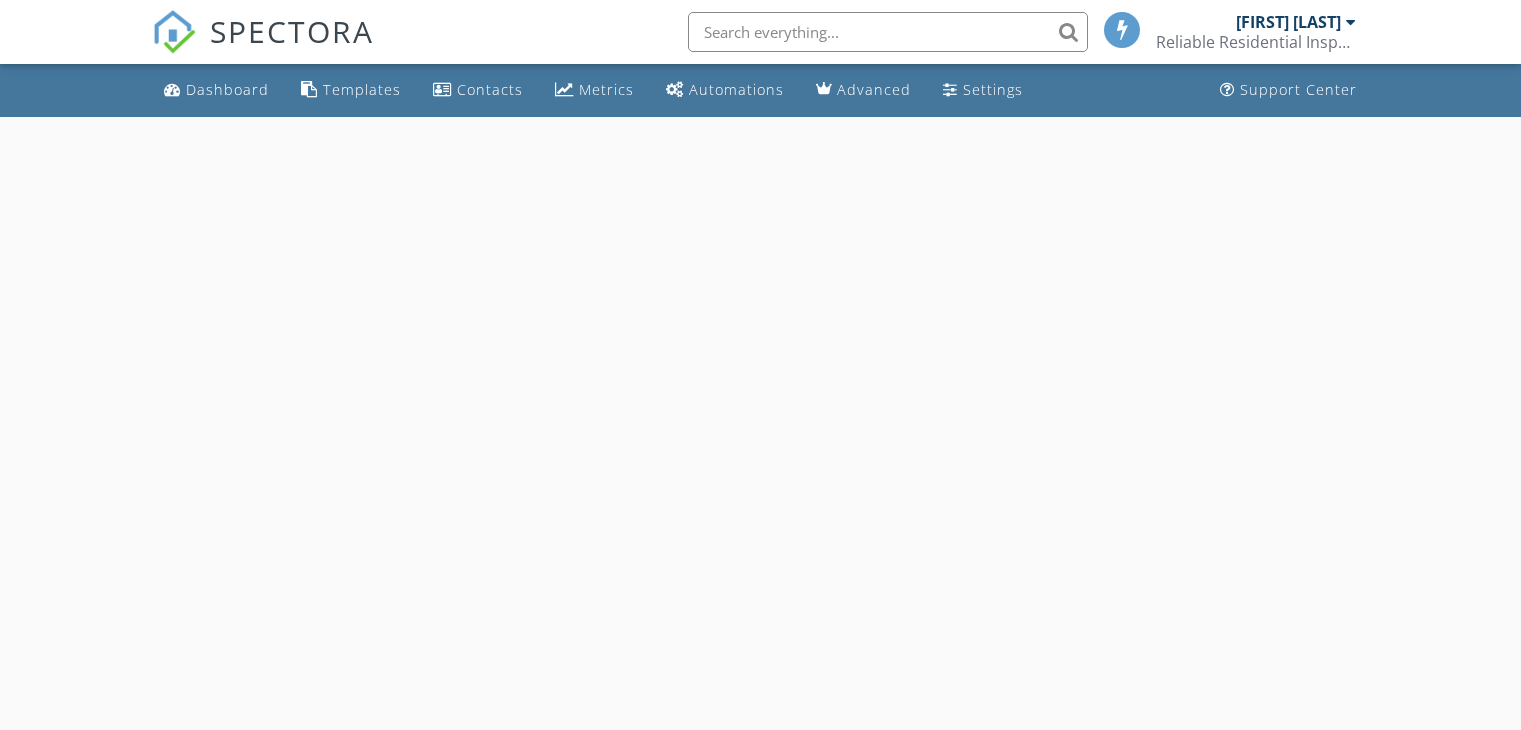 scroll, scrollTop: 0, scrollLeft: 0, axis: both 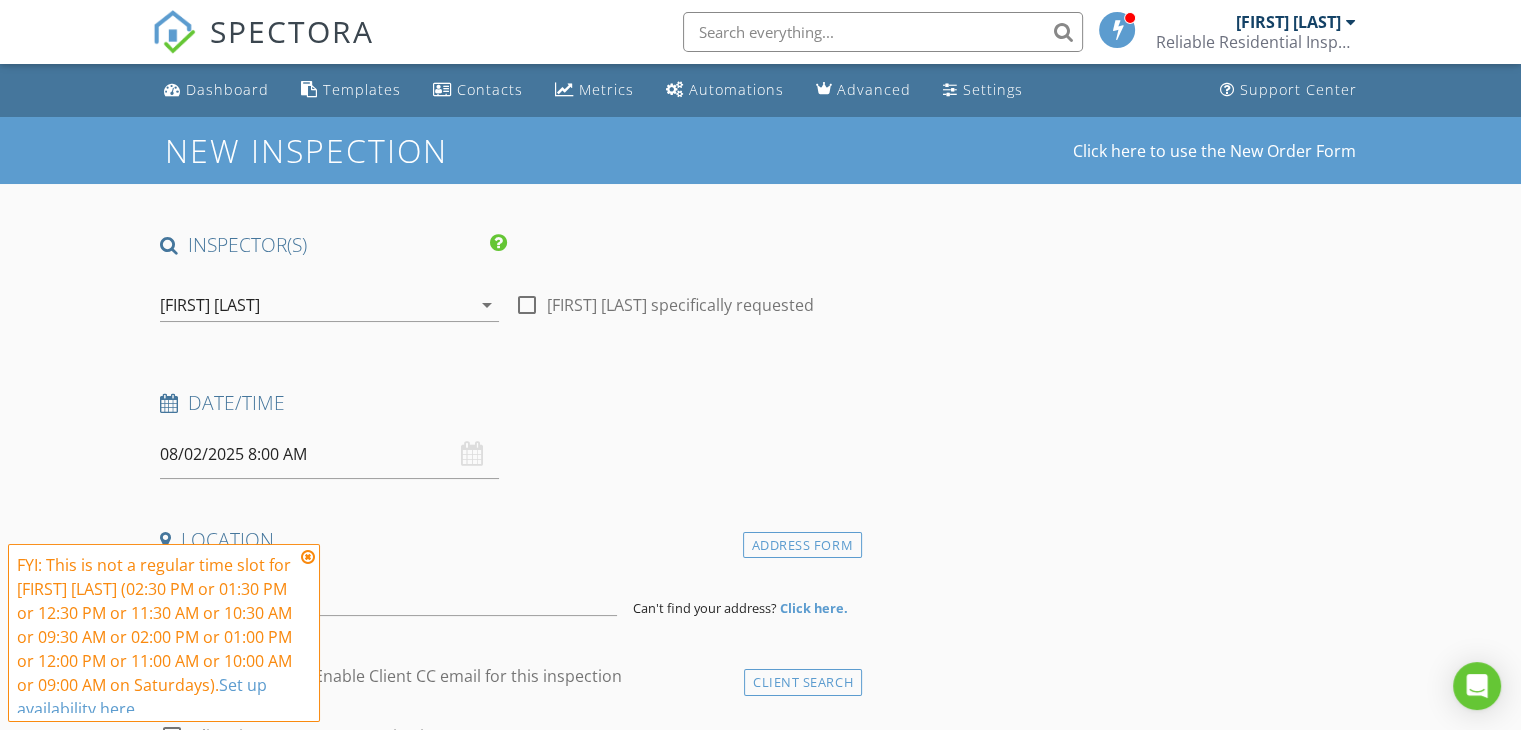 click on "08/02/2025 8:00 AM" at bounding box center (329, 454) 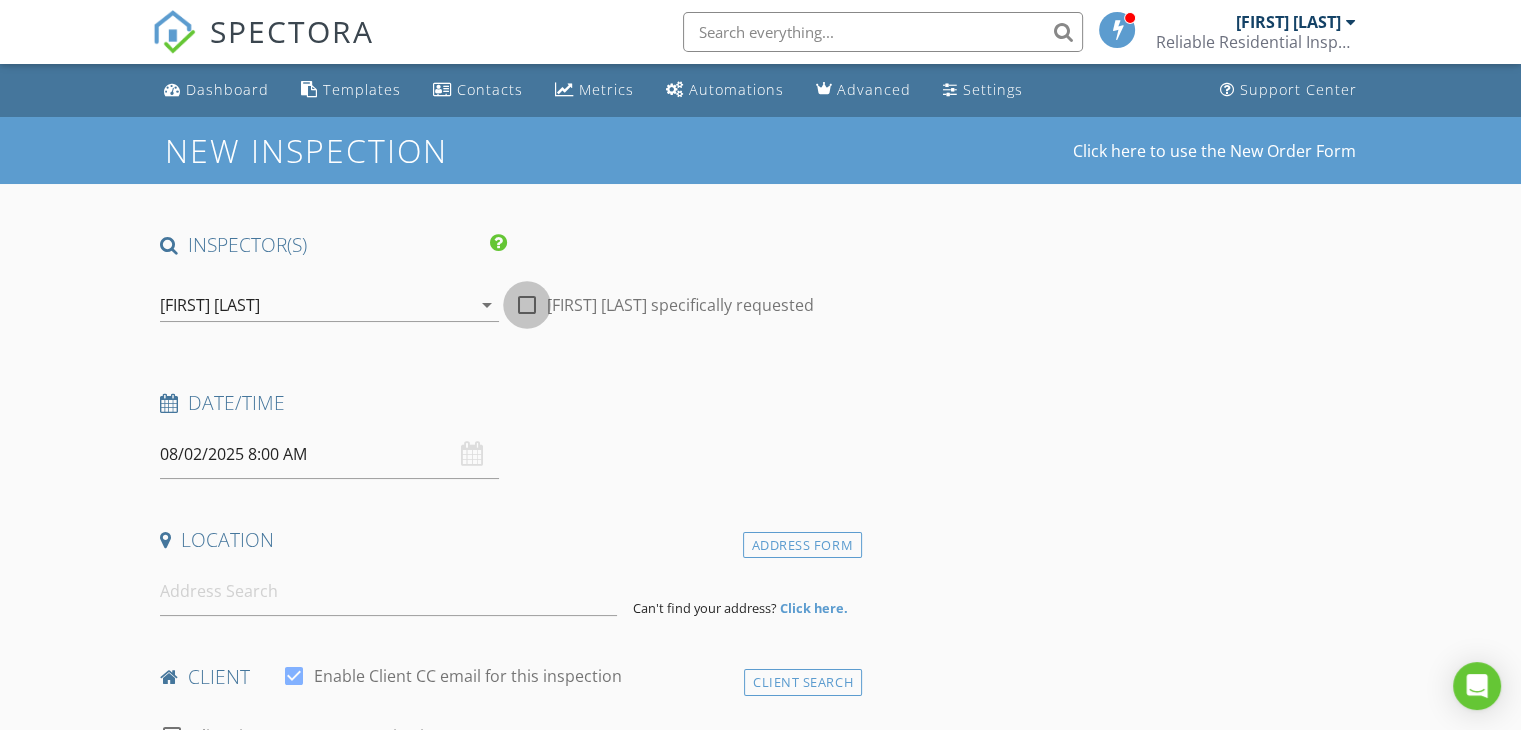 click at bounding box center [527, 305] 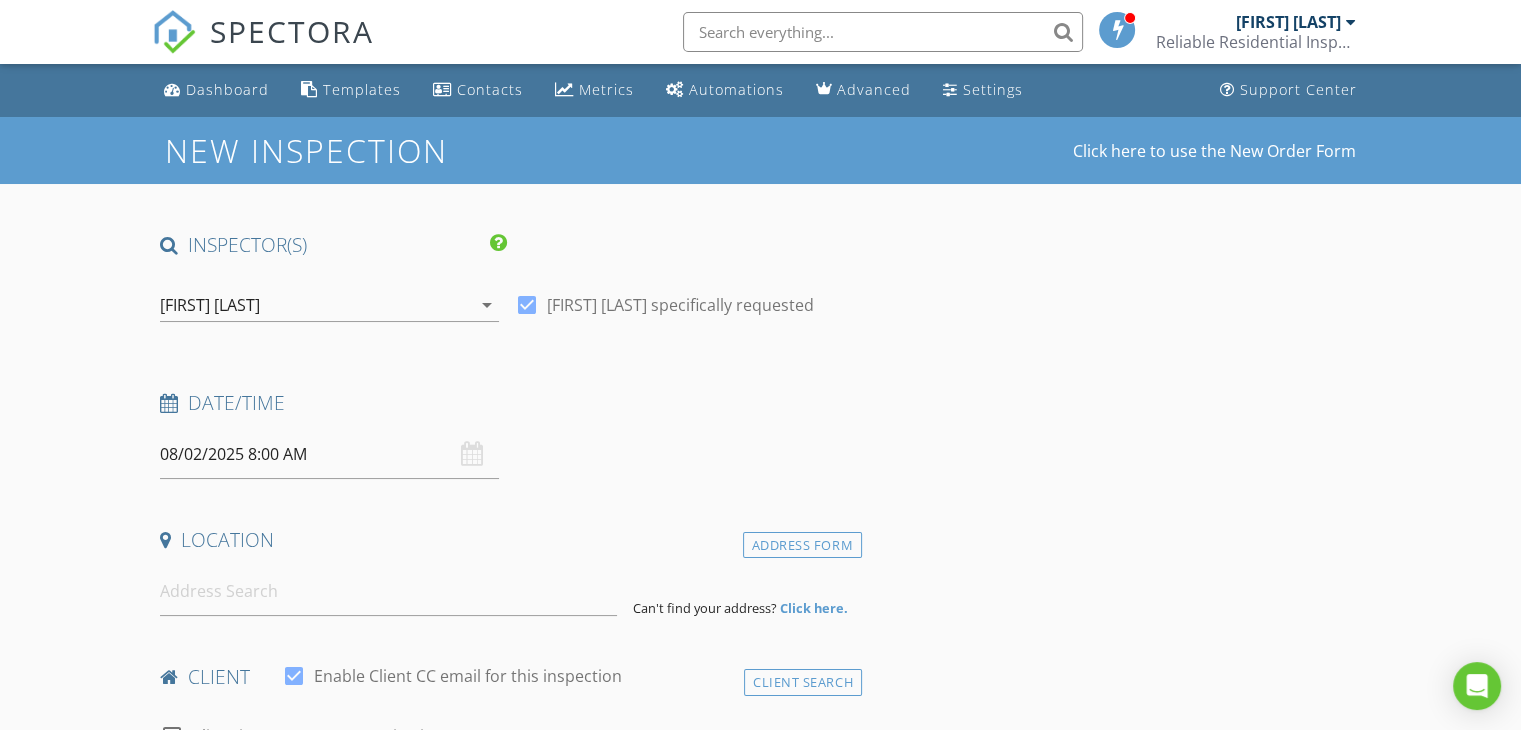 click on "08/02/2025 8:00 AM" at bounding box center (329, 454) 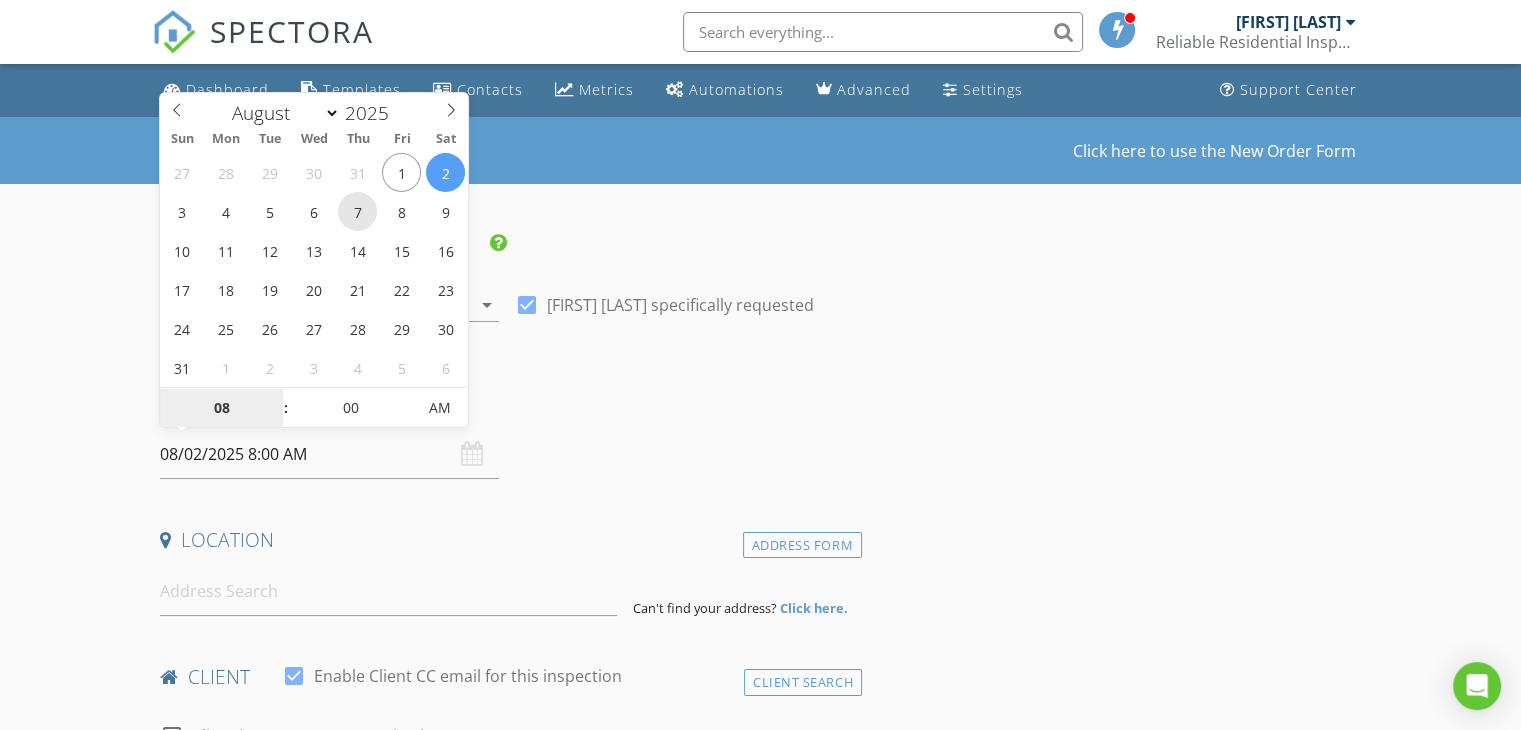 type on "08/07/2025 8:00 AM" 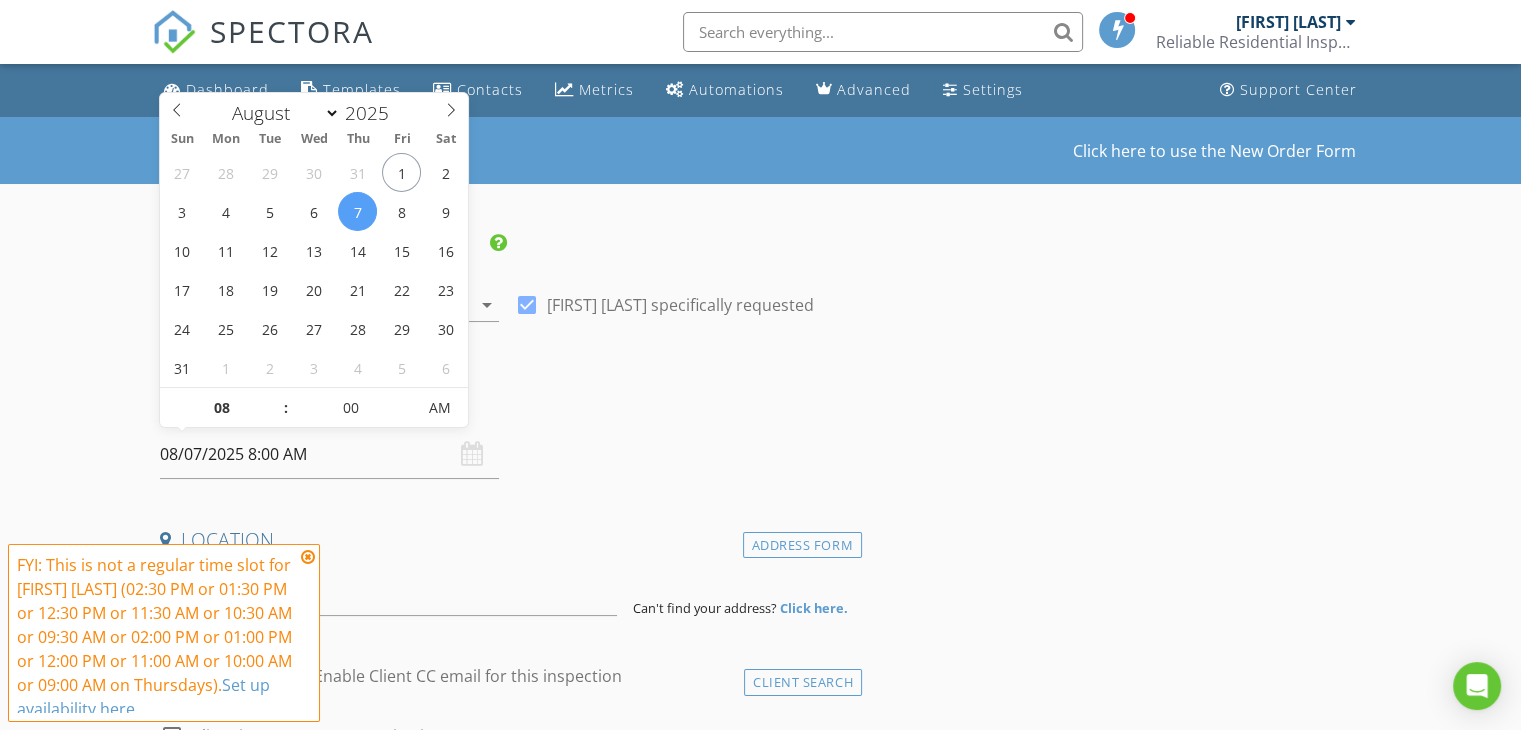 click on "08/07/2025 8:00 AM" at bounding box center [329, 454] 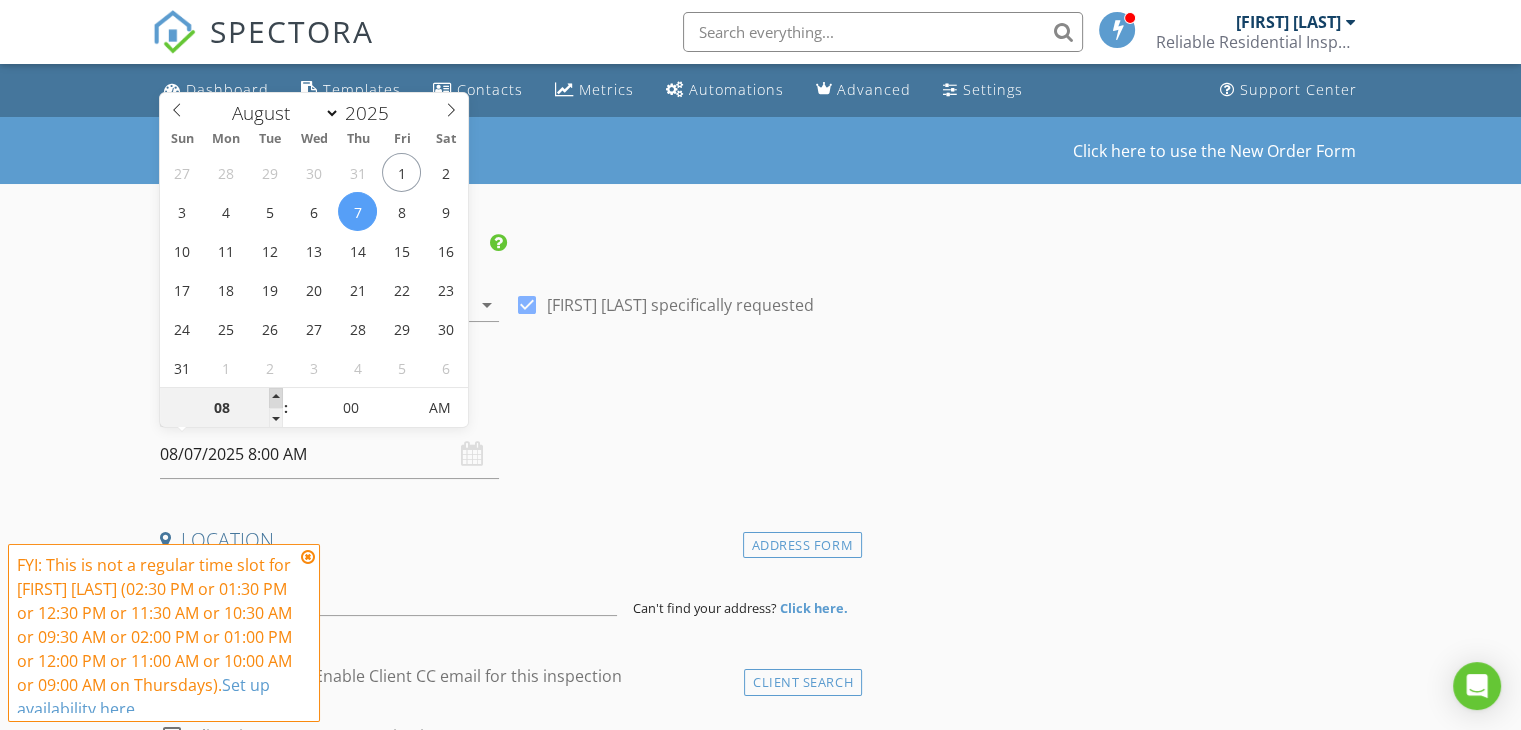 type on "09" 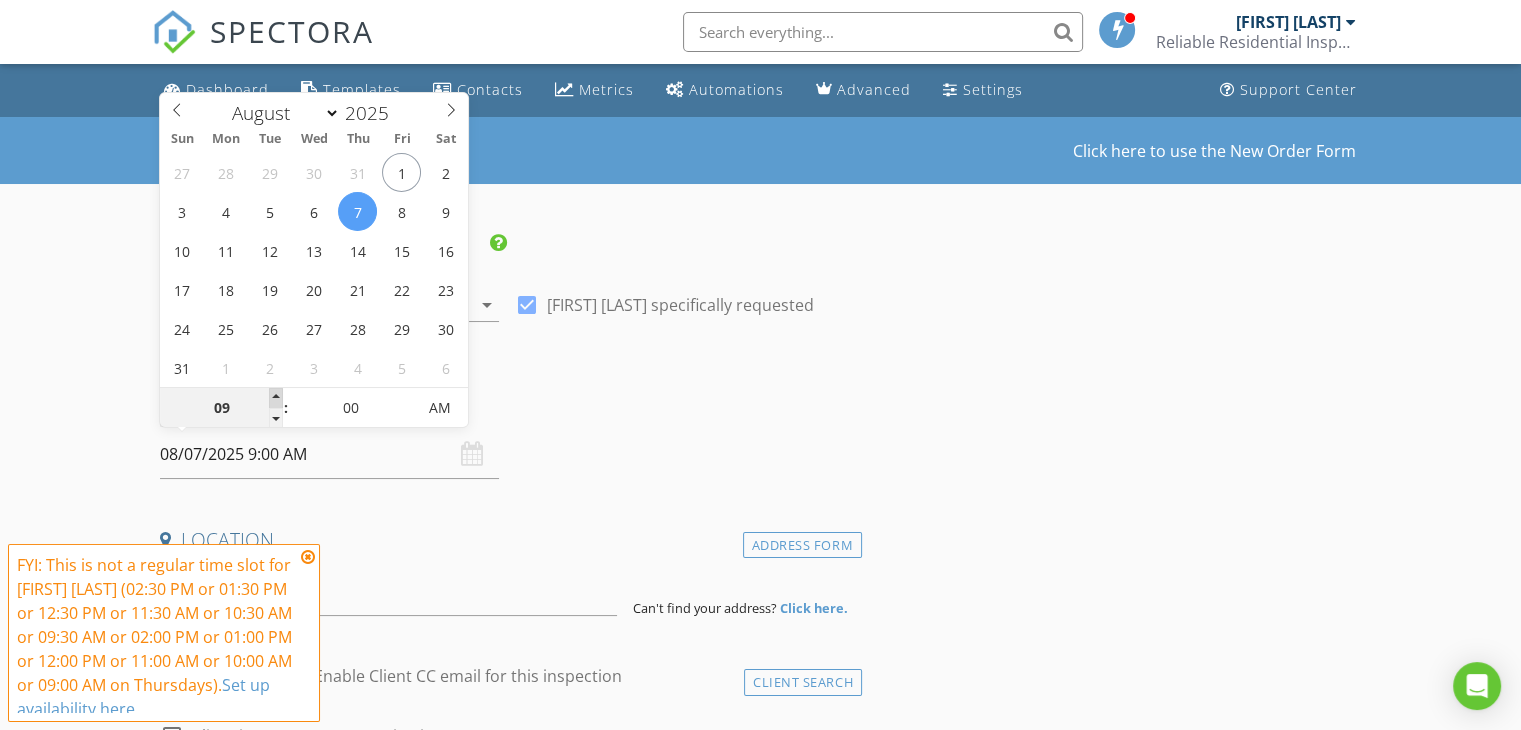 click at bounding box center (276, 398) 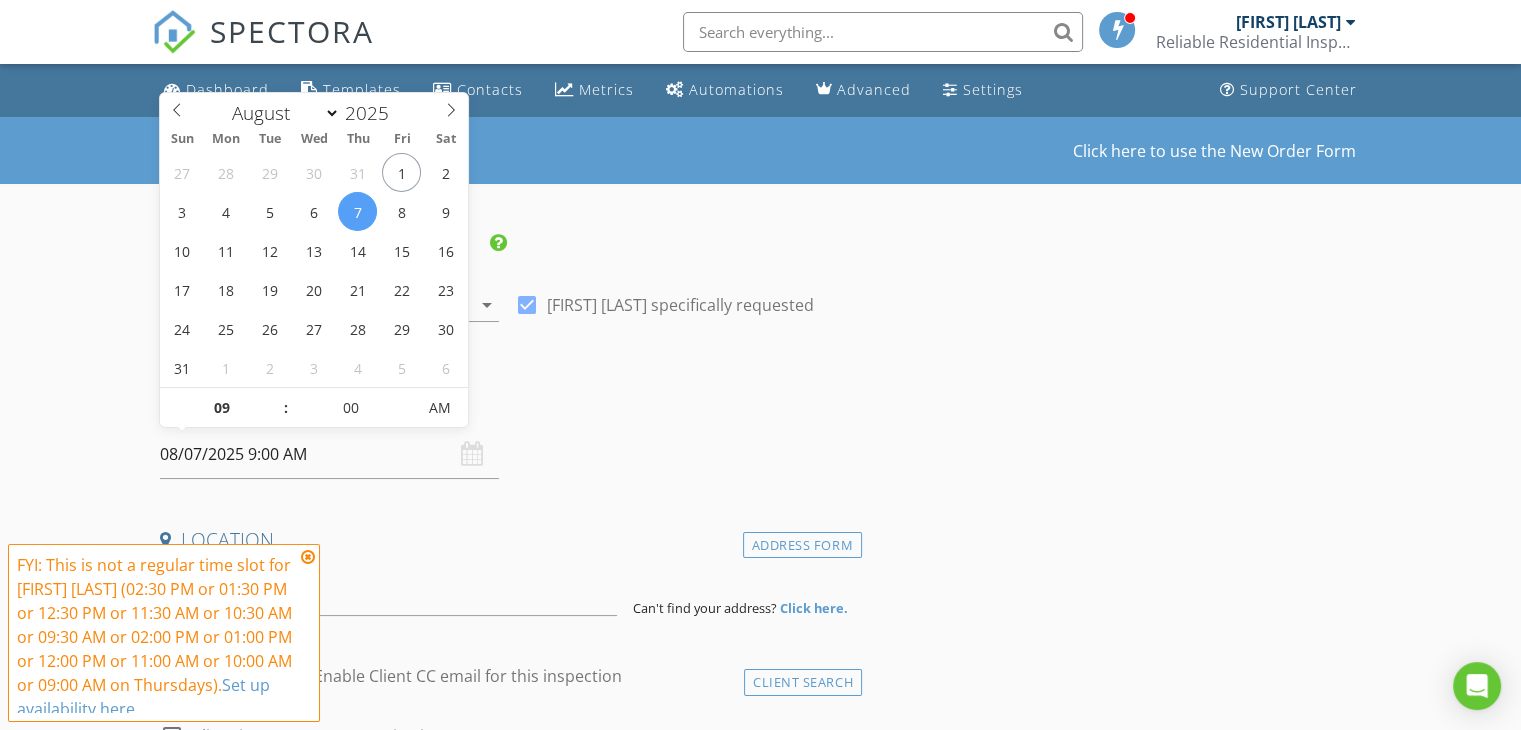click on "INSPECTOR(S)
check_box   Shawn Hoffman   PRIMARY   Shawn Hoffman arrow_drop_down   check_box Shawn Hoffman specifically requested
Date/Time
08/07/2025 9:00 AM
Location
Address Form       Can't find your address?   Click here.
client
check_box Enable Client CC email for this inspection   Client Search     check_box_outline_blank Client is a Company/Organization     First Name   Last Name   Email   CC Email   Phone           Notes   Private Notes
ADD ADDITIONAL client
SERVICES
check_box_outline_blank   Express Inspection   check_box_outline_blank   Drone Roof Pictures   Pictures taken by drone. An aerial view of the direct roof, top story windows and gutter views check_box_outline_blank   New Construction - Final   check_box_outline_blank   Basement   check_box_outline_blank" at bounding box center [507, 1608] 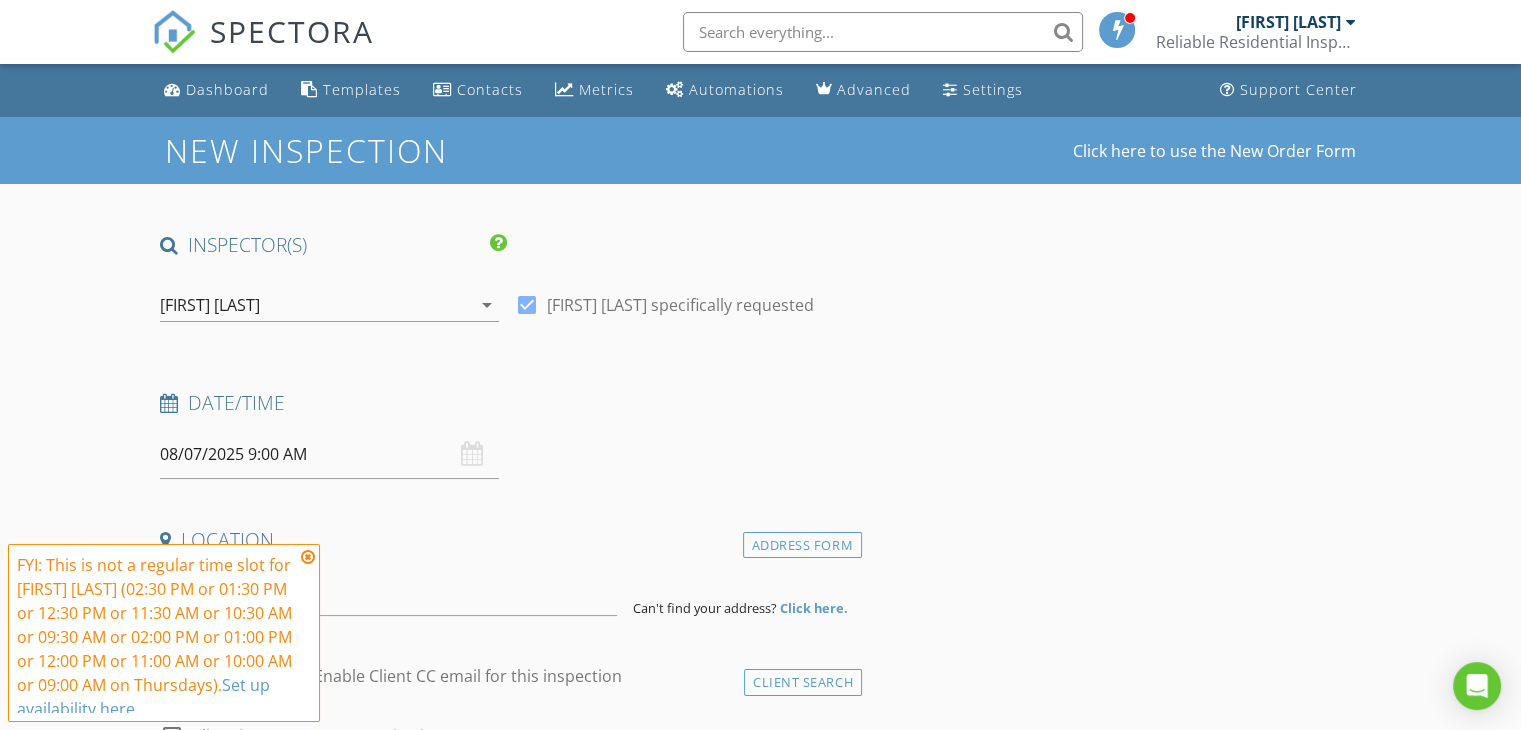 click at bounding box center [308, 557] 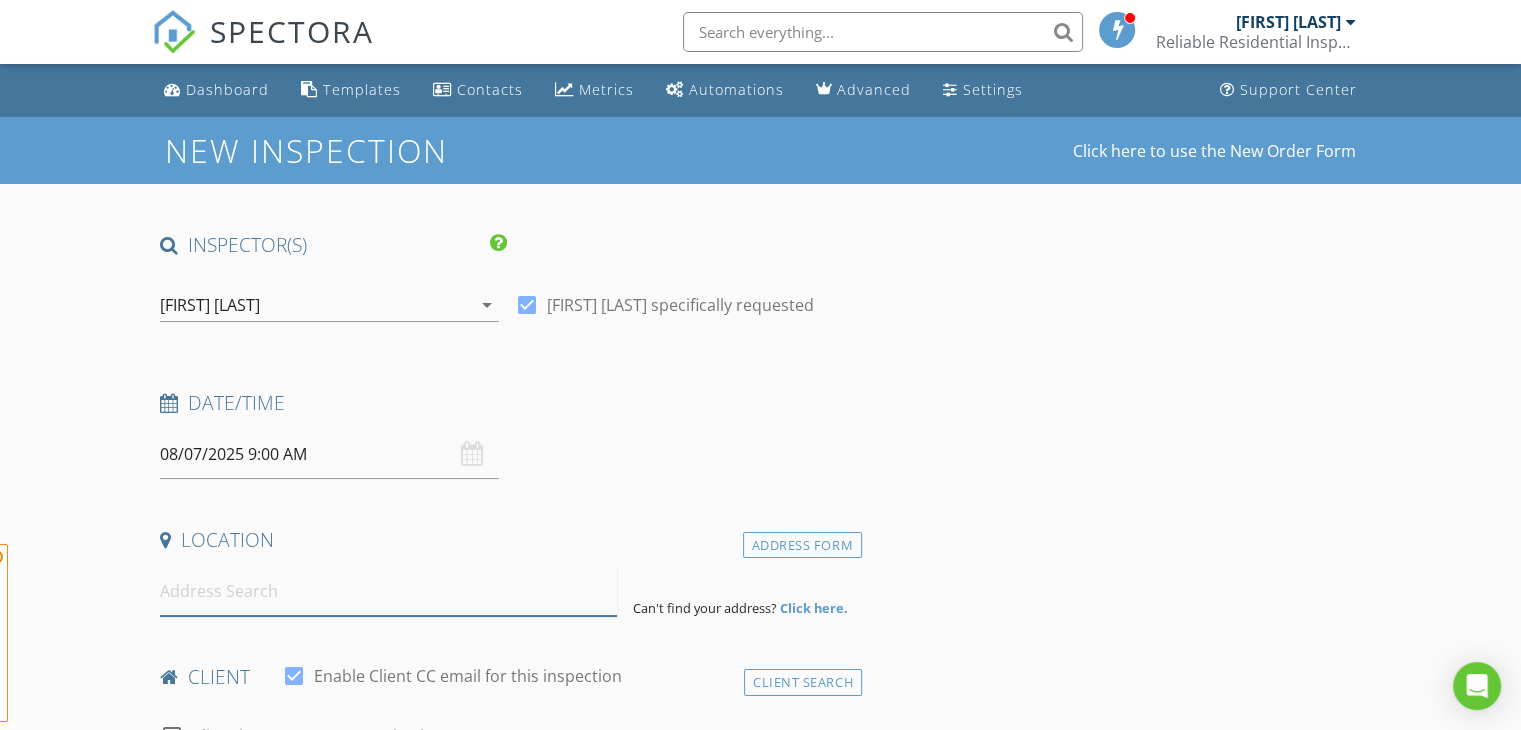 click at bounding box center [388, 591] 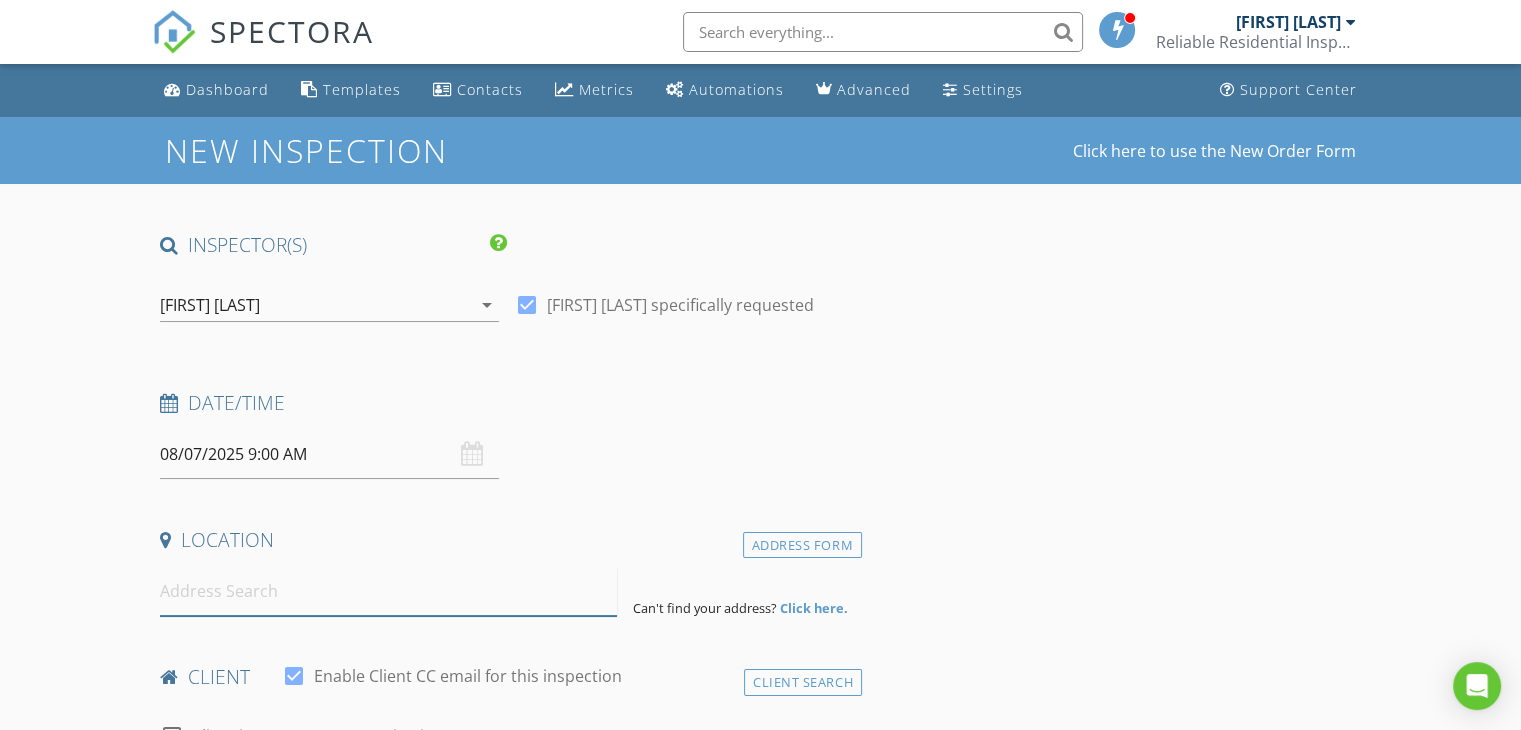 paste on "3925 Gallery Chase, Cumming GA 30028" 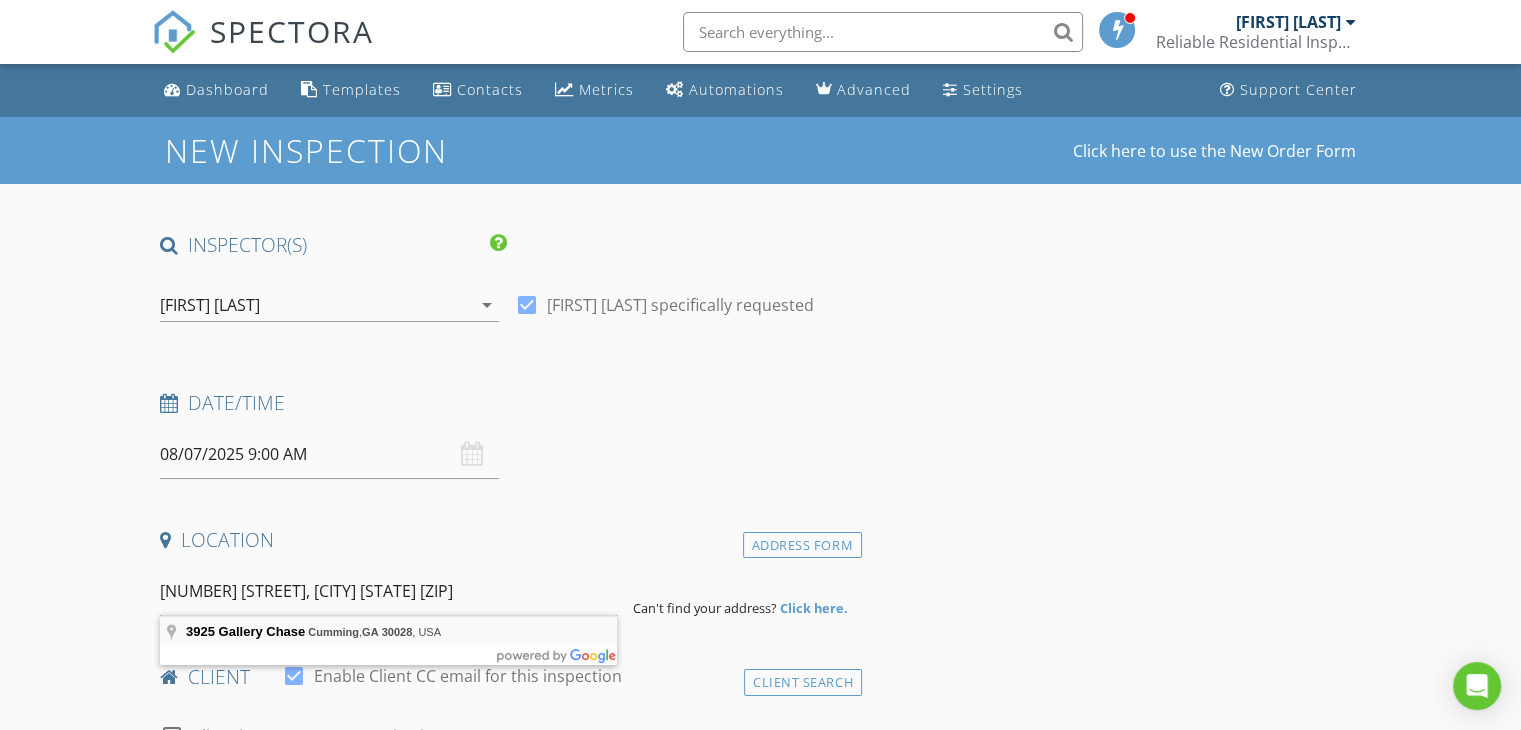 type on "3925 Gallery Chase, Cumming, GA 30028, USA" 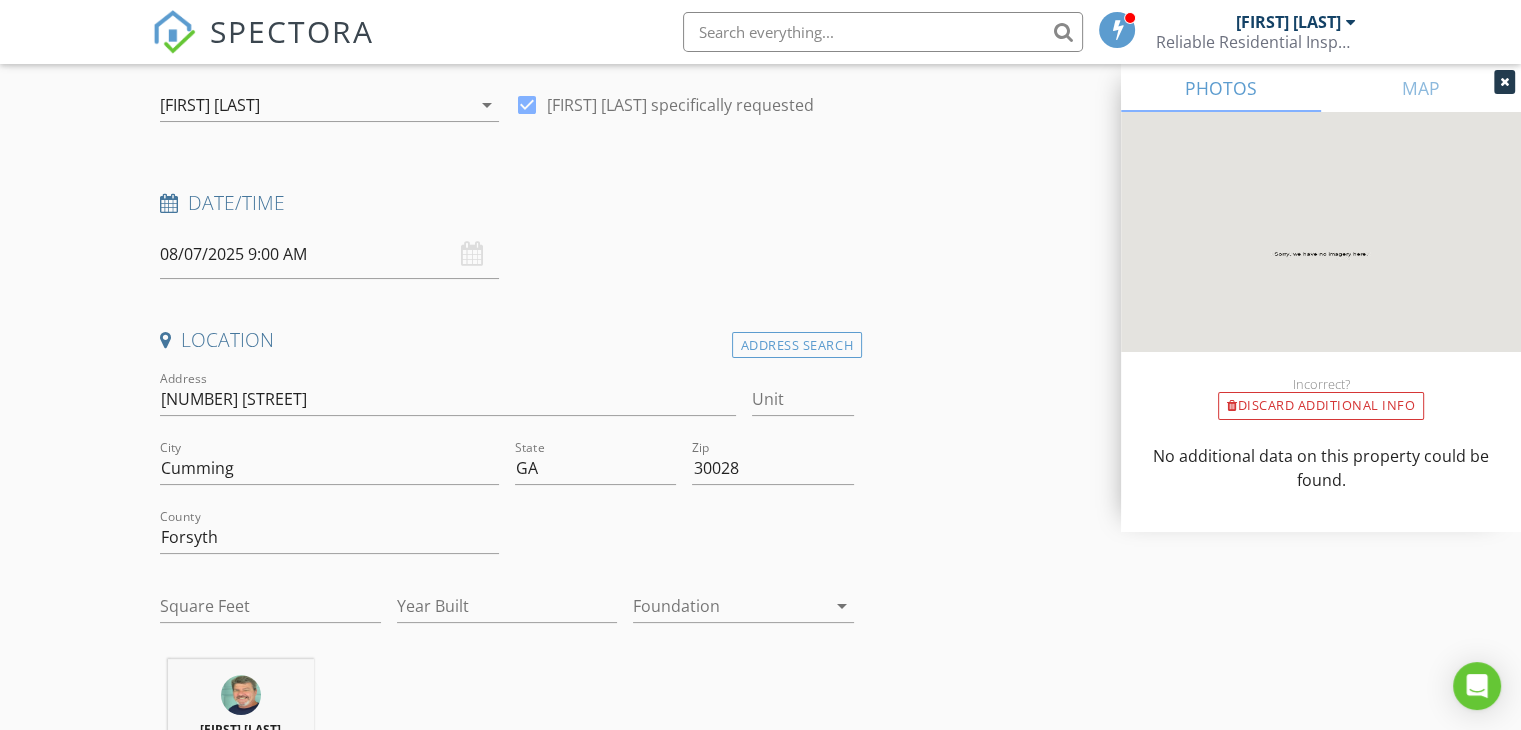 scroll, scrollTop: 300, scrollLeft: 0, axis: vertical 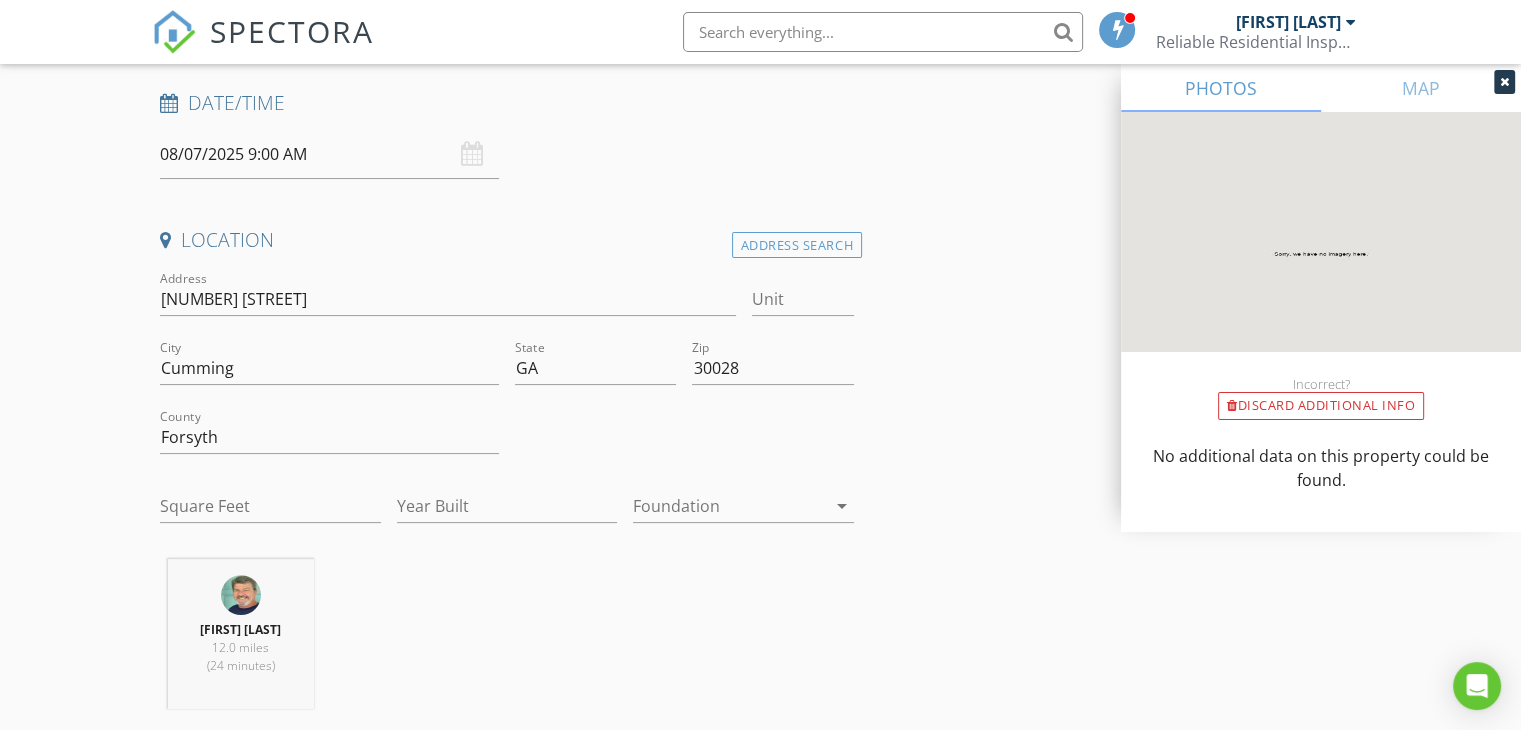 click on "arrow_drop_down" at bounding box center (842, 506) 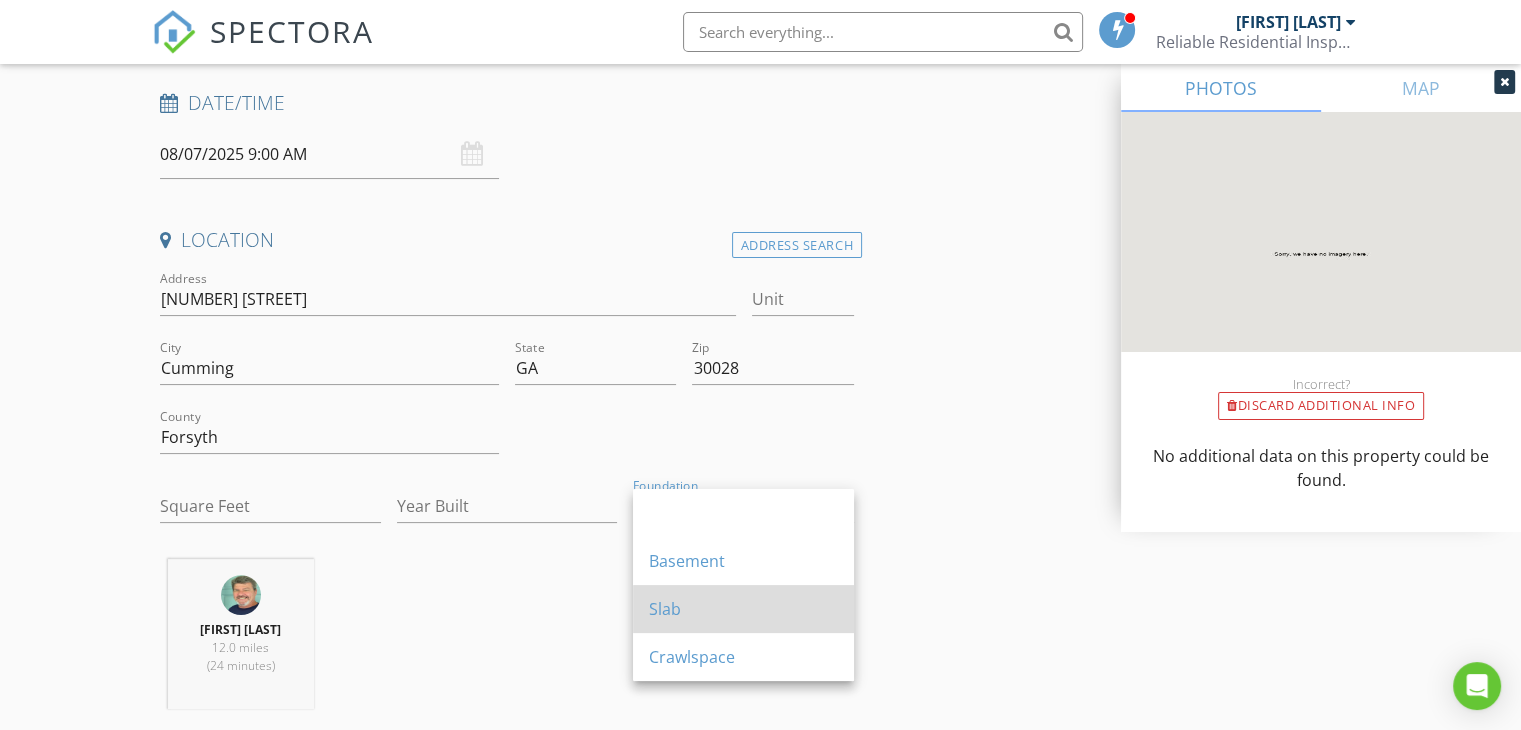 click on "Slab" at bounding box center (743, 609) 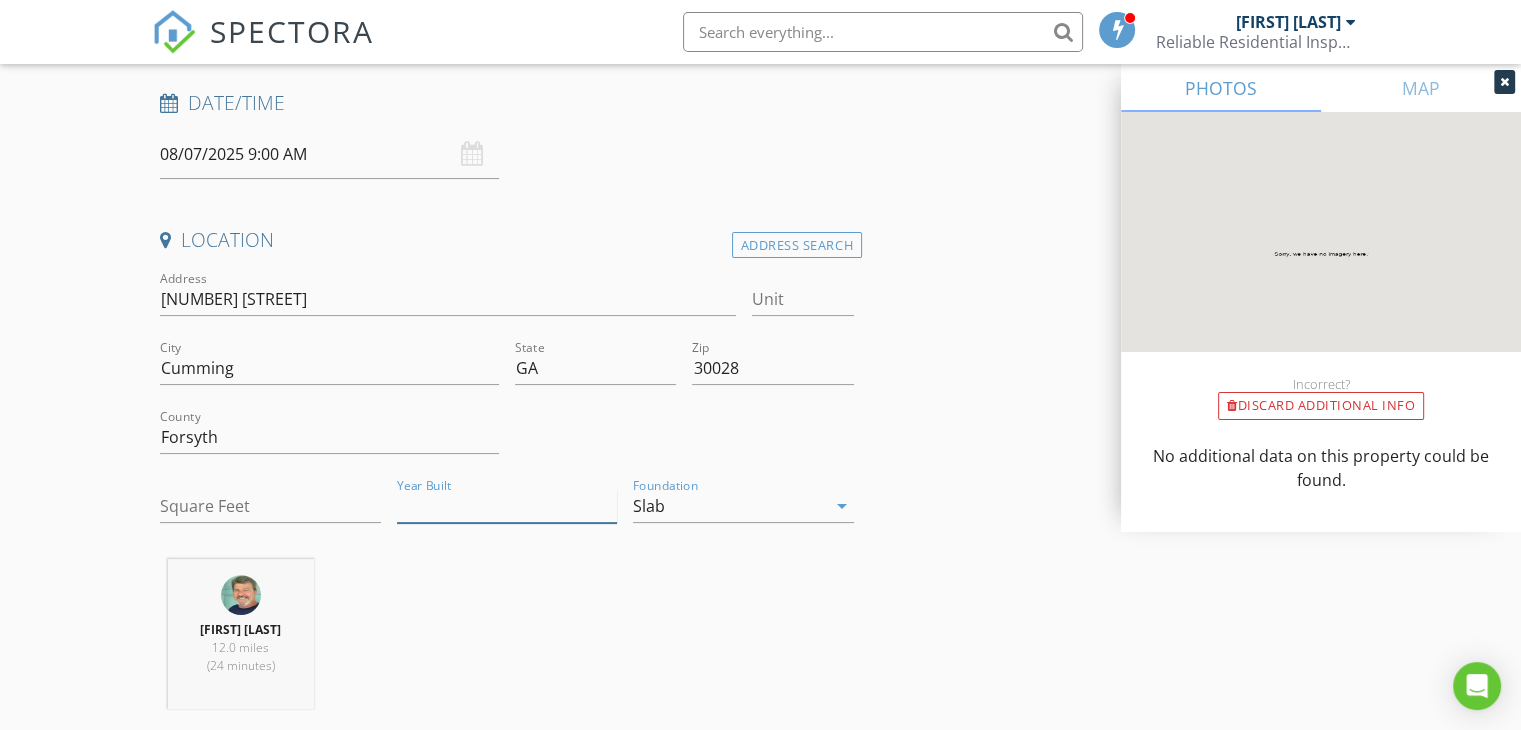 click on "Year Built" at bounding box center (507, 506) 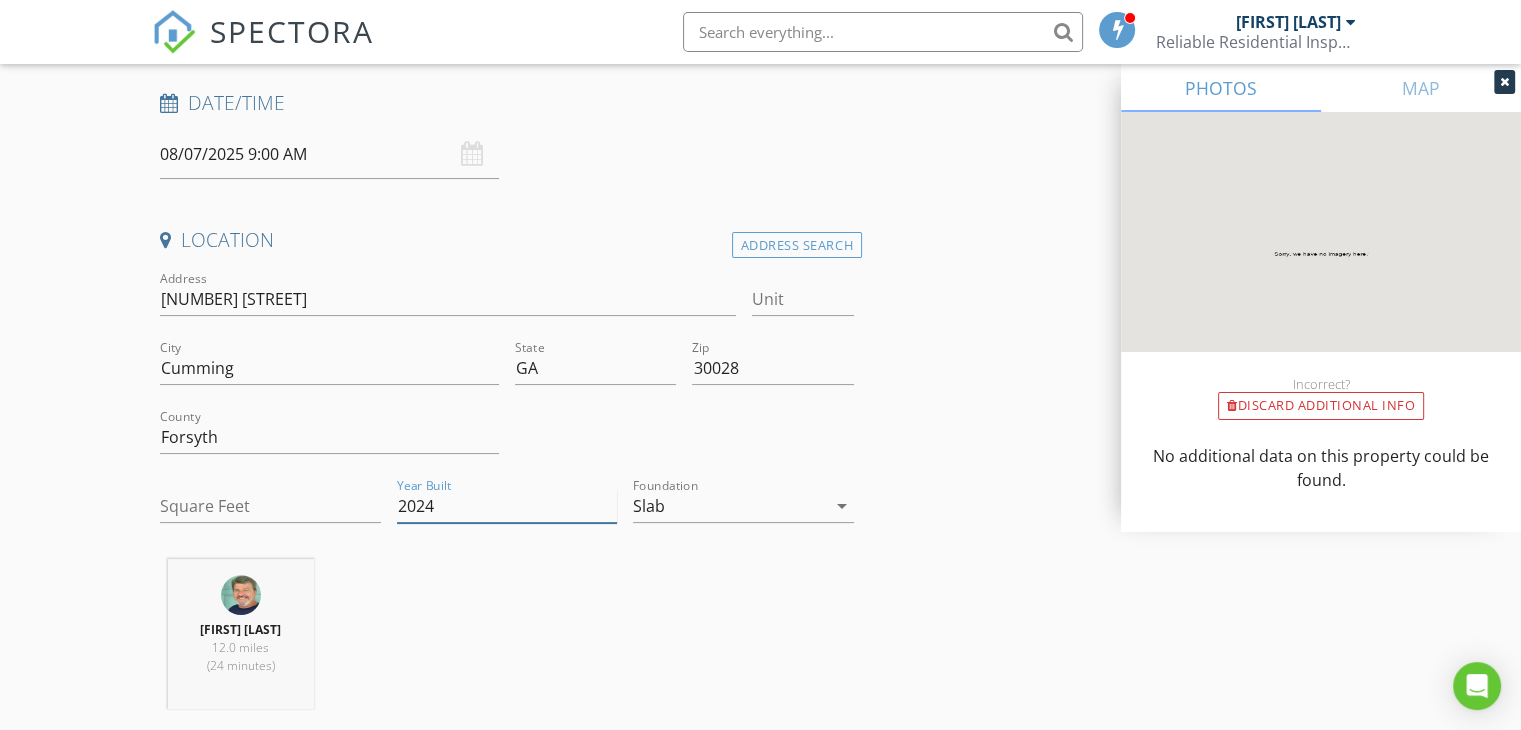type on "2024" 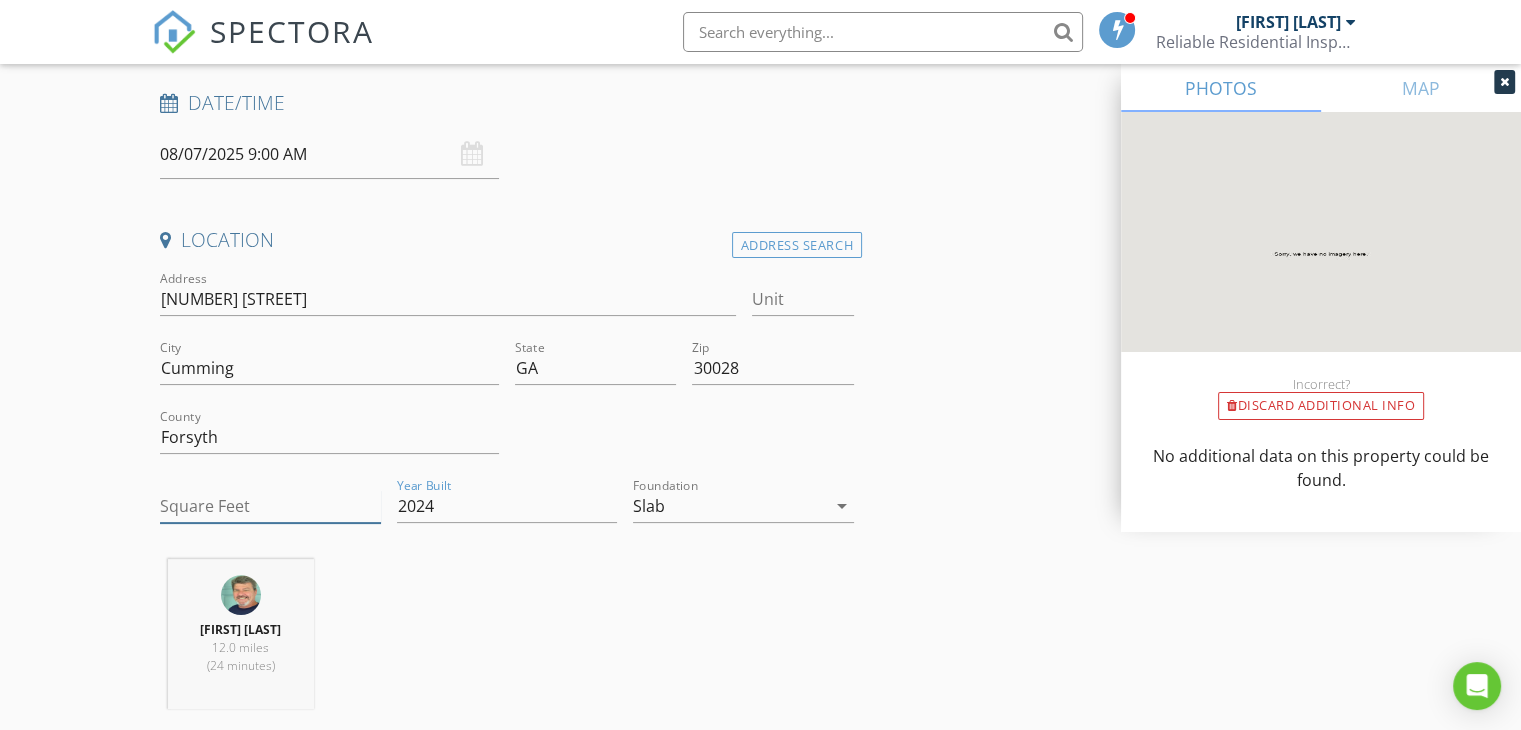click on "Square Feet" at bounding box center (270, 506) 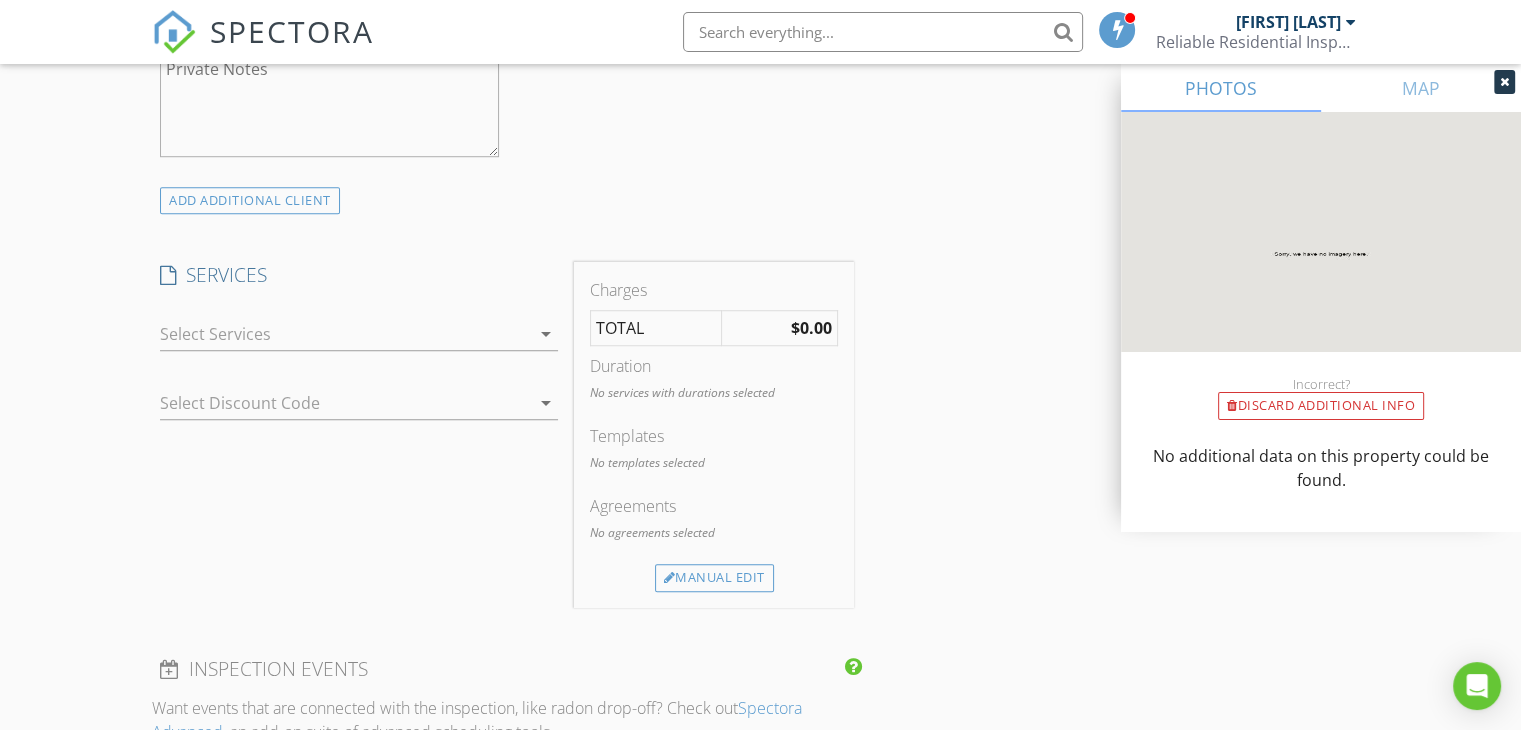 scroll, scrollTop: 1324, scrollLeft: 0, axis: vertical 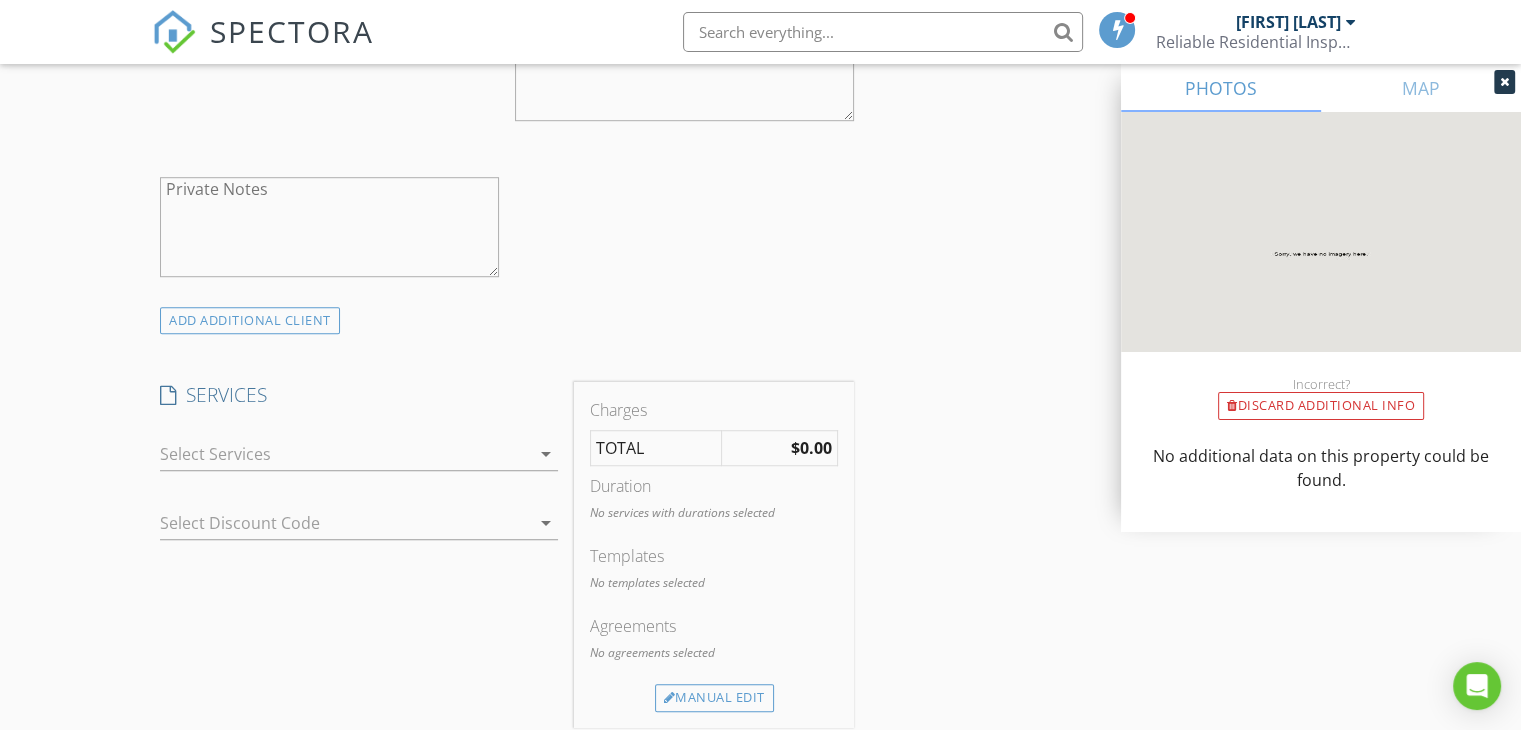 type on "3773" 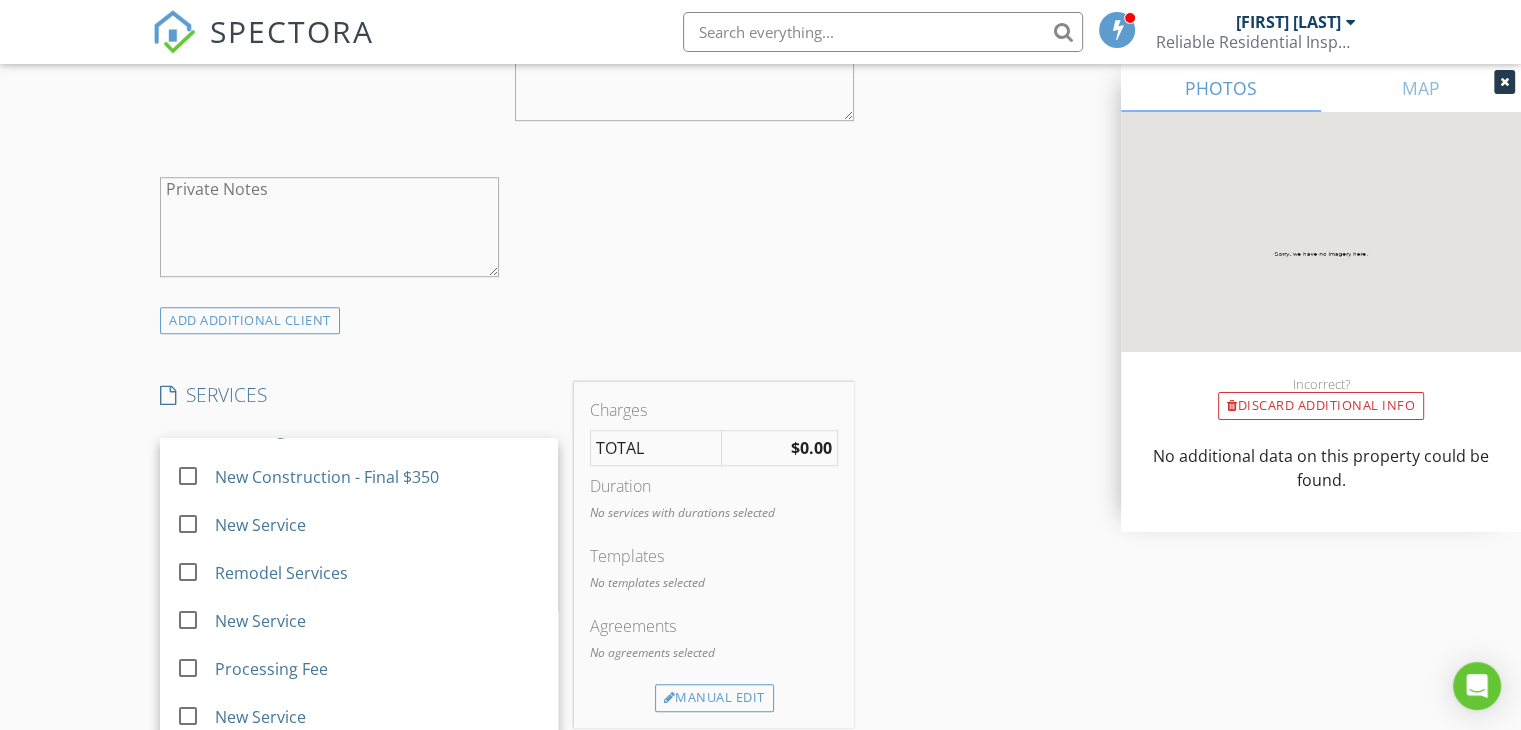 scroll, scrollTop: 600, scrollLeft: 0, axis: vertical 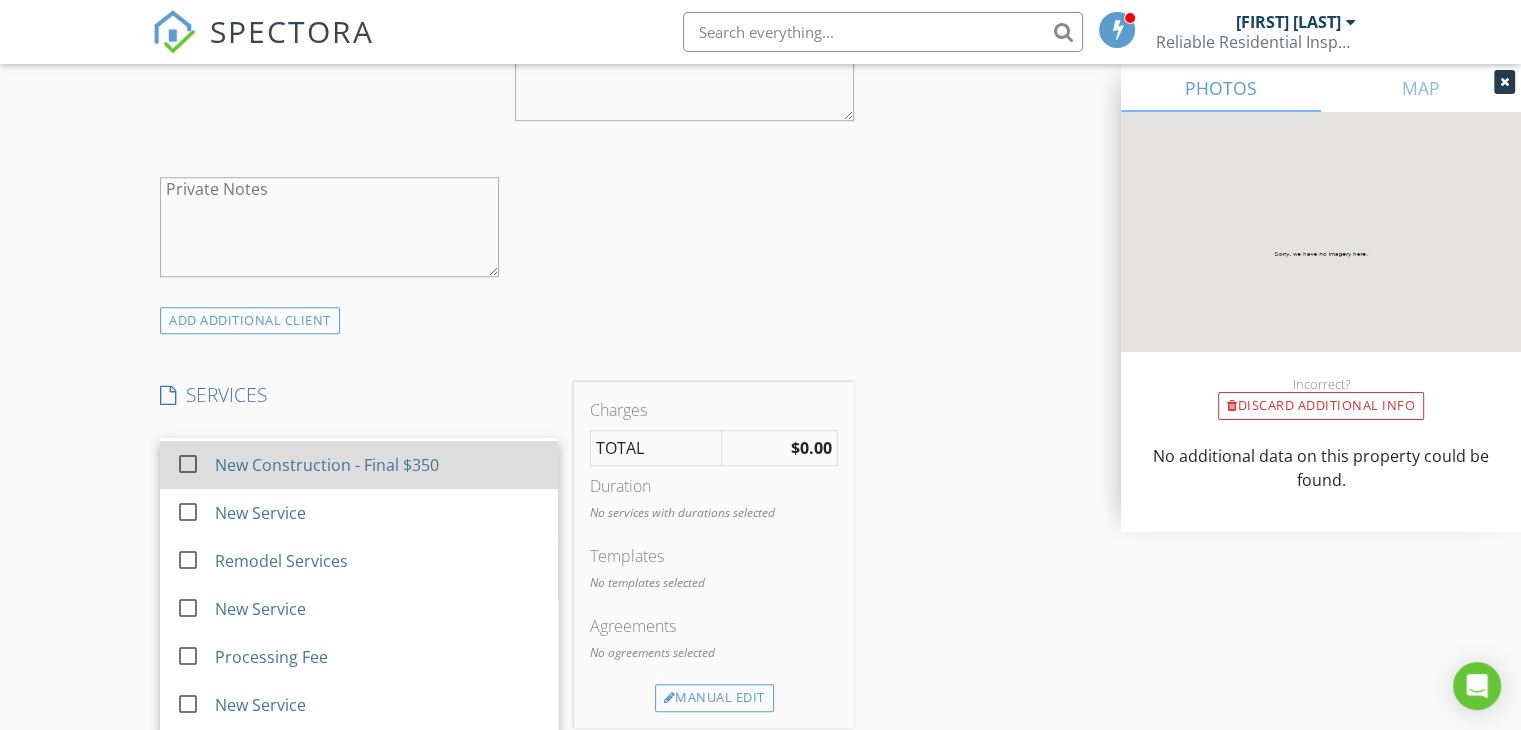 click on "New Construction - Final $350" at bounding box center [327, 465] 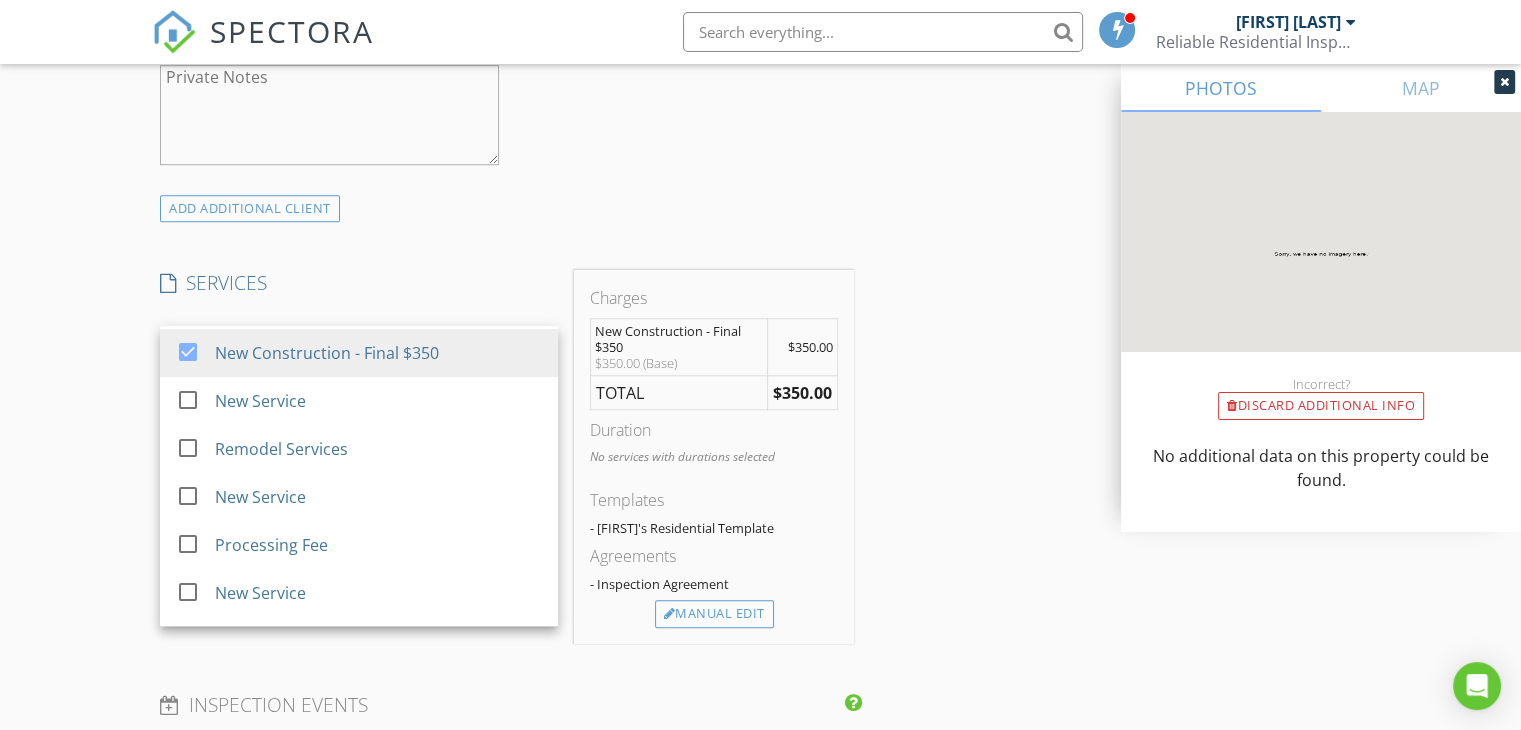 scroll, scrollTop: 1524, scrollLeft: 0, axis: vertical 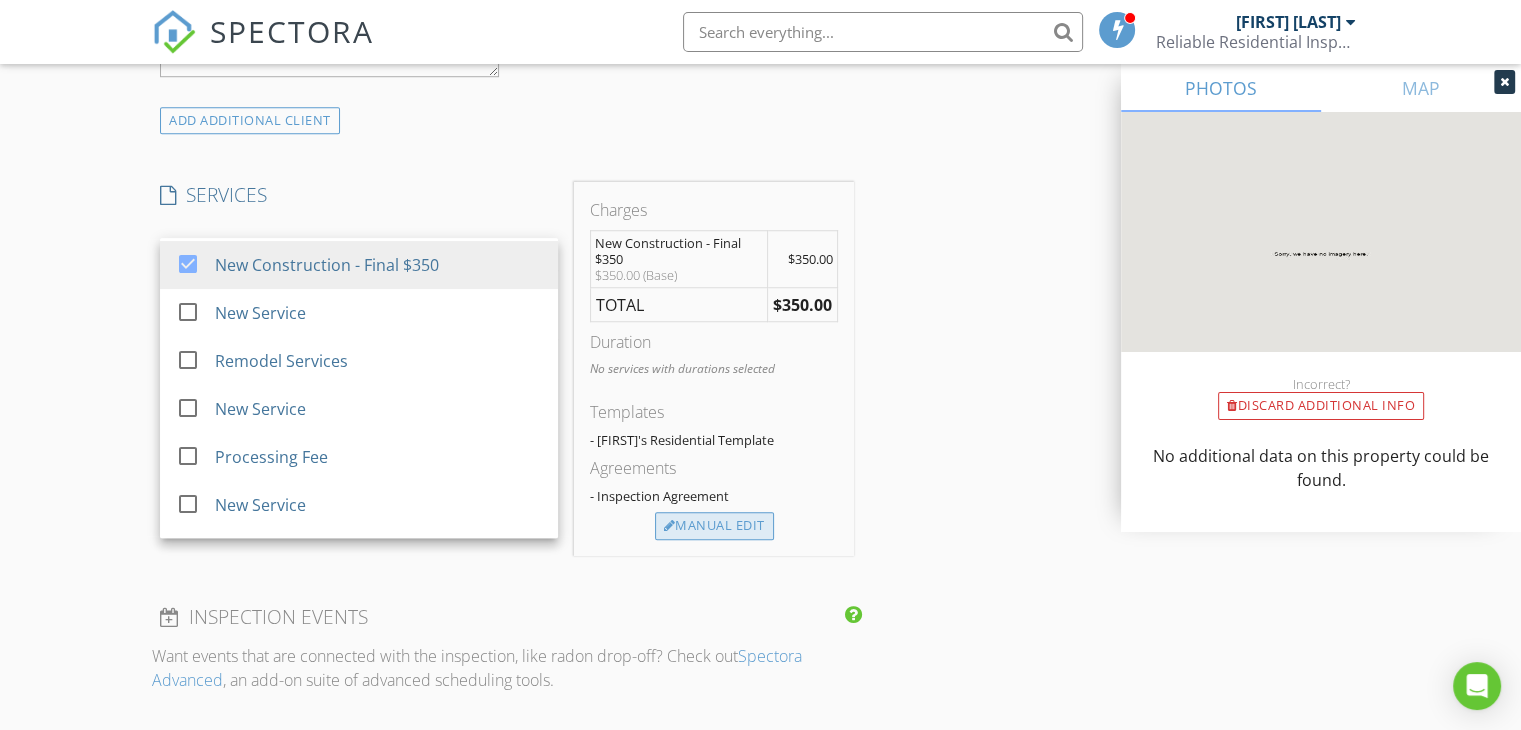 click on "Manual Edit" at bounding box center (714, 526) 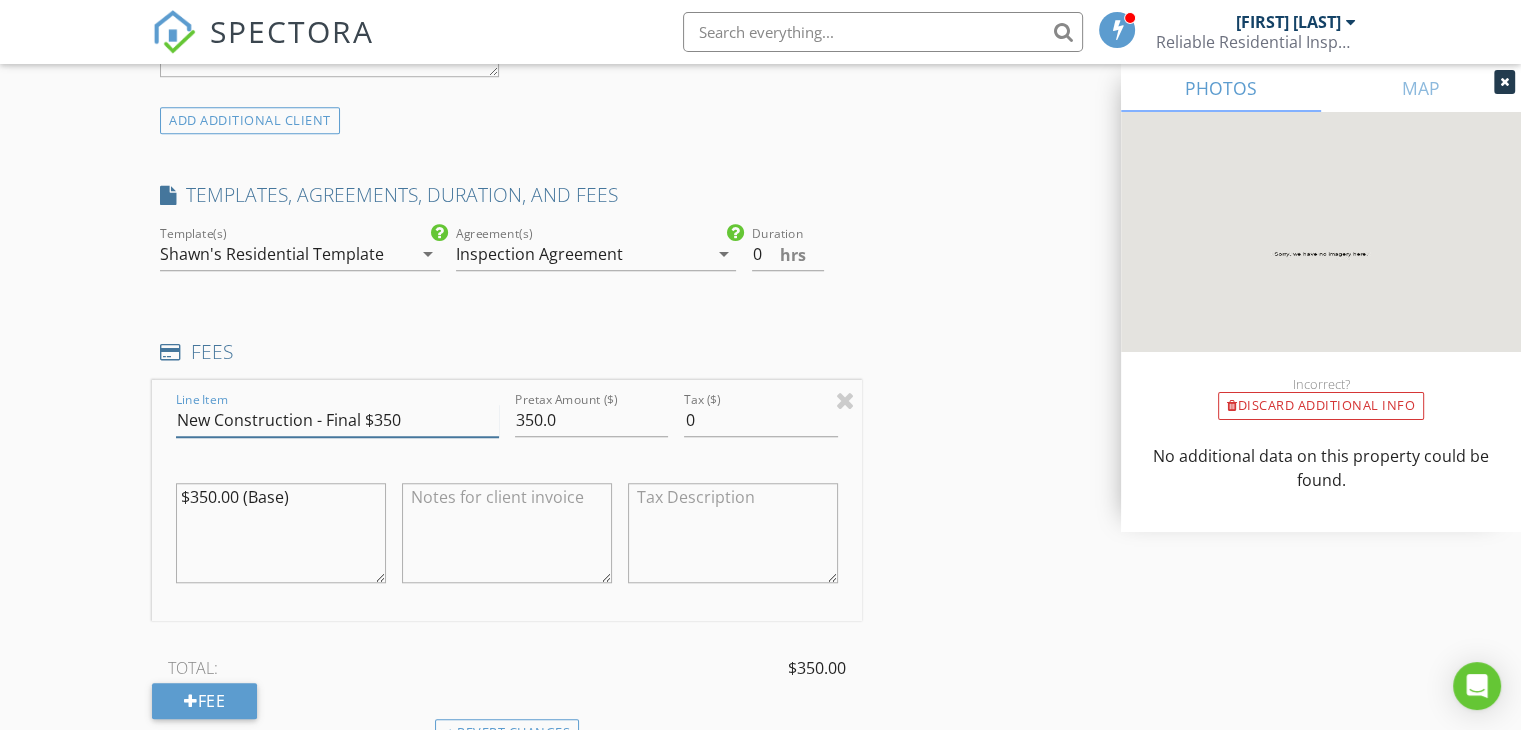 drag, startPoint x: 326, startPoint y: 415, endPoint x: 409, endPoint y: 420, distance: 83.15047 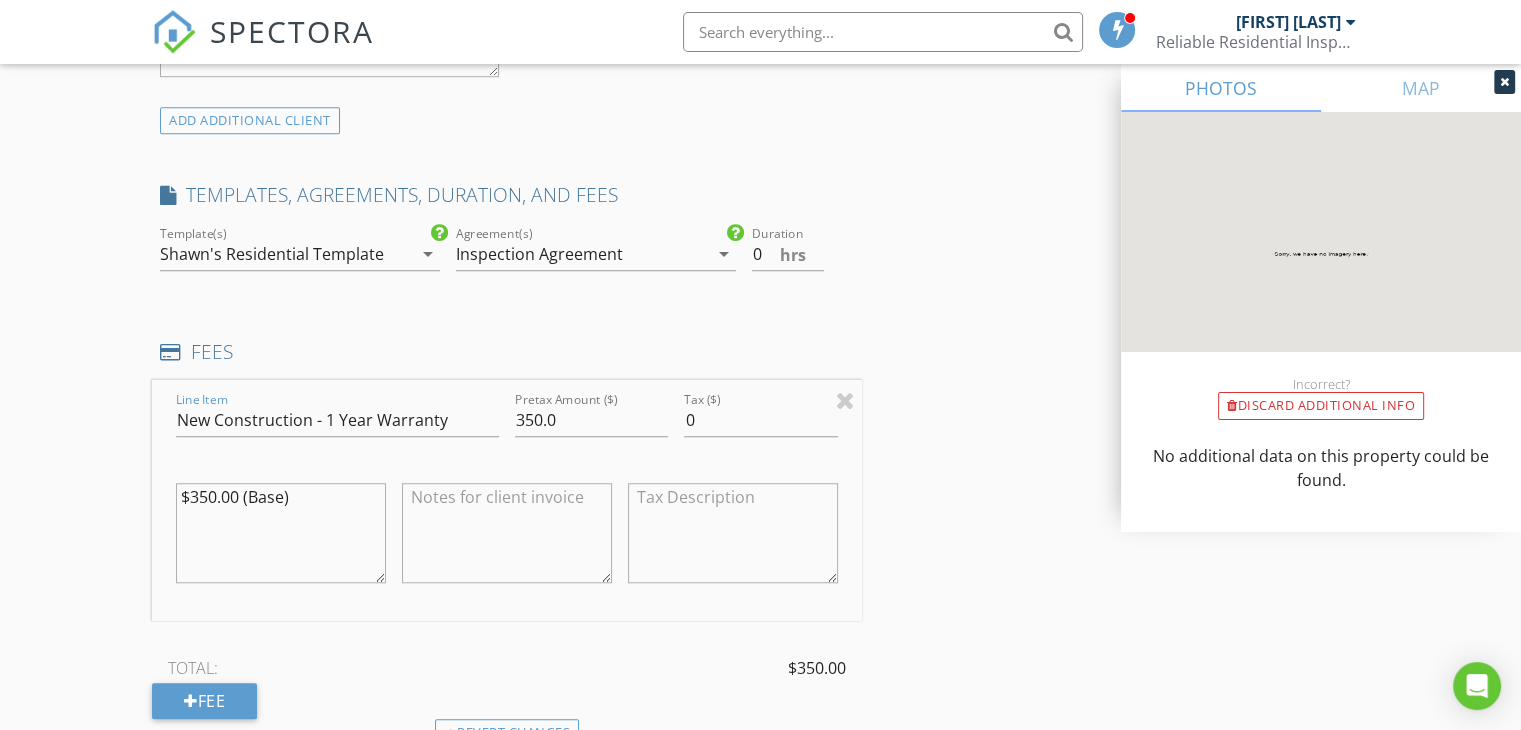 click on "arrow_drop_down" at bounding box center [428, 254] 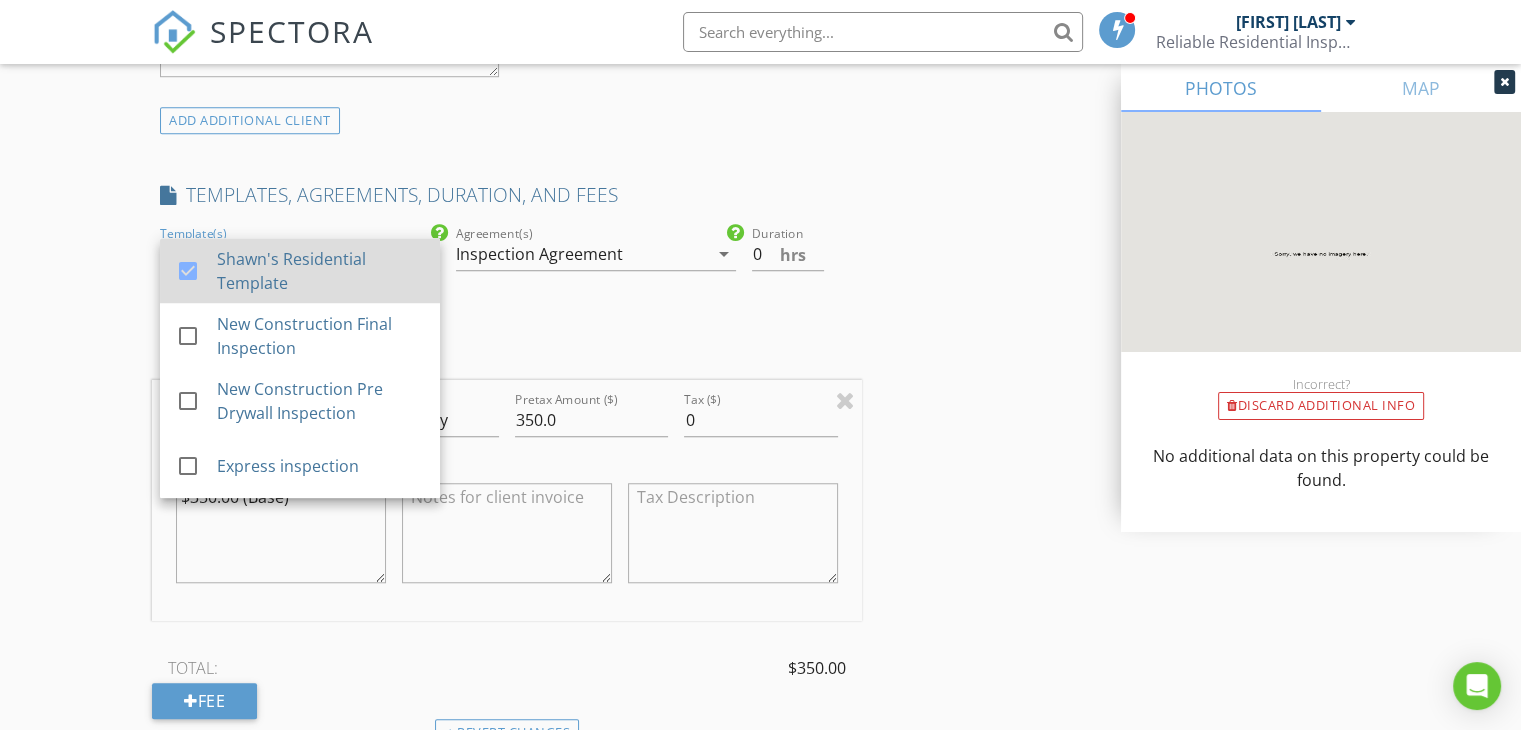 click at bounding box center [188, 271] 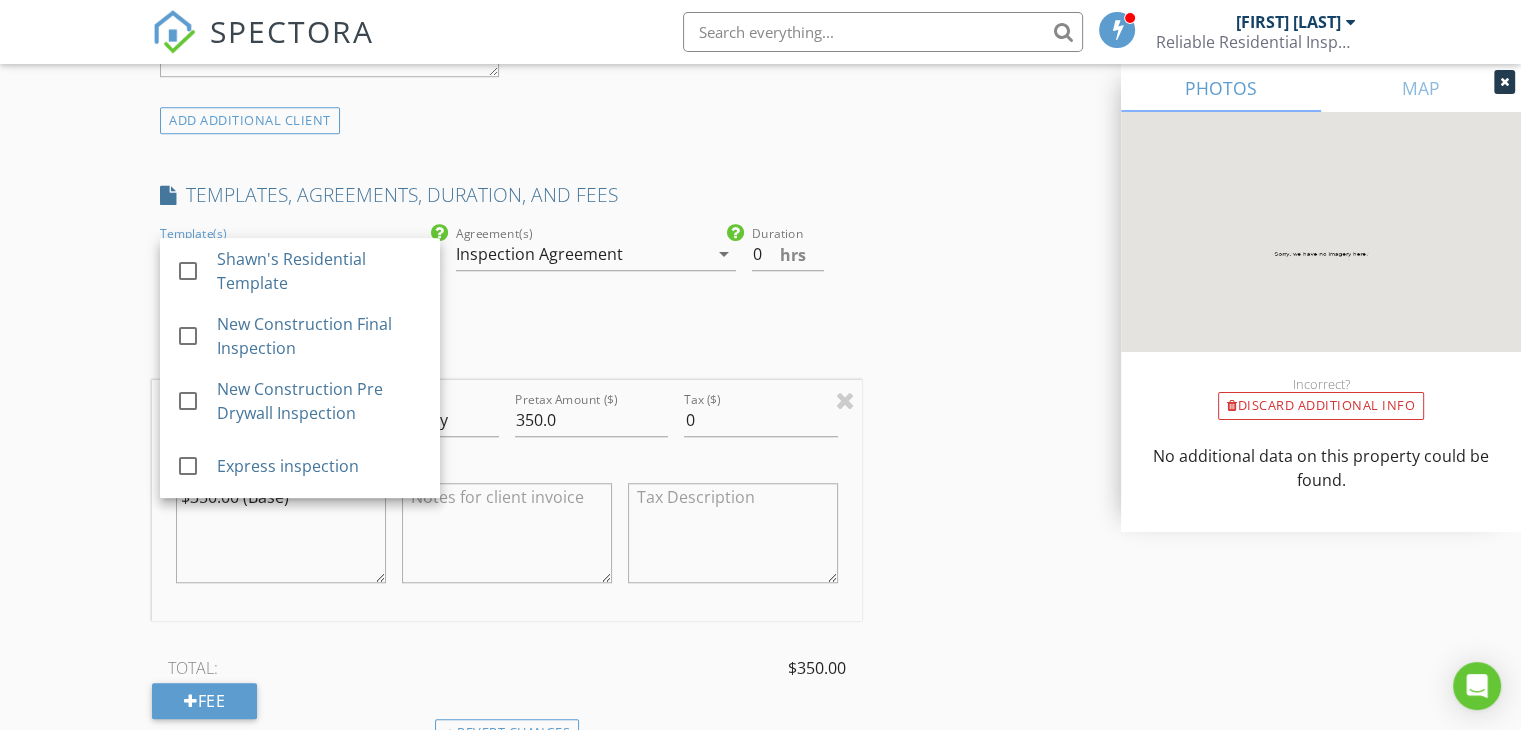 click on "INSPECTOR(S)
check_box   Shawn Hoffman   PRIMARY   Shawn Hoffman arrow_drop_down   check_box Shawn Hoffman specifically requested
Date/Time
08/07/2025 9:00 AM
Location
Address Search       Address 3925 Gallery Chase   Unit   City Cumming   State GA   Zip 30028   County Forsyth     Square Feet 3773   Year Built 2024   Foundation Slab arrow_drop_down     Shawn Hoffman     12.0 miles     (24 minutes)
client
check_box Enable Client CC email for this inspection   Client Search     check_box_outline_blank Client is a Company/Organization     First Name   Last Name   Email   CC Email   Phone           Notes   Private Notes
ADD ADDITIONAL client
SERVICES
check_box_outline_blank   Express Inspection   check_box_outline_blank   Drone Roof Pictures   check_box_outline_blank       Basement" at bounding box center [507, 398] 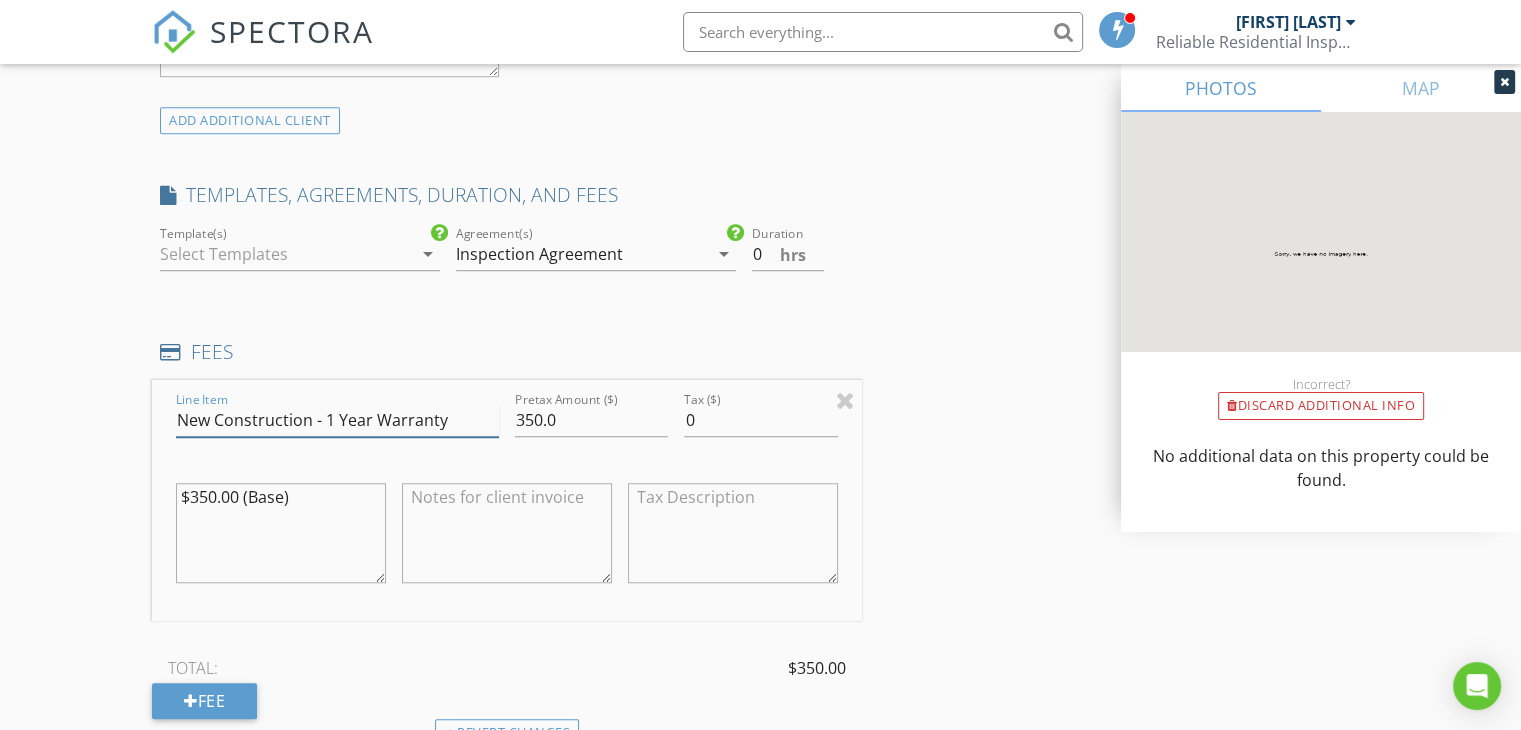 drag, startPoint x: 321, startPoint y: 420, endPoint x: 148, endPoint y: 420, distance: 173 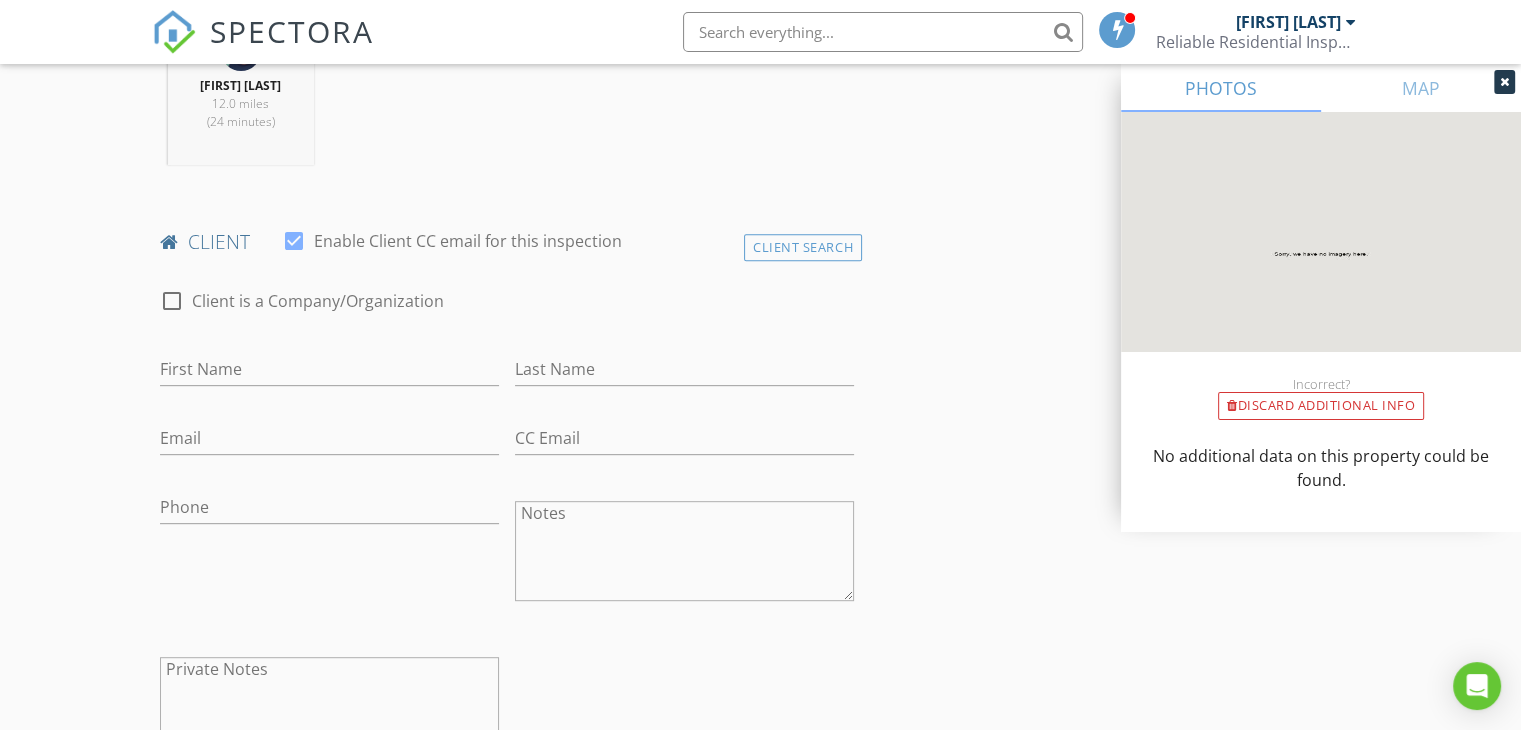 scroll, scrollTop: 842, scrollLeft: 0, axis: vertical 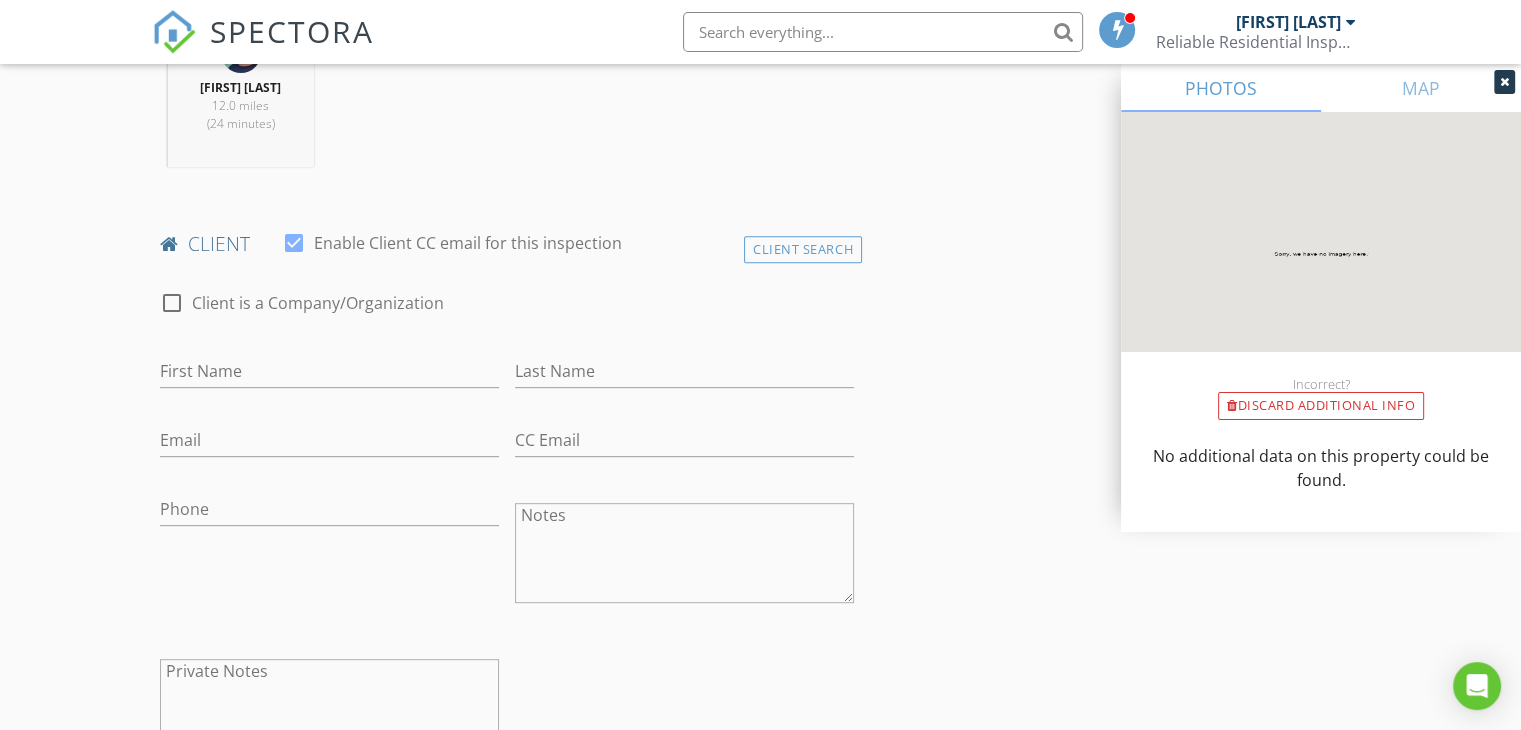 type on "1 Year Warranty" 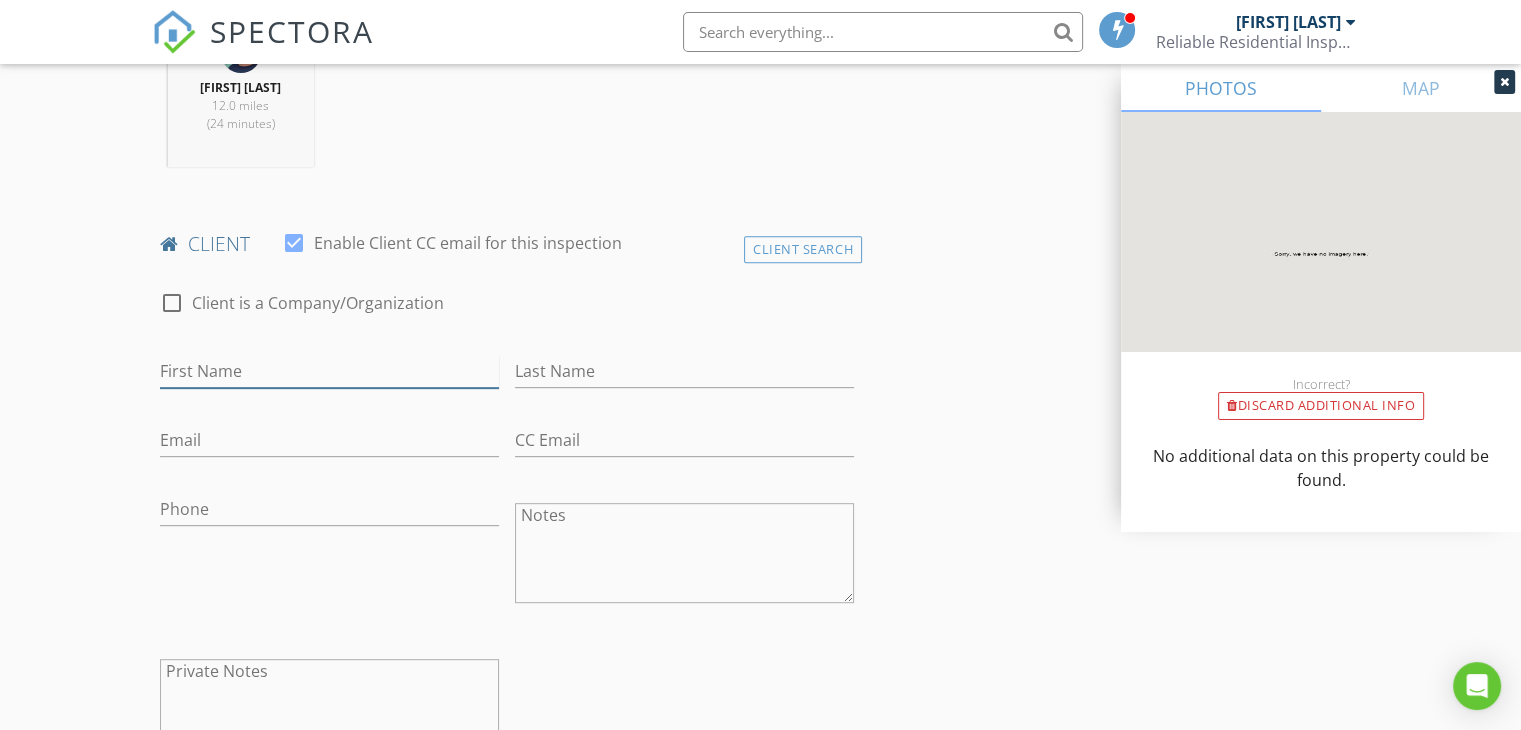 click on "First Name" at bounding box center [329, 371] 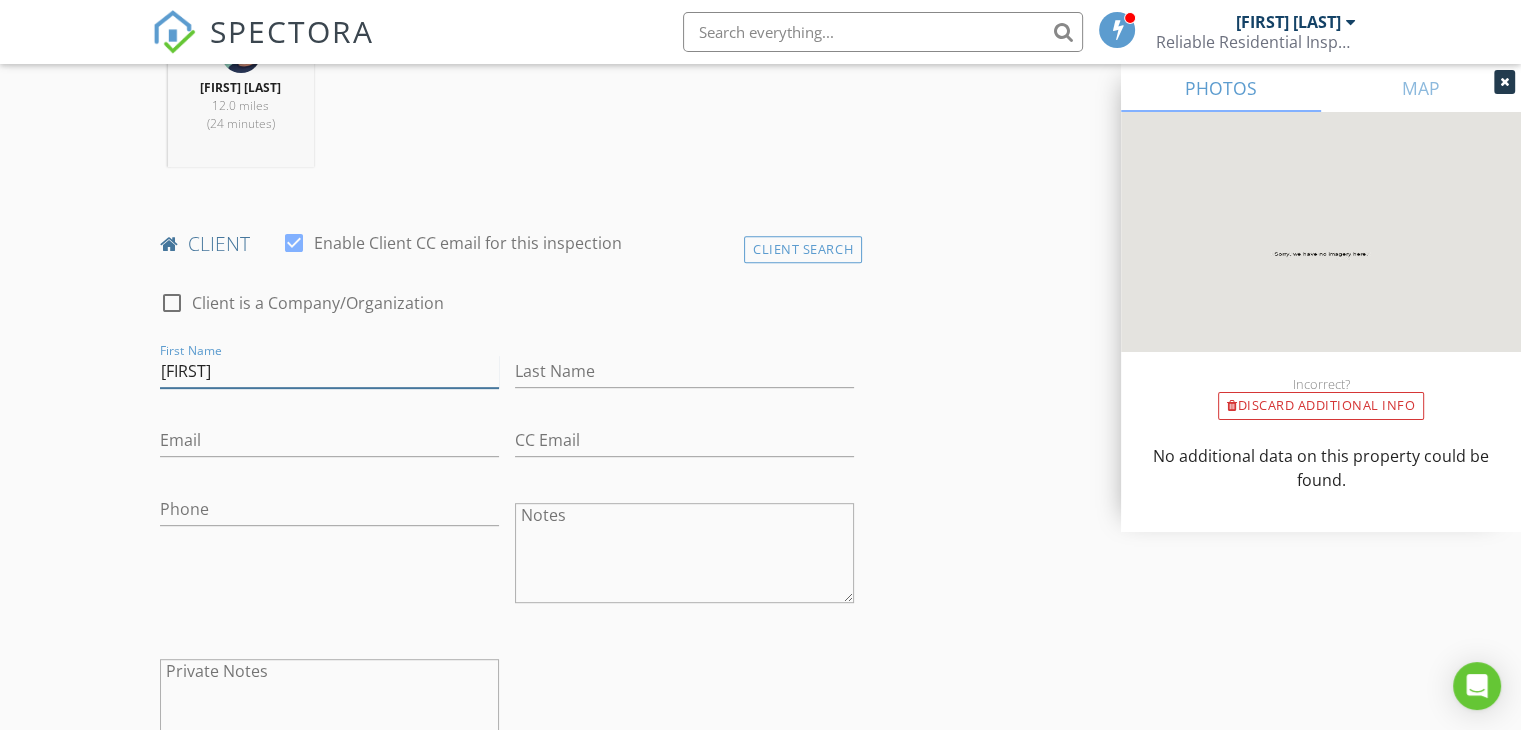 type on "Karimulla" 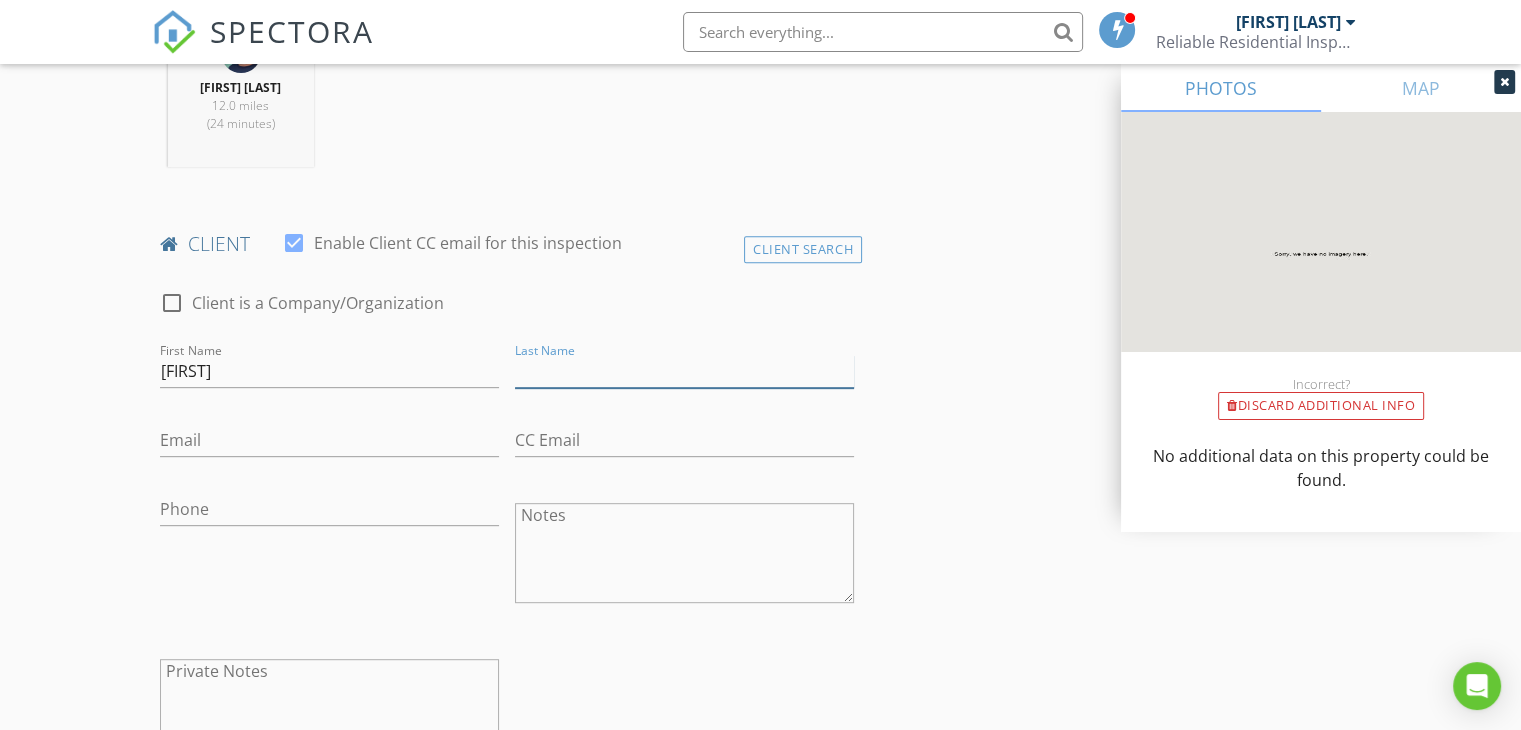 click on "Last Name" at bounding box center [684, 371] 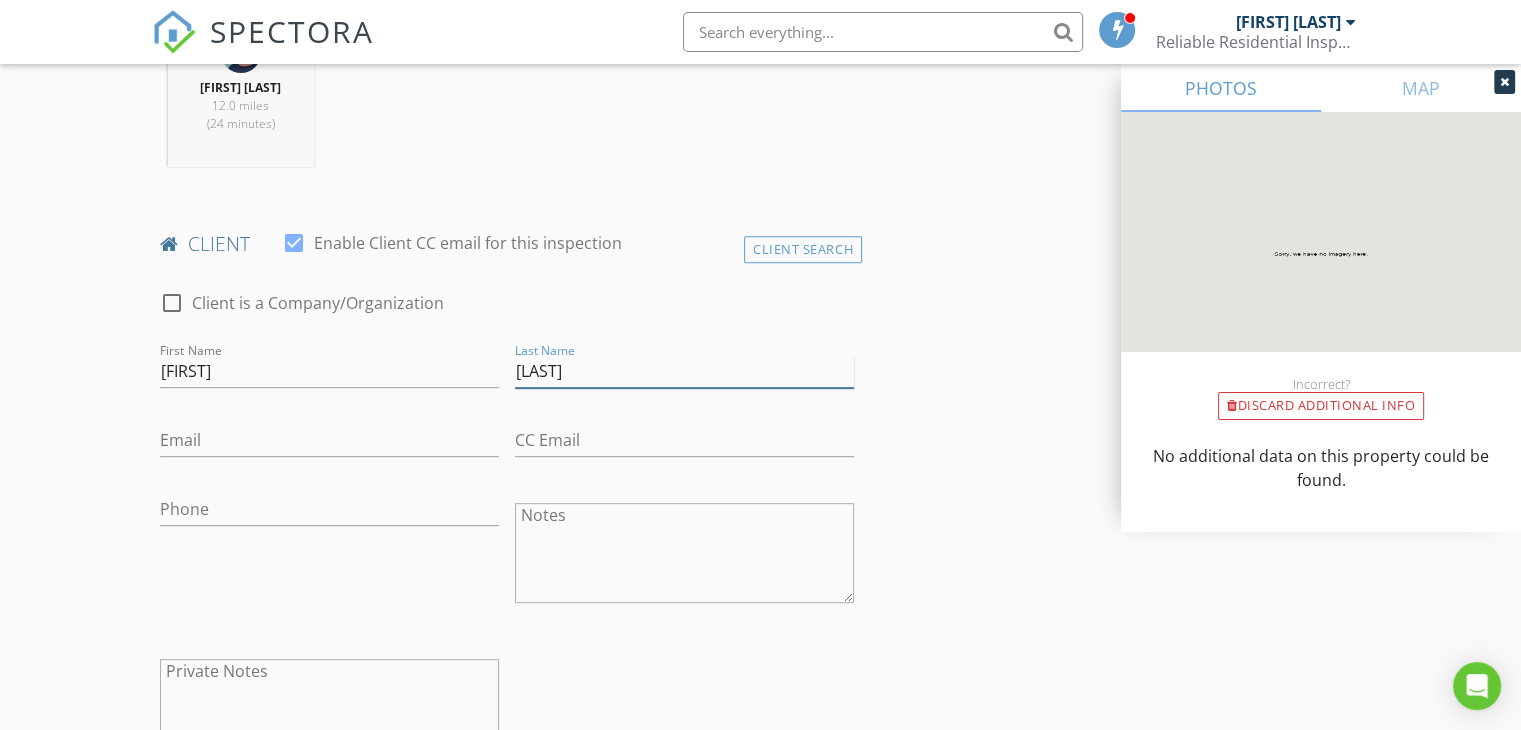 type on "Shaik" 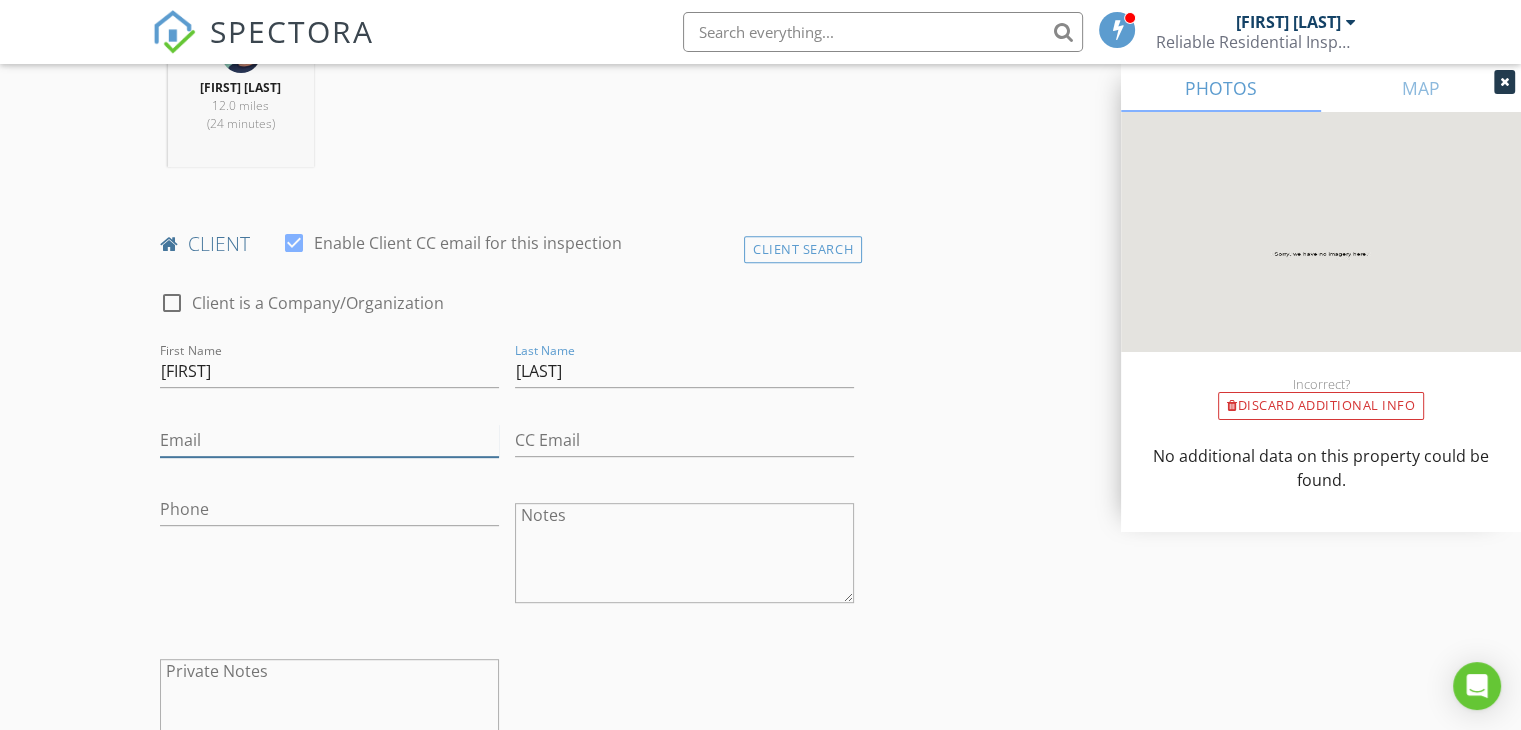 click on "Email" at bounding box center [329, 440] 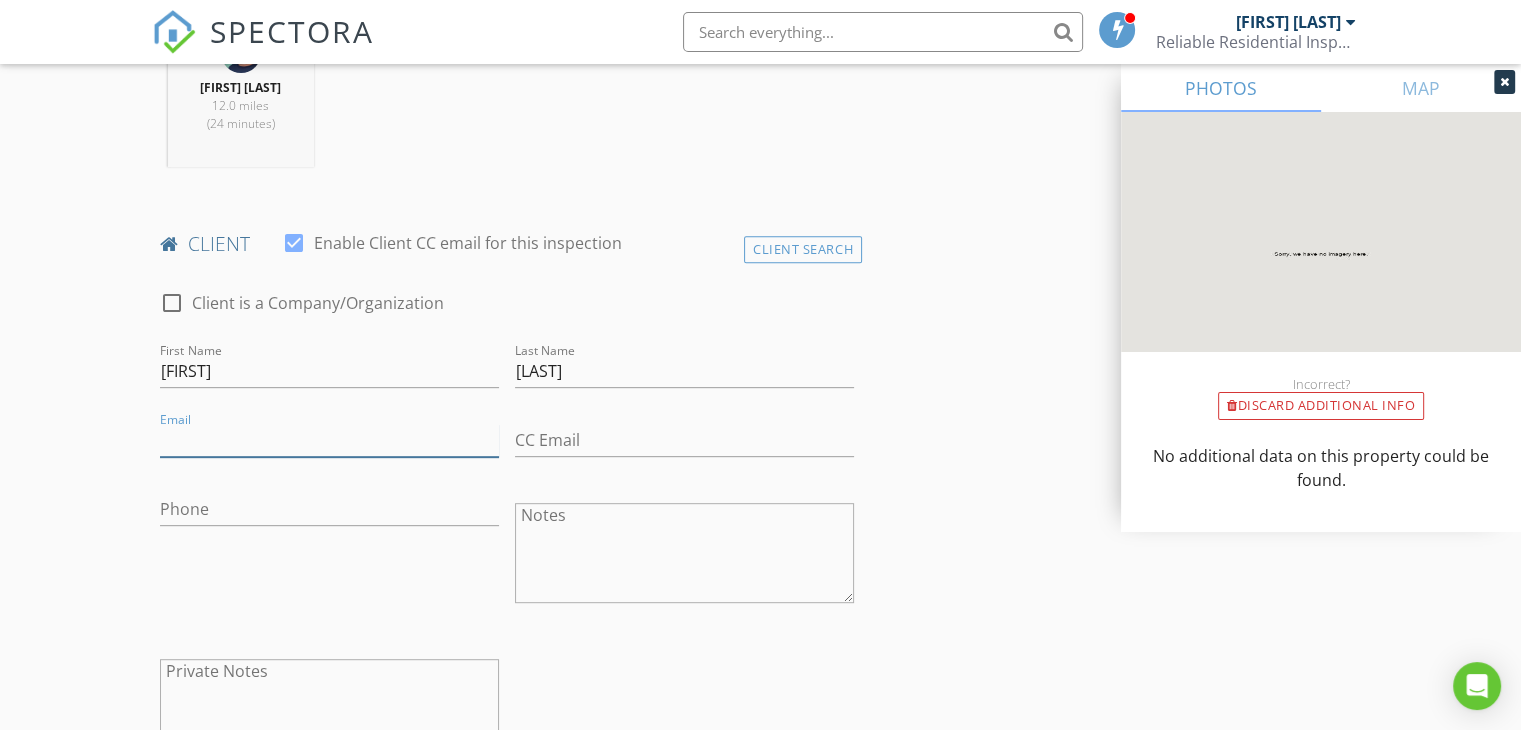 paste on "karimulla1230@gmail.com" 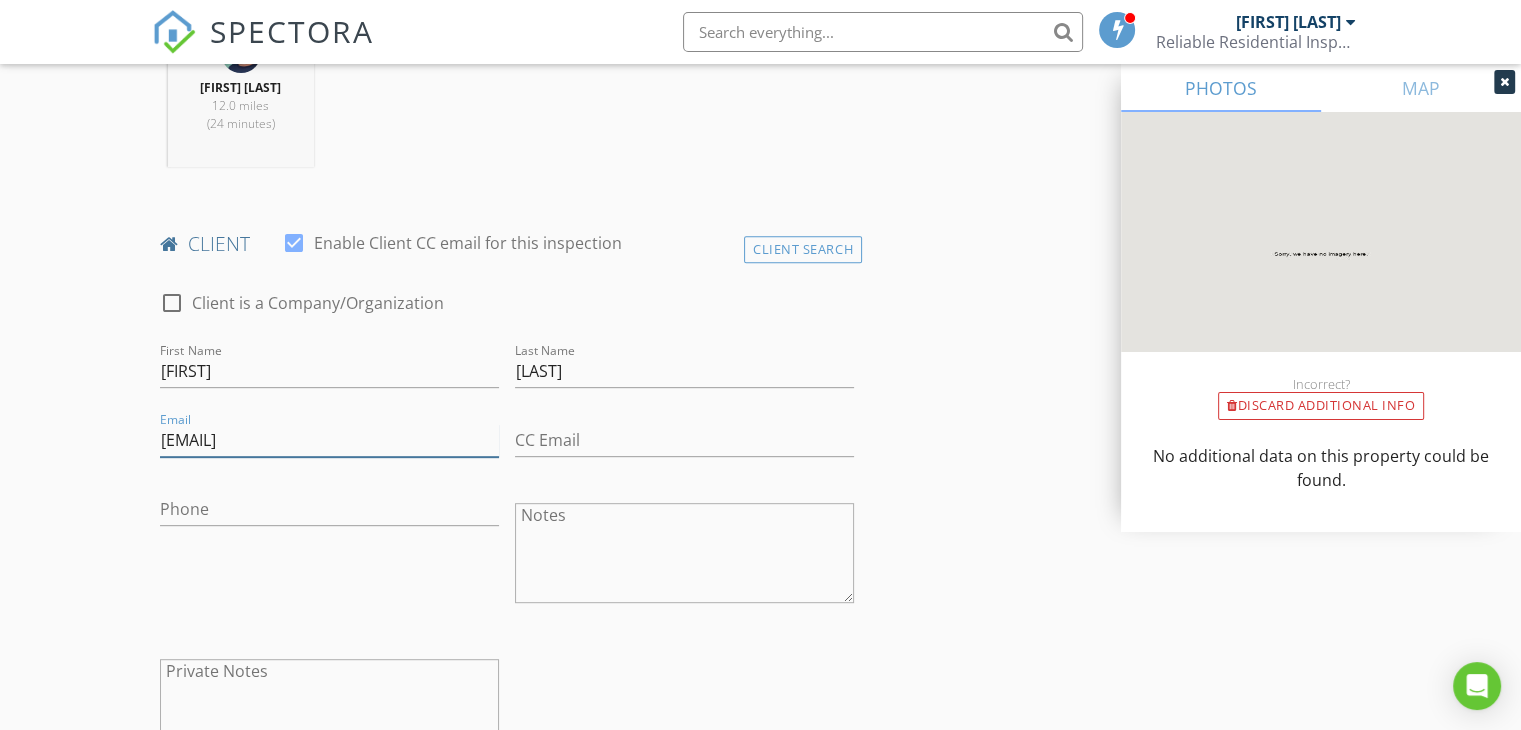 type on "karimulla1230@gmail.com" 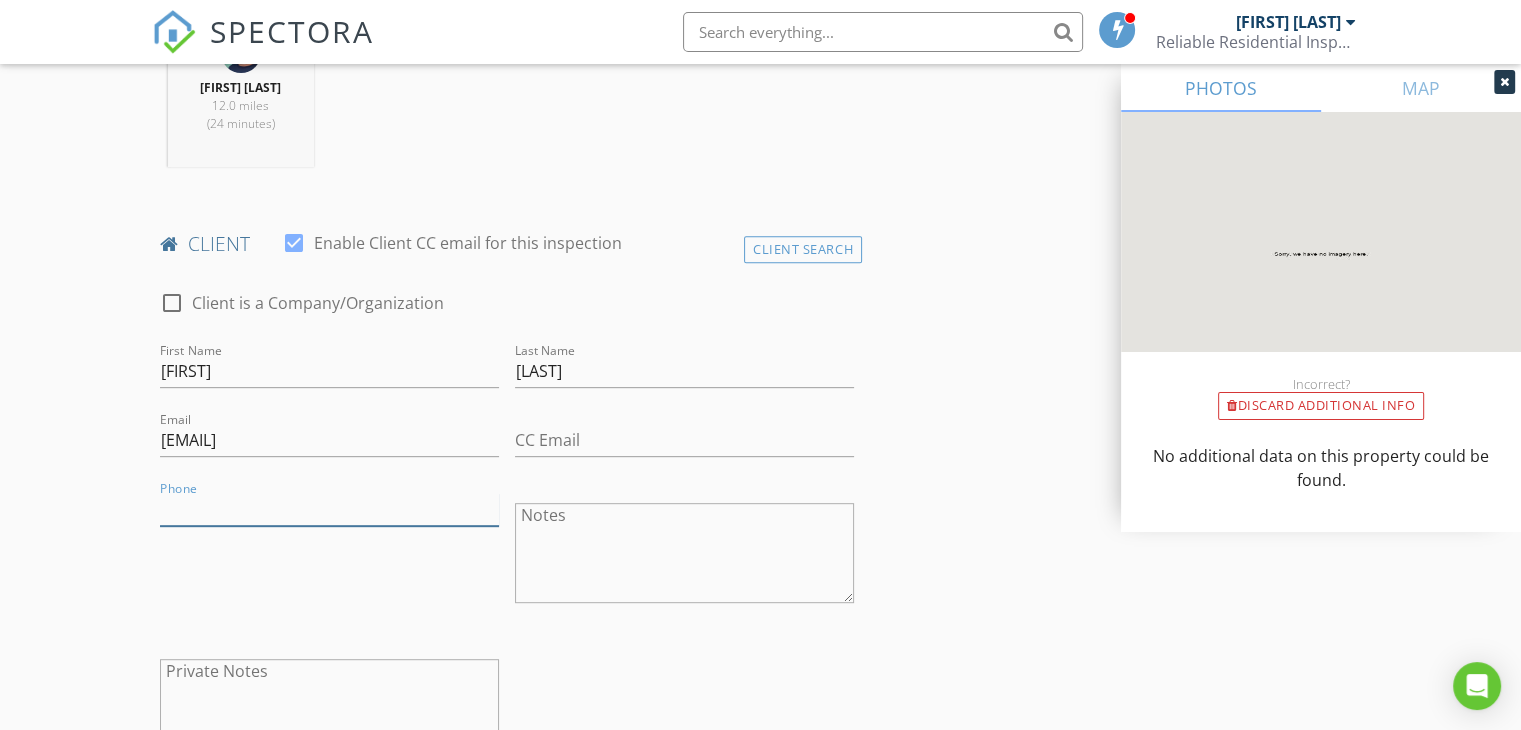 click on "Phone" at bounding box center [329, 509] 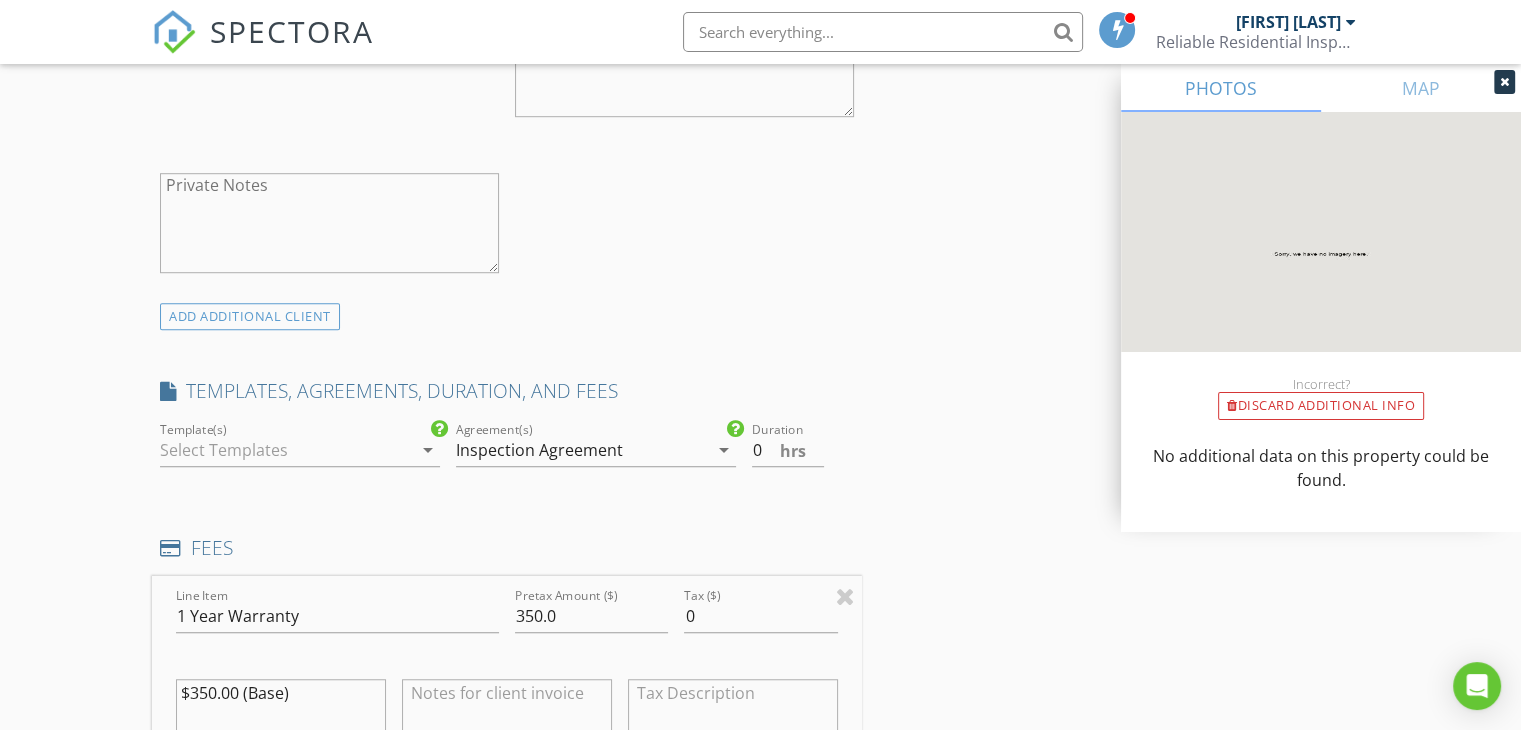 scroll, scrollTop: 1342, scrollLeft: 0, axis: vertical 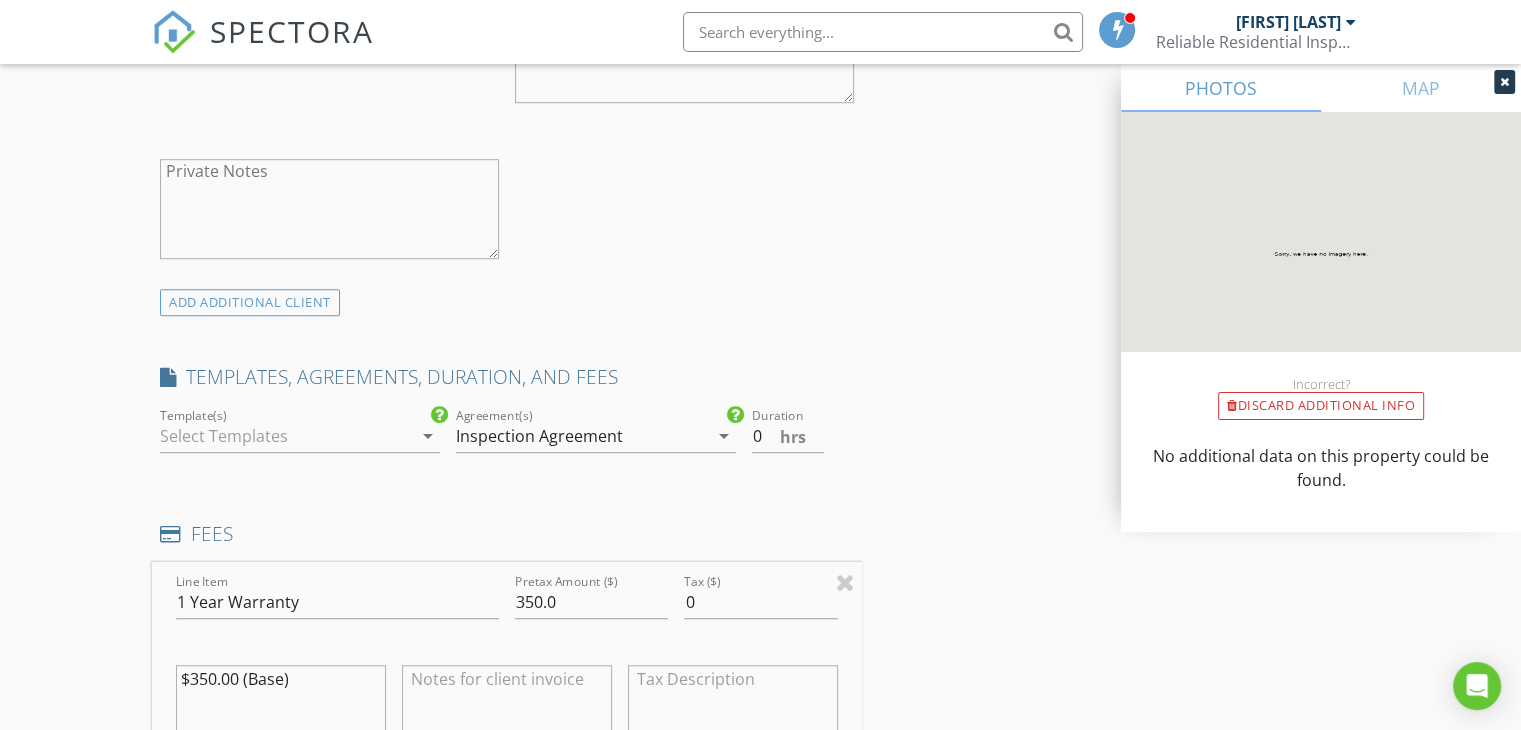 type on "470-861-1143" 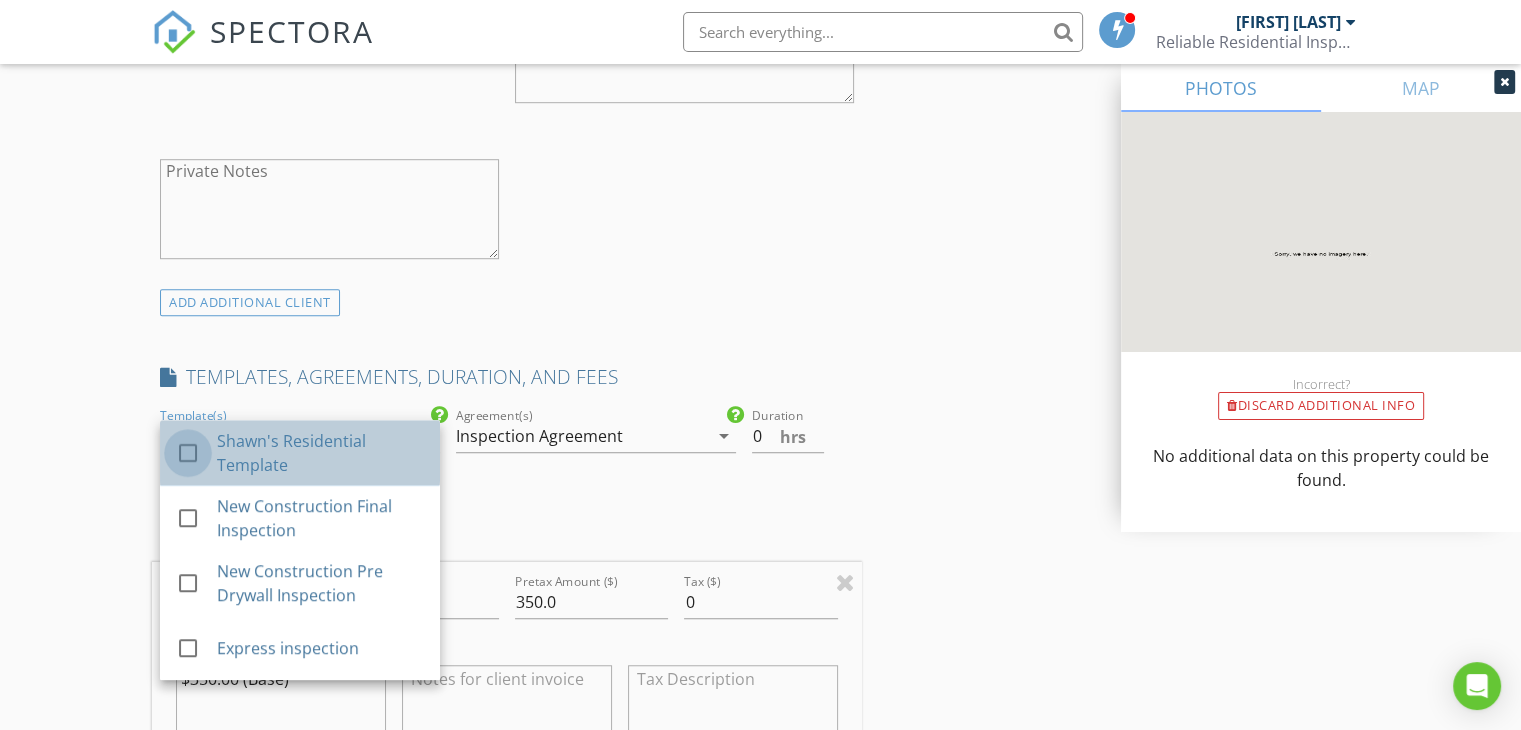 click at bounding box center [188, 453] 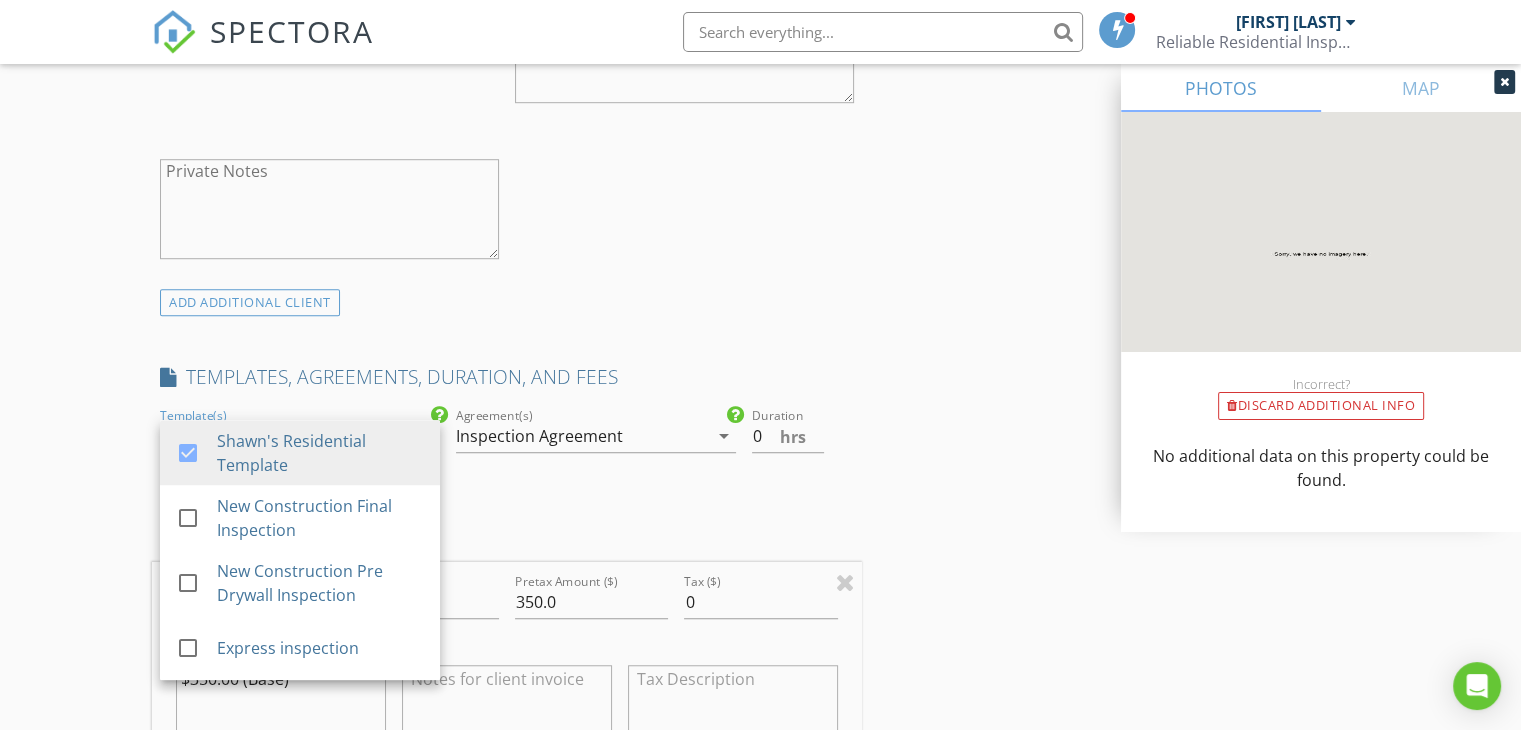 click on "INSPECTOR(S)
check_box   Shawn Hoffman   PRIMARY   Shawn Hoffman arrow_drop_down   check_box Shawn Hoffman specifically requested
Date/Time
08/07/2025 9:00 AM
Location
Address Search       Address 3925 Gallery Chase   Unit   City Cumming   State GA   Zip 30028   County Forsyth     Square Feet 3773   Year Built 2024   Foundation Slab arrow_drop_down     Shawn Hoffman     12.0 miles     (24 minutes)
client
check_box Enable Client CC email for this inspection   Client Search     check_box_outline_blank Client is a Company/Organization     First Name Karimulla   Last Name Shaik   Email karimulla1230@gmail.com   CC Email   Phone 470-861-1143           Notes   Private Notes
ADD ADDITIONAL client
SERVICES
check_box_outline_blank   Express Inspection   check_box_outline_blank" at bounding box center (760, 638) 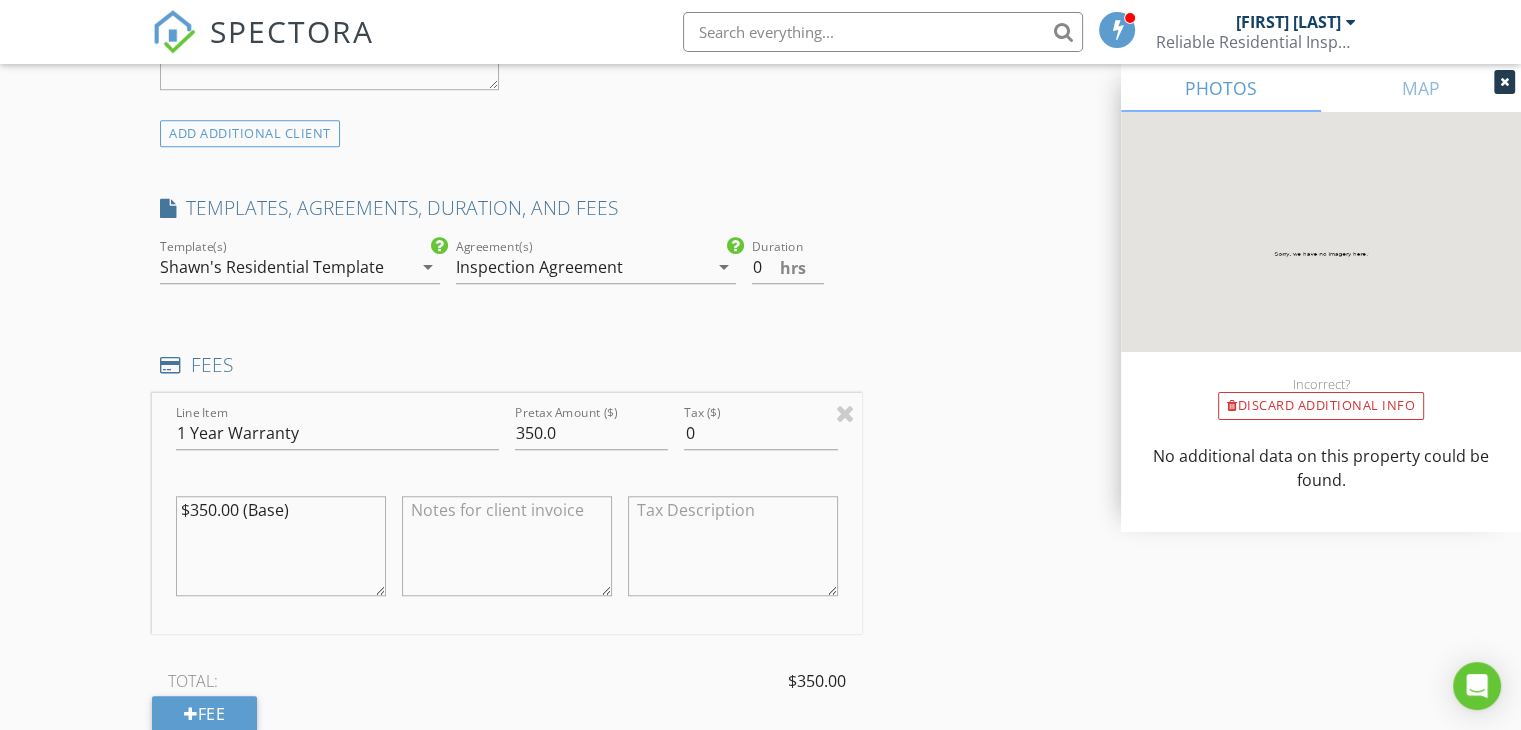 scroll, scrollTop: 1542, scrollLeft: 0, axis: vertical 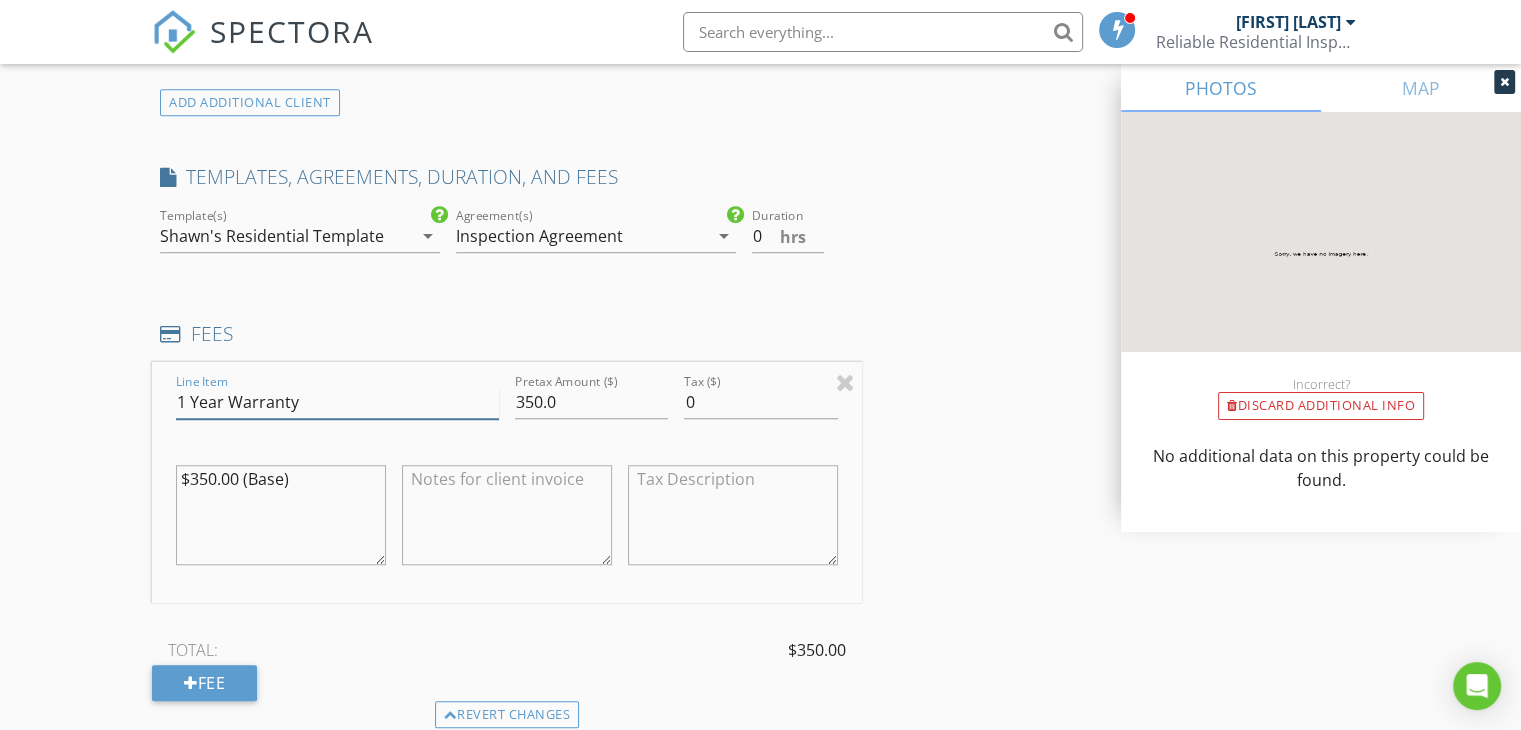 click on "1 Year Warranty" at bounding box center [337, 402] 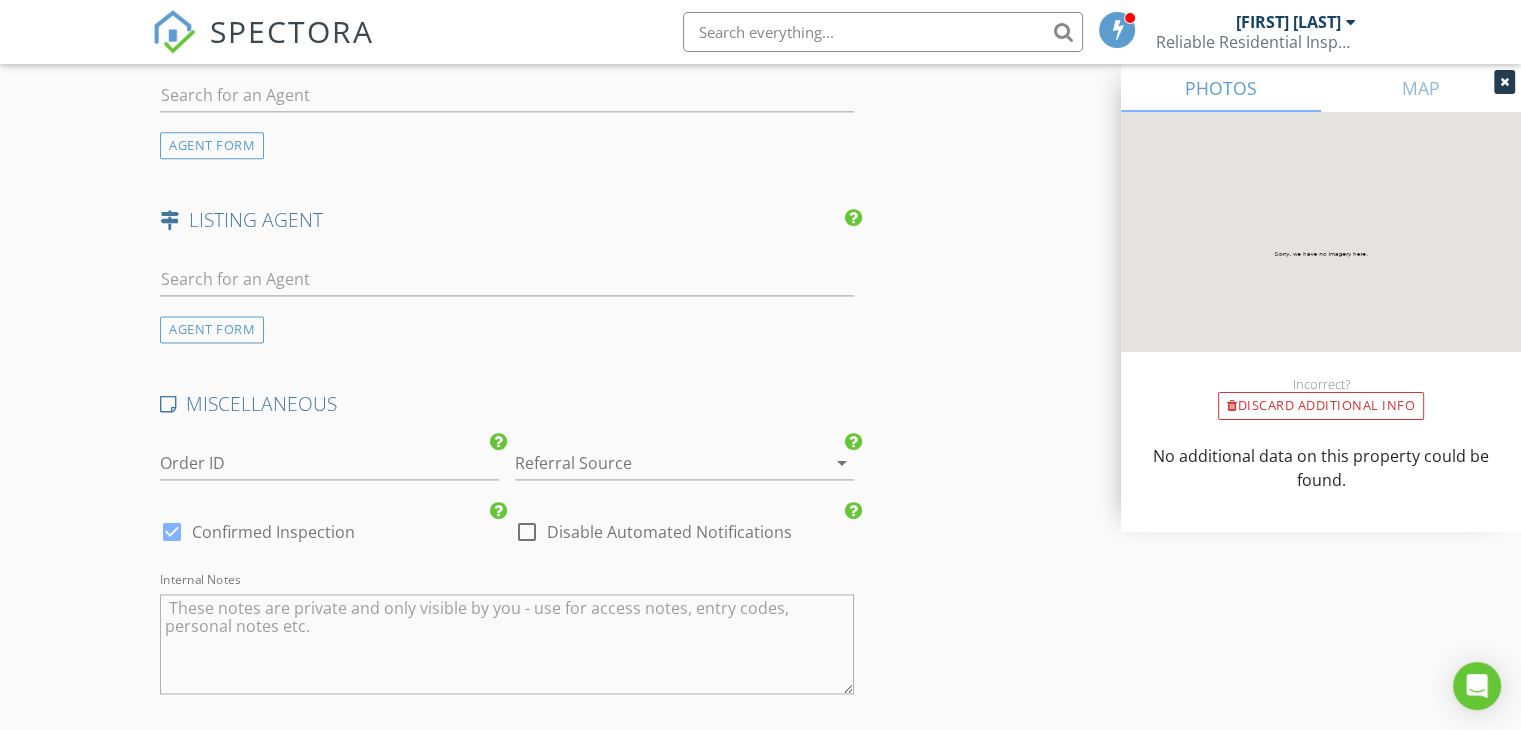 scroll, scrollTop: 3042, scrollLeft: 0, axis: vertical 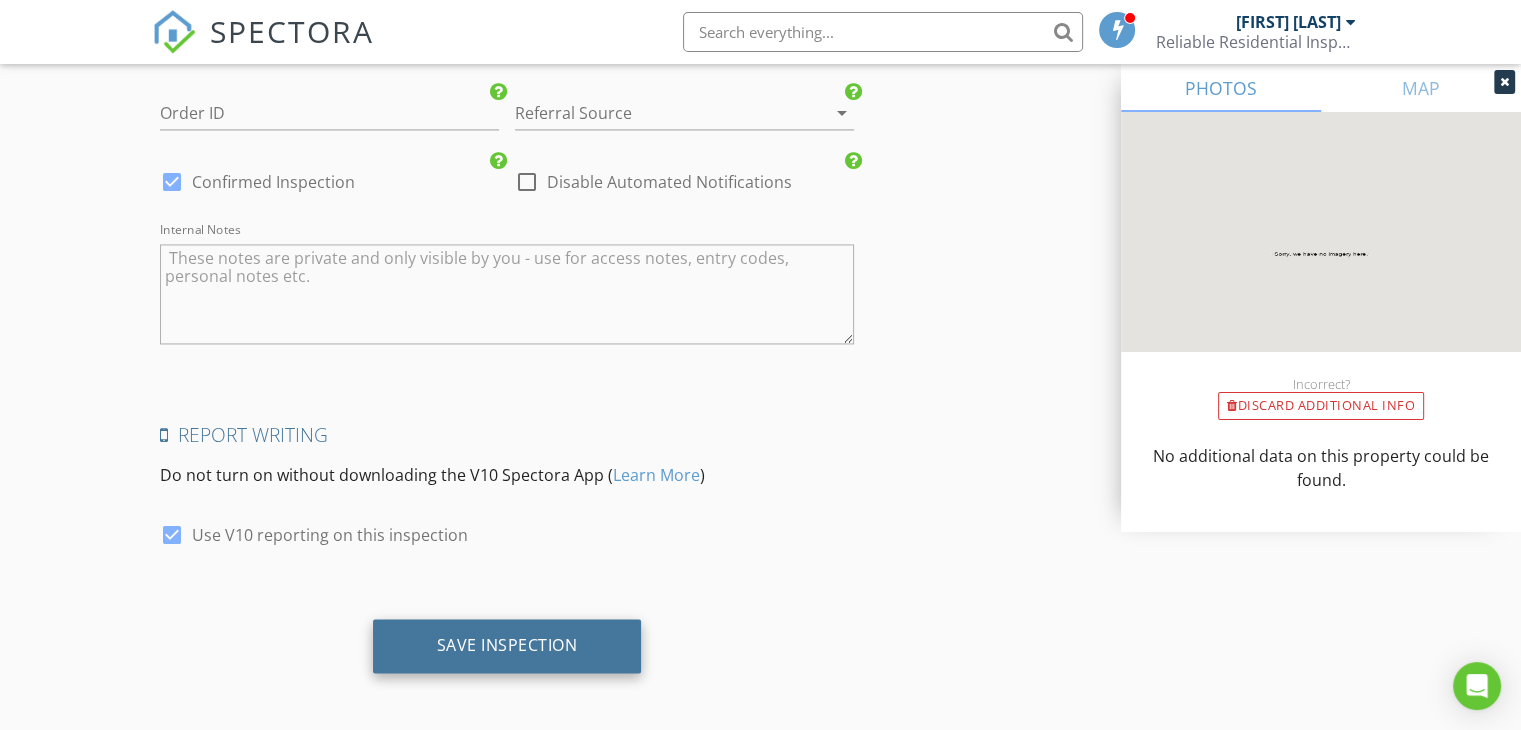 type on "1 Year Warranty Inspection" 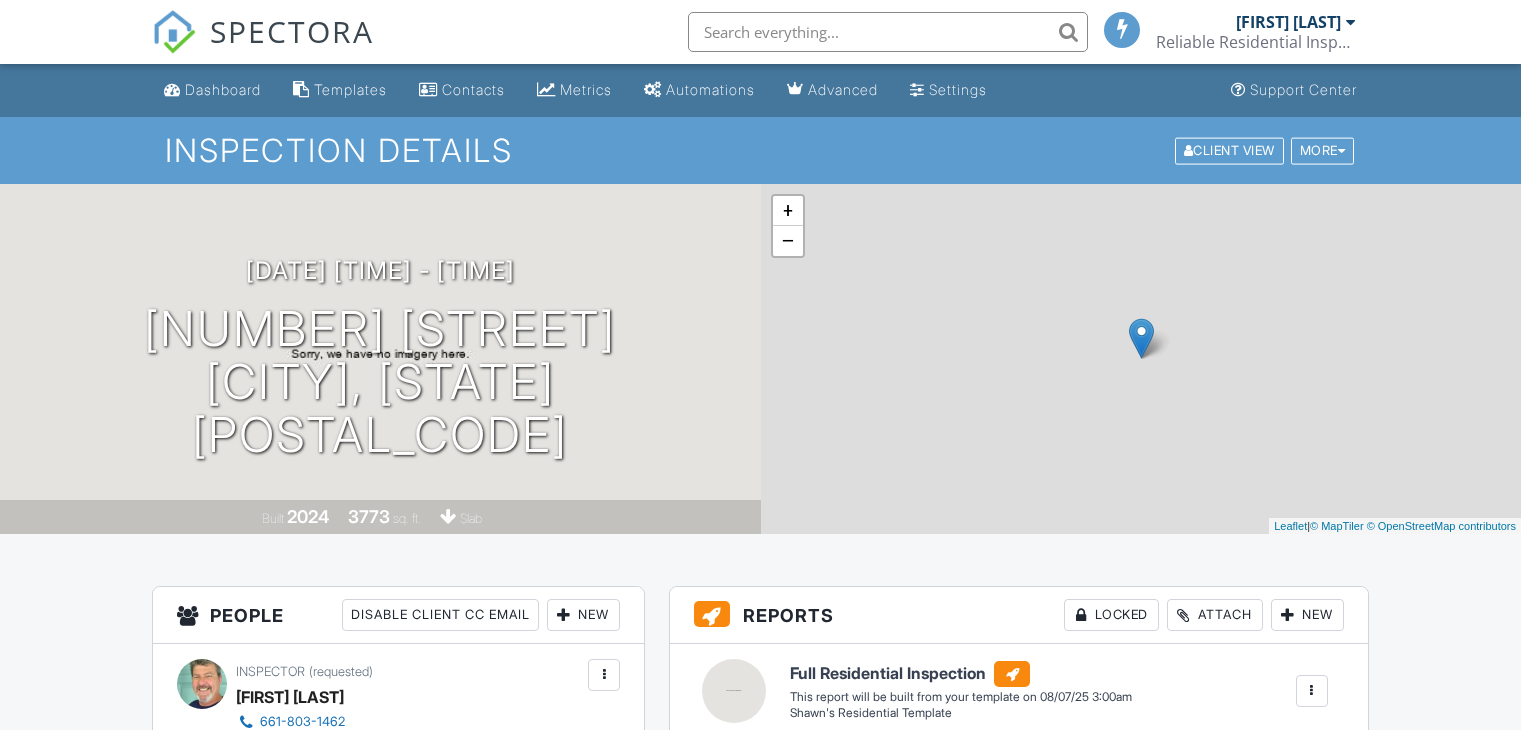scroll, scrollTop: 0, scrollLeft: 0, axis: both 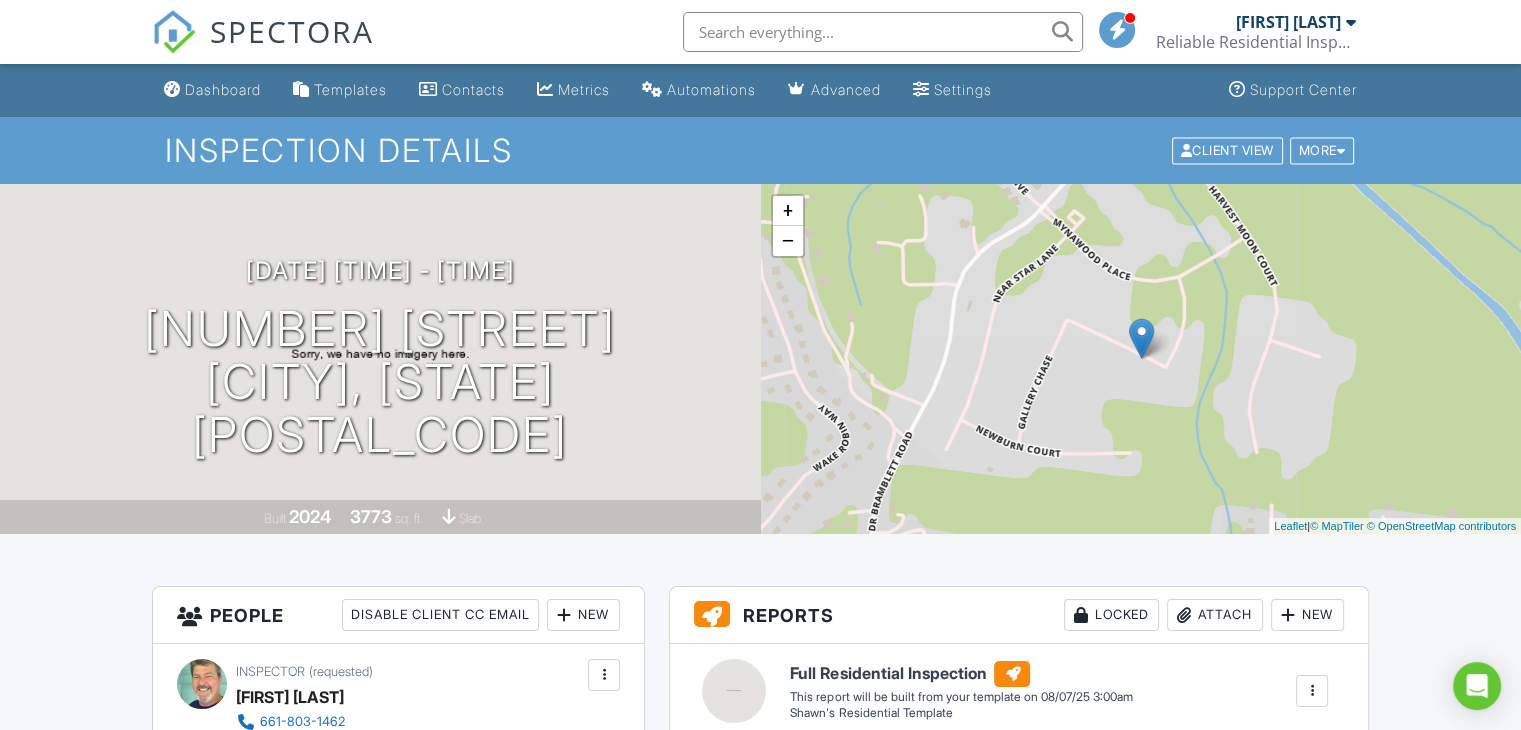 click on "Dashboard" at bounding box center (223, 89) 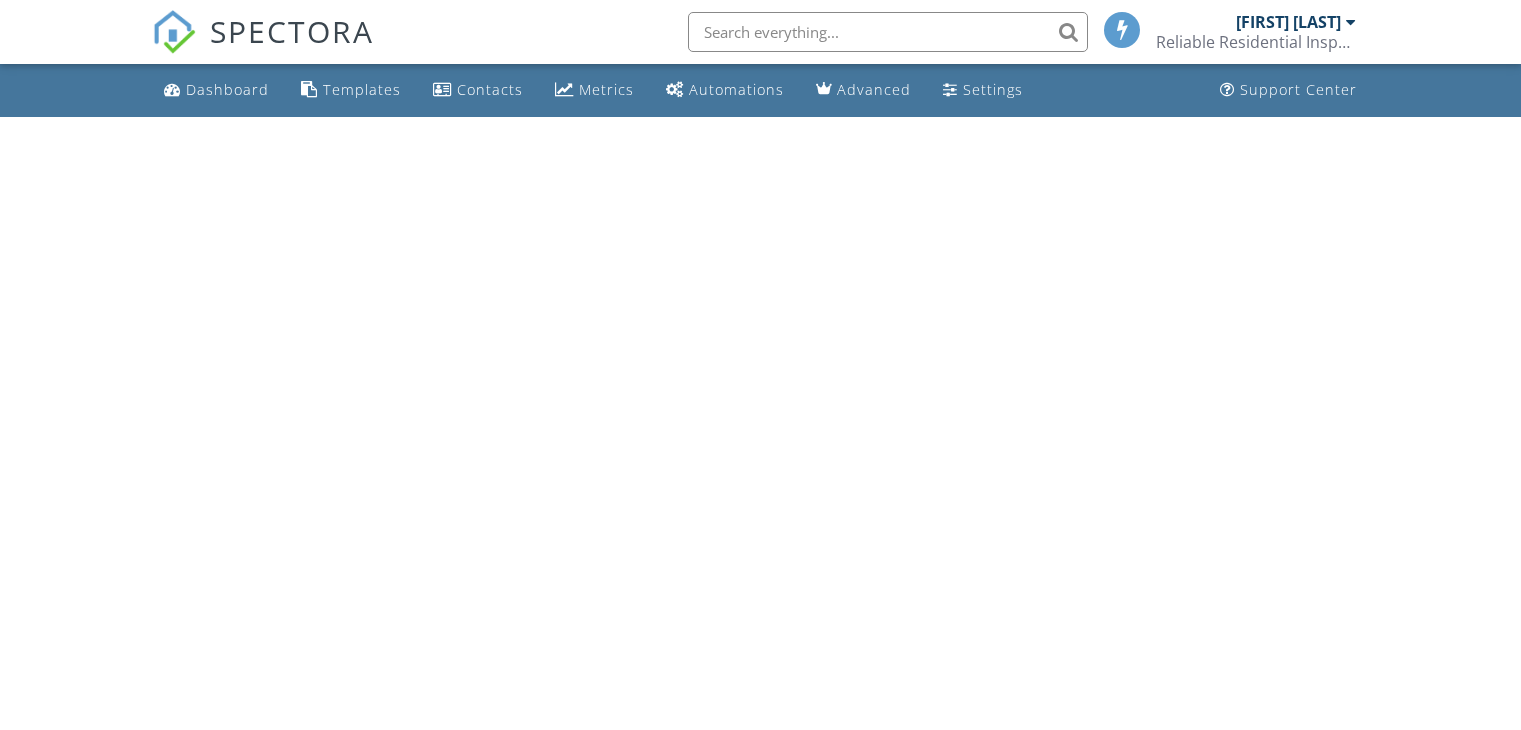 scroll, scrollTop: 0, scrollLeft: 0, axis: both 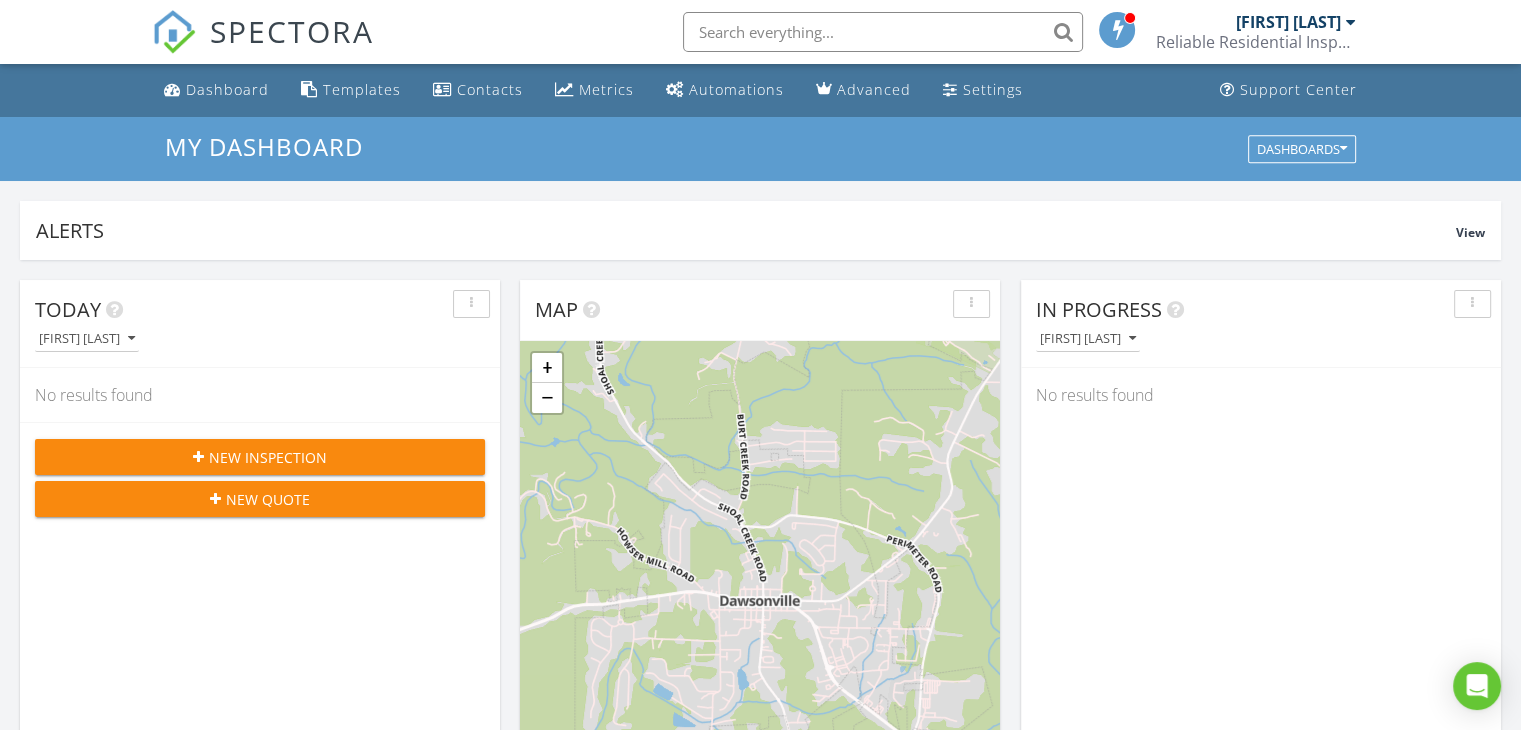 click at bounding box center (883, 32) 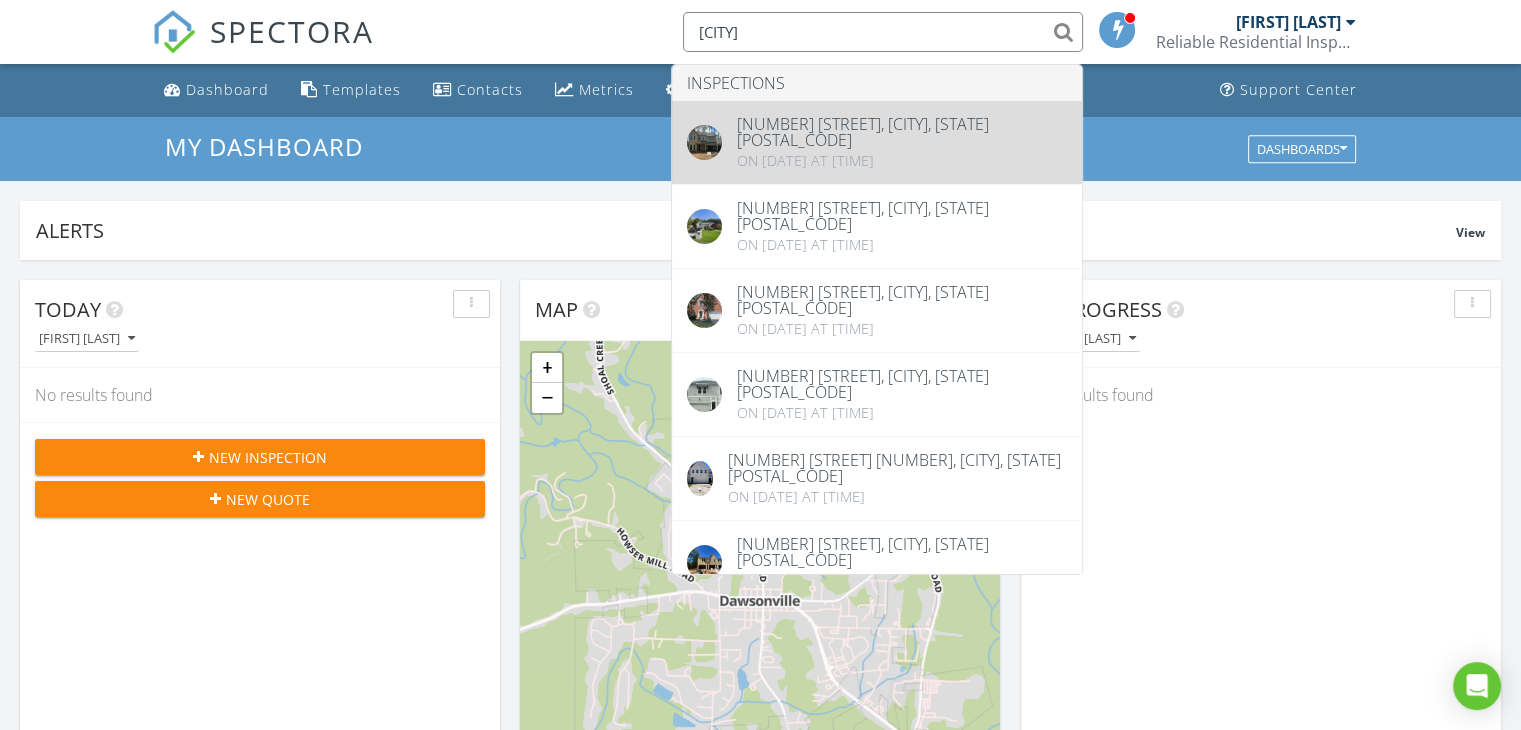 type on "marietta" 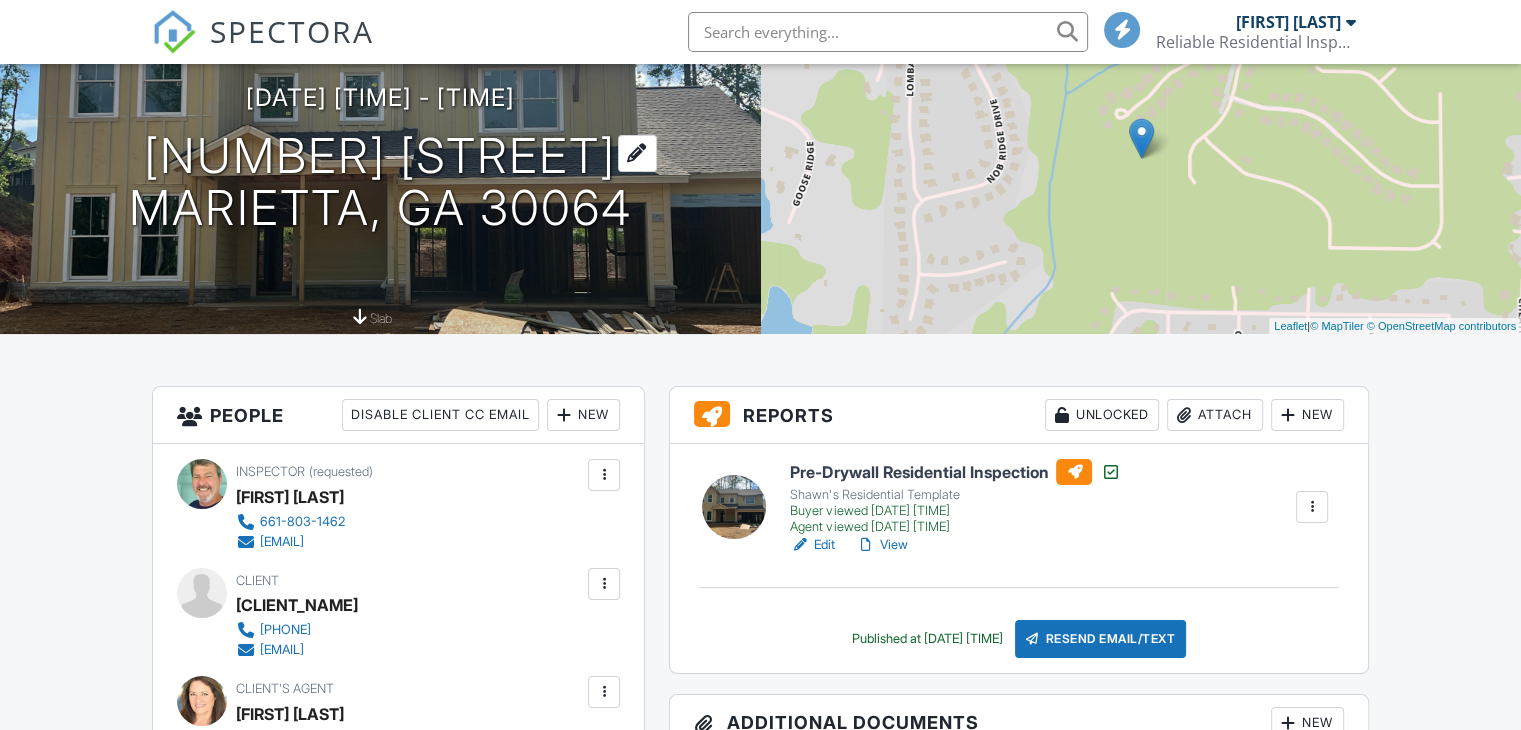 scroll, scrollTop: 200, scrollLeft: 0, axis: vertical 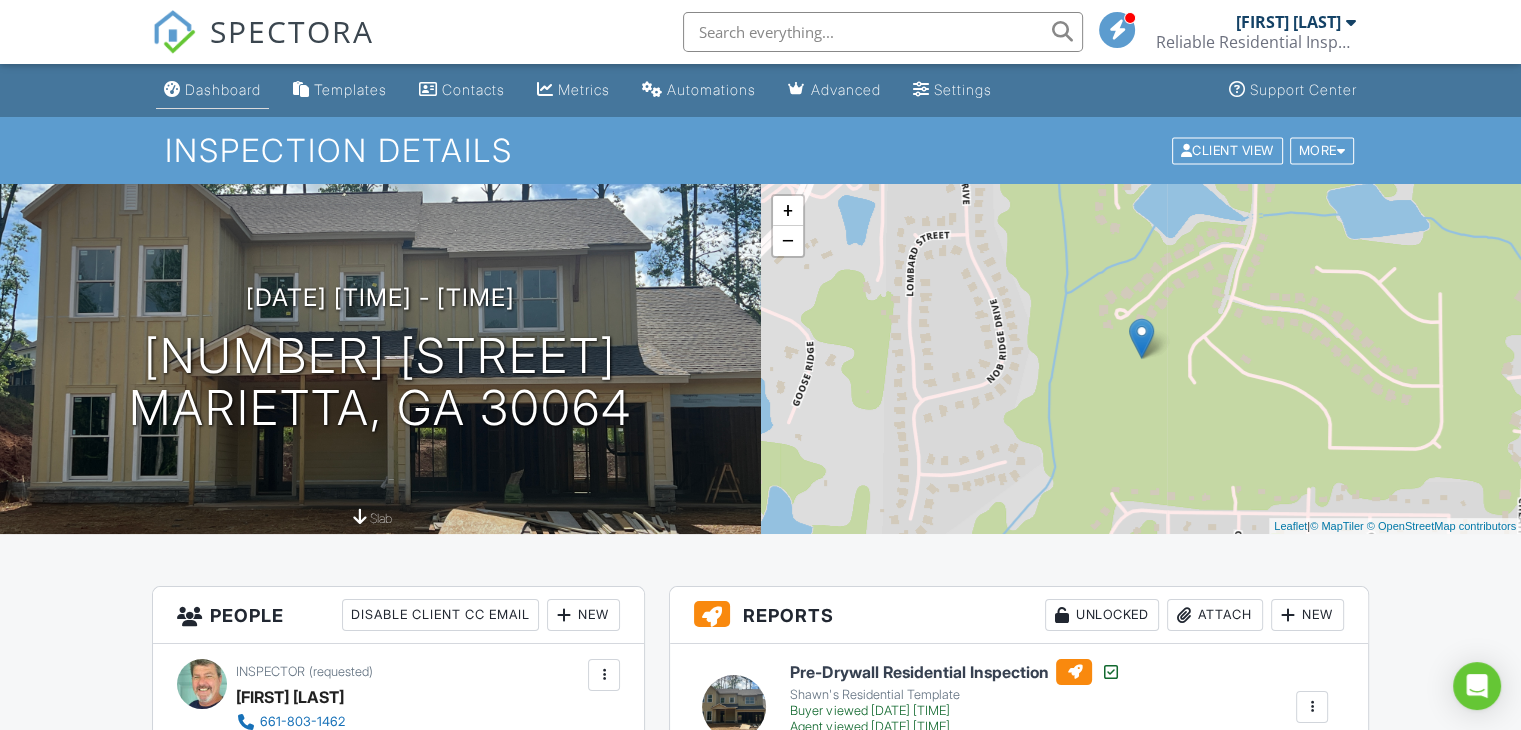click on "Dashboard" at bounding box center [223, 89] 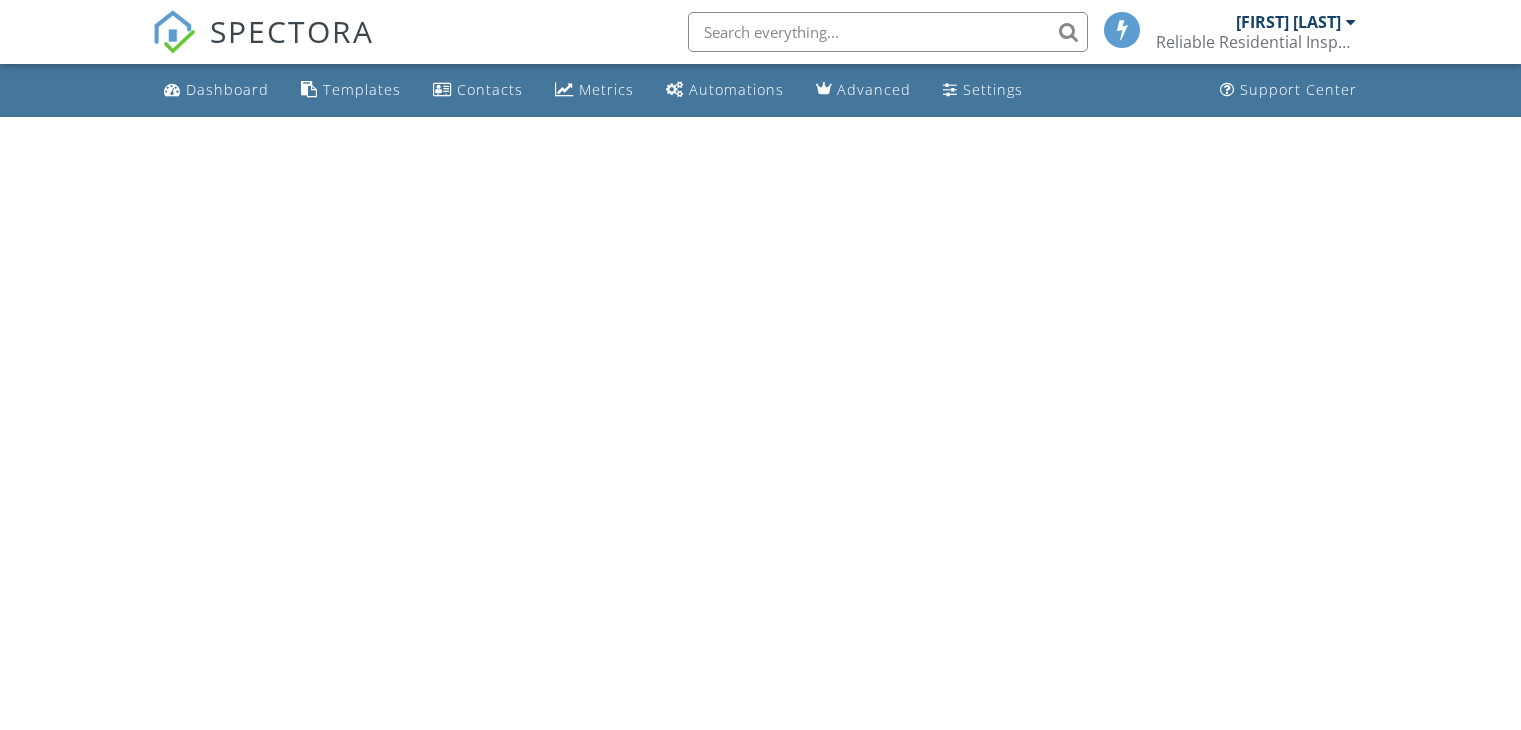 scroll, scrollTop: 0, scrollLeft: 0, axis: both 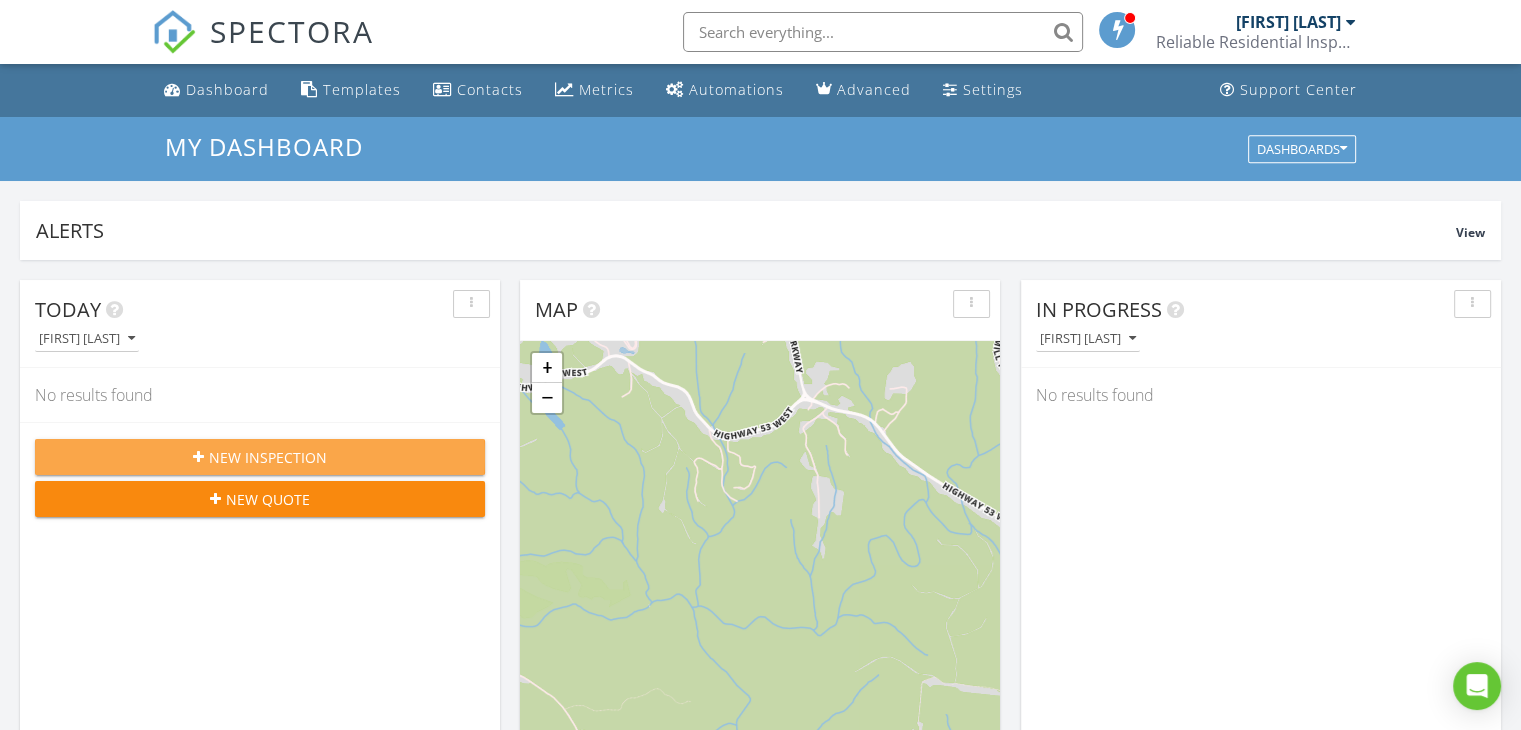 click on "New Inspection" at bounding box center (268, 457) 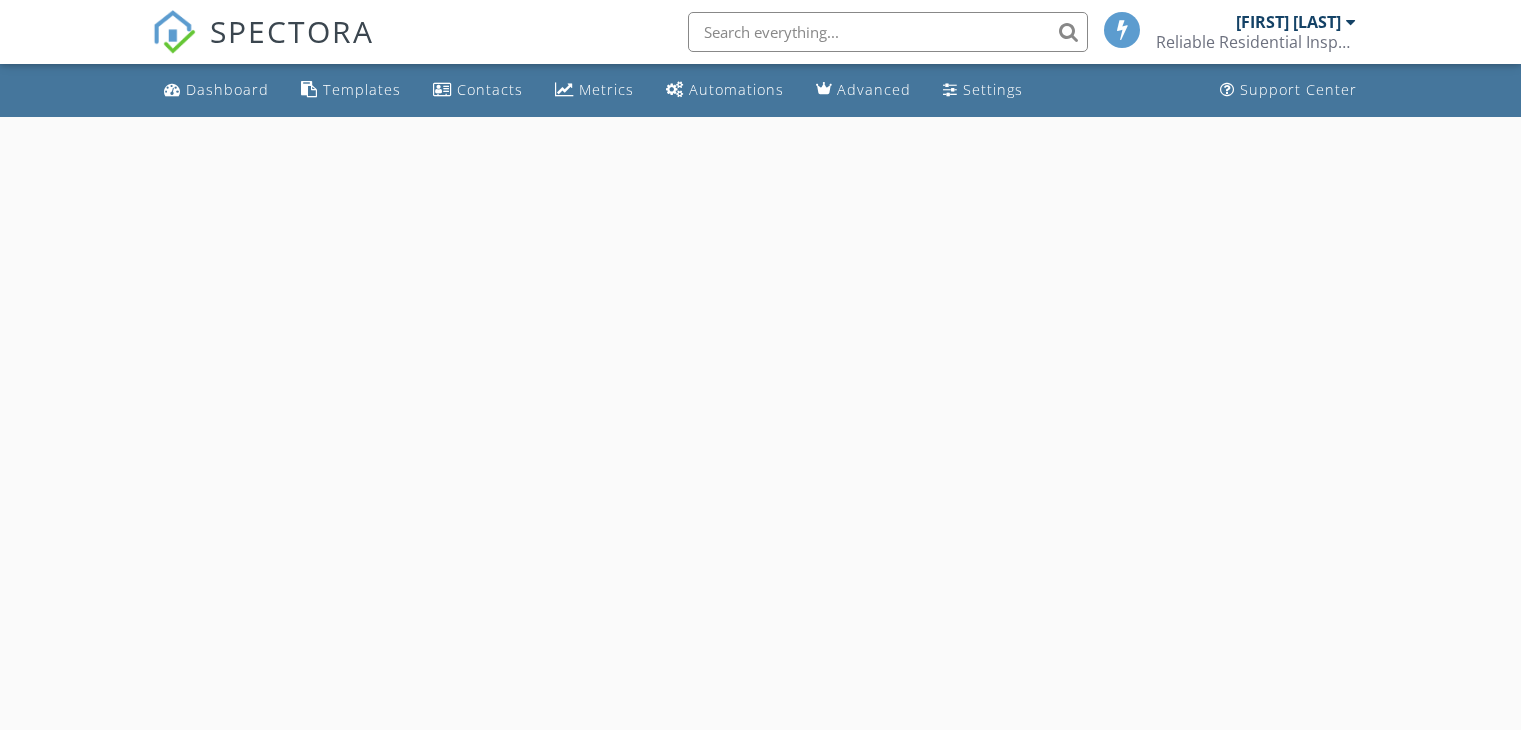 scroll, scrollTop: 0, scrollLeft: 0, axis: both 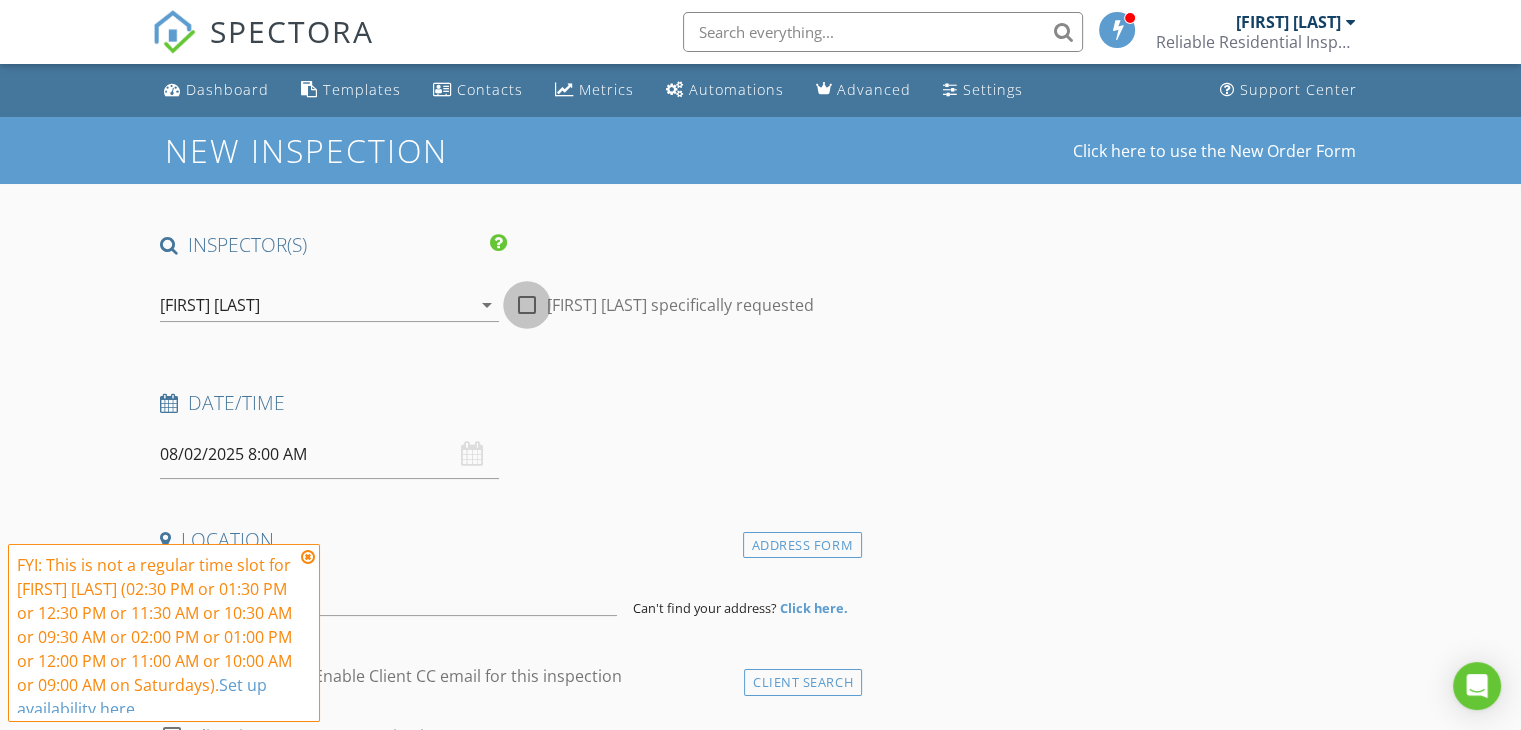 click at bounding box center [527, 305] 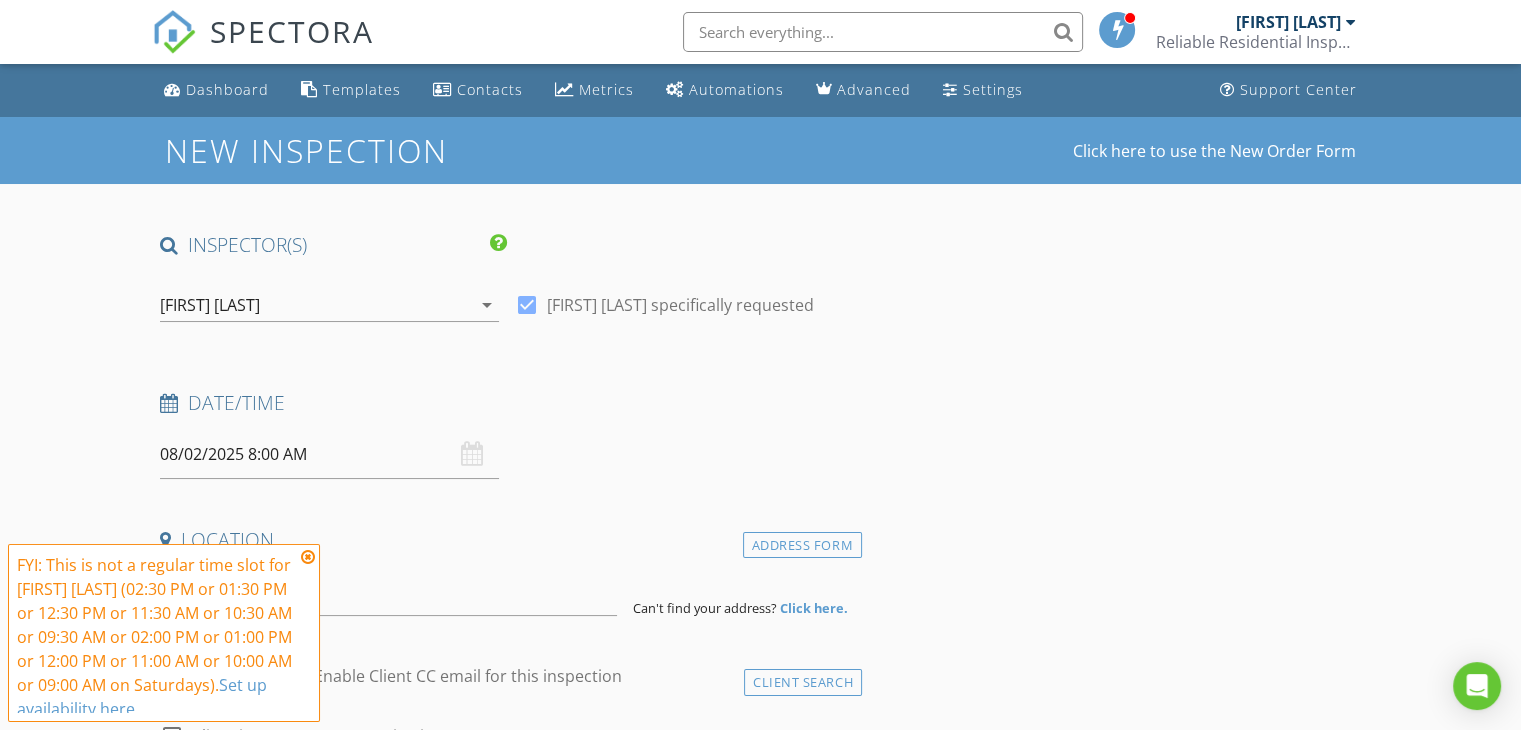 click at bounding box center [308, 557] 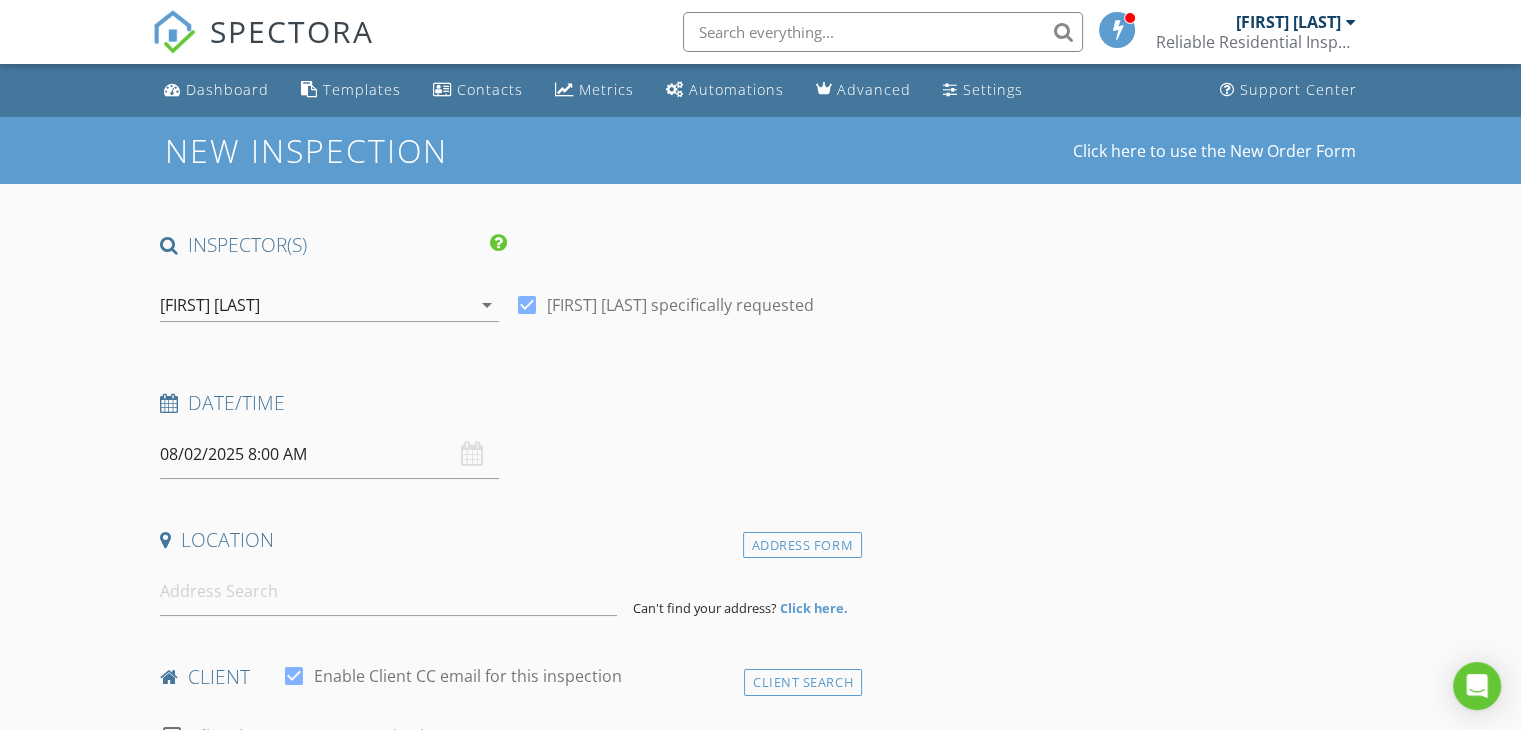 click on "08/02/2025 8:00 AM" at bounding box center [329, 454] 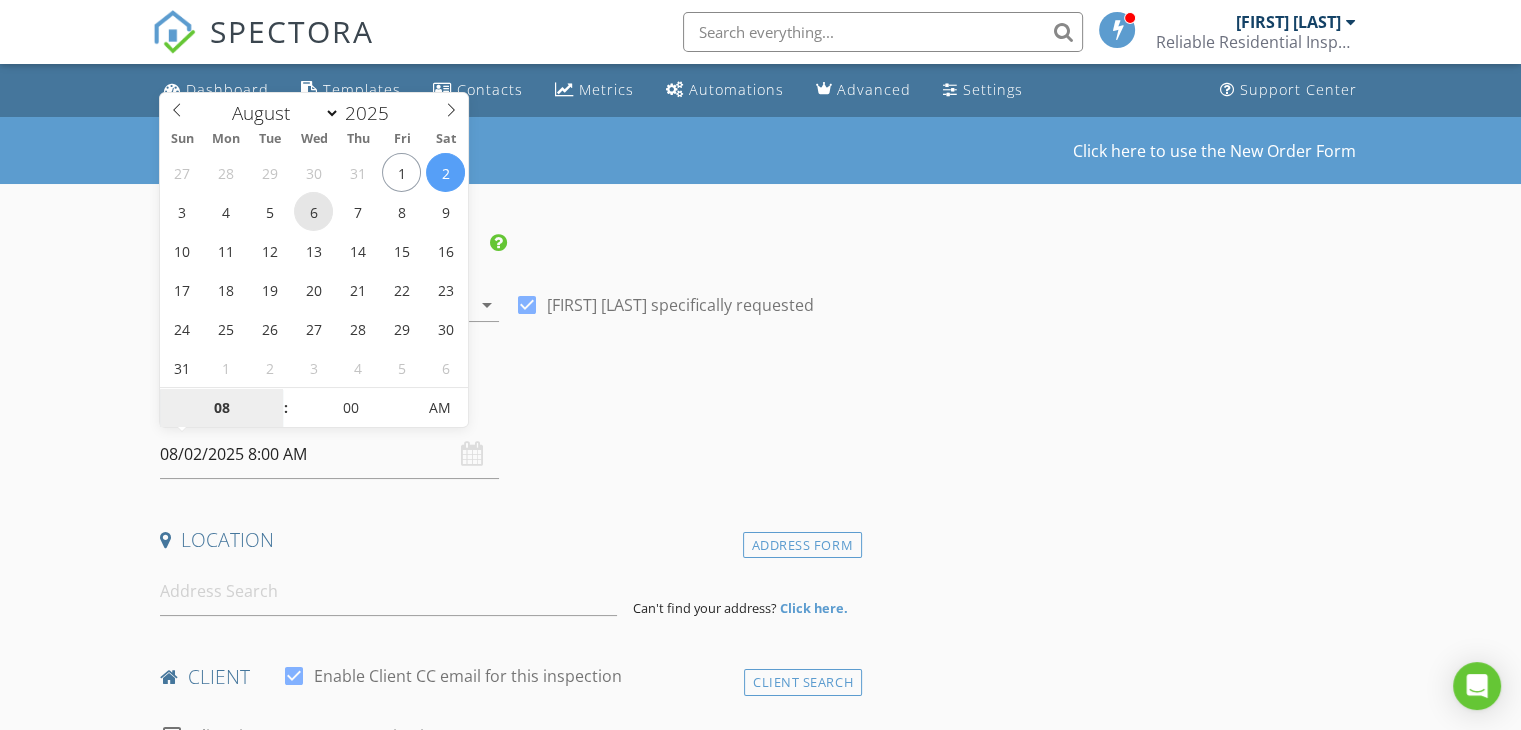type on "08/06/2025 8:00 AM" 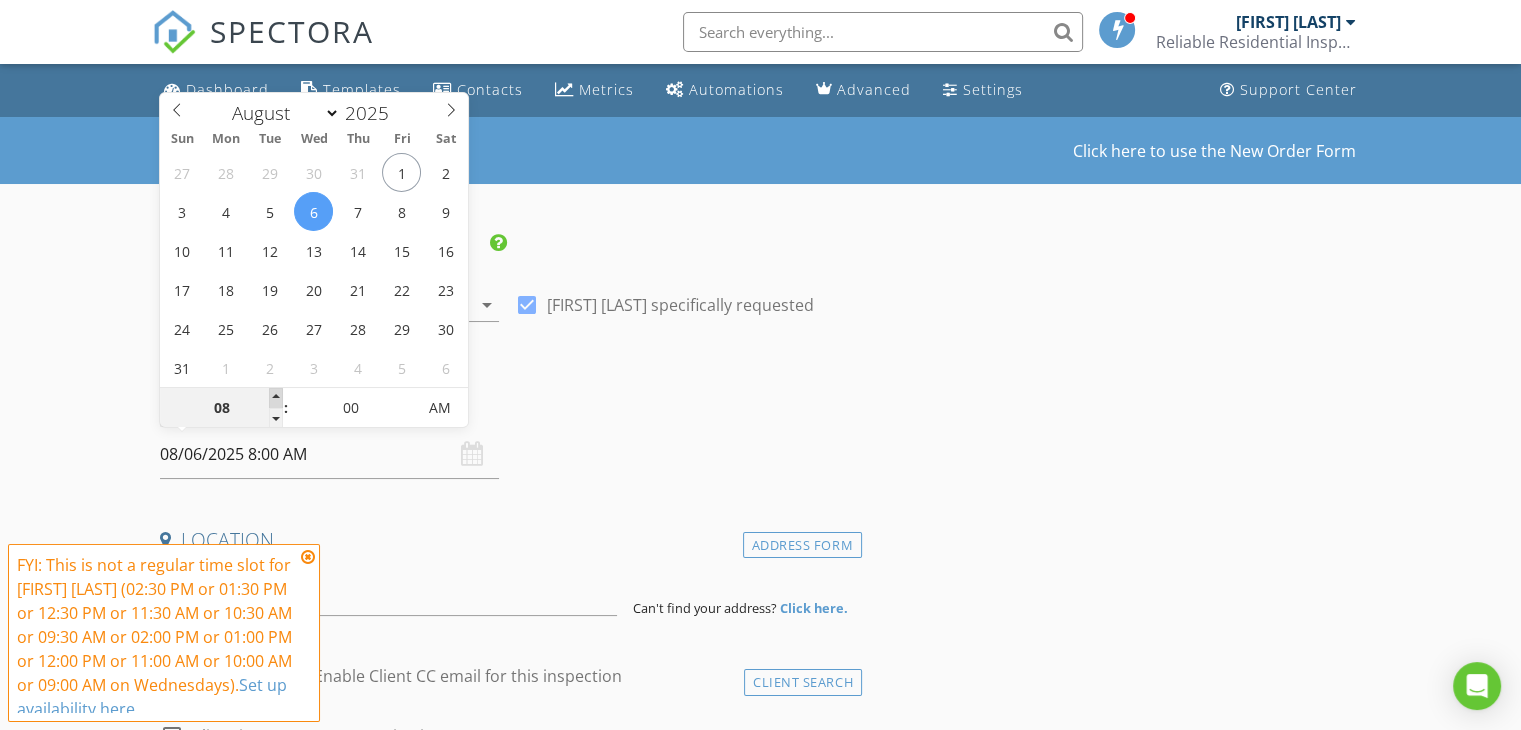 type on "09" 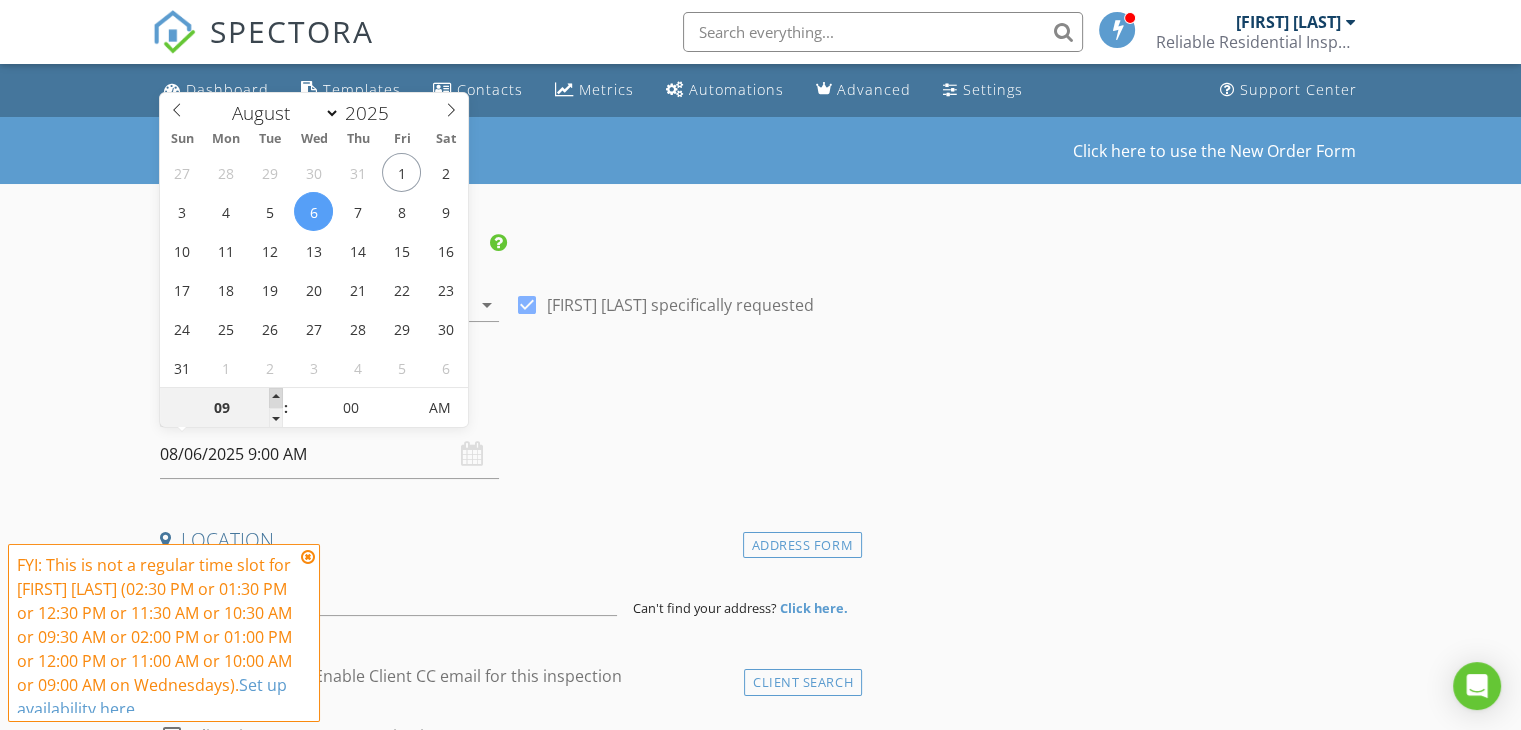 click at bounding box center (276, 398) 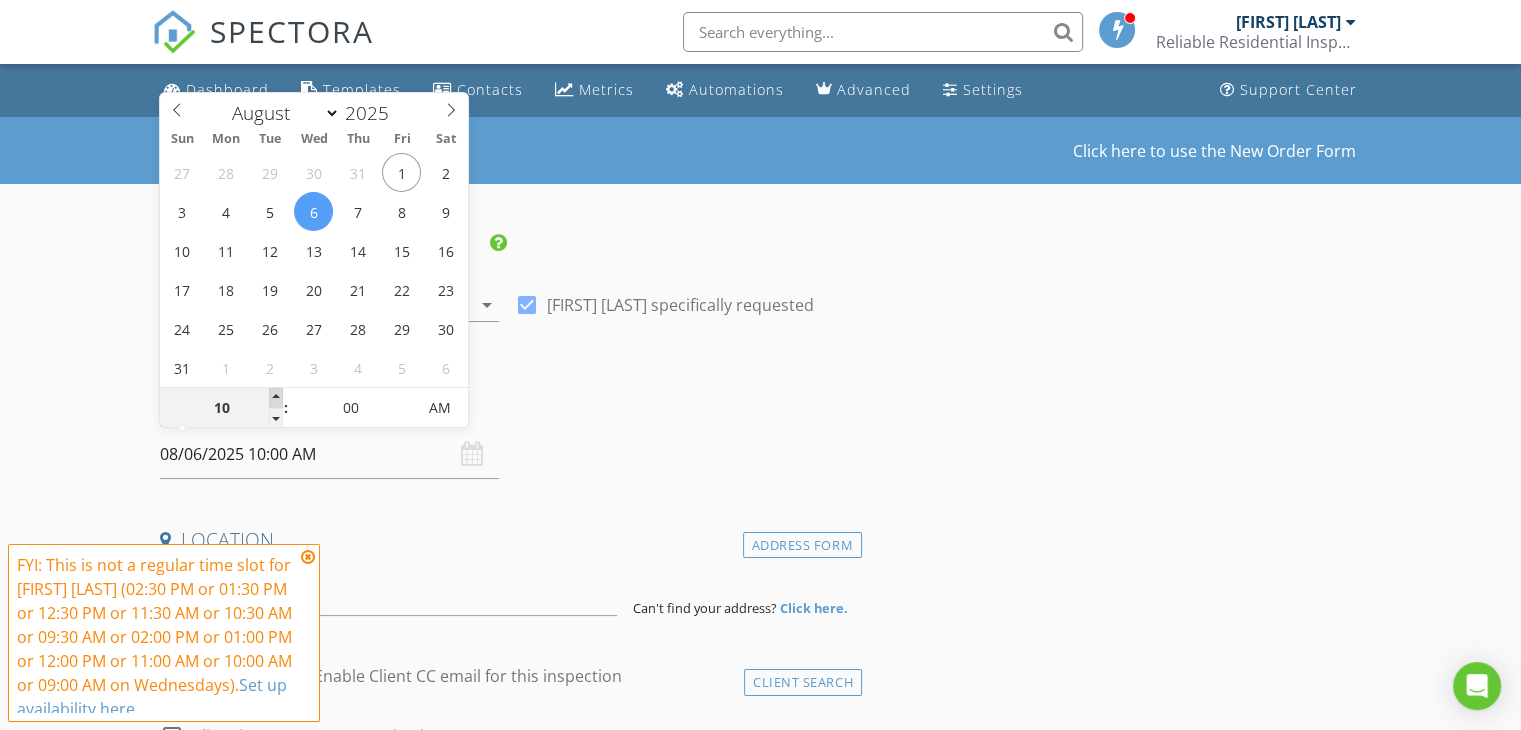 click at bounding box center (276, 398) 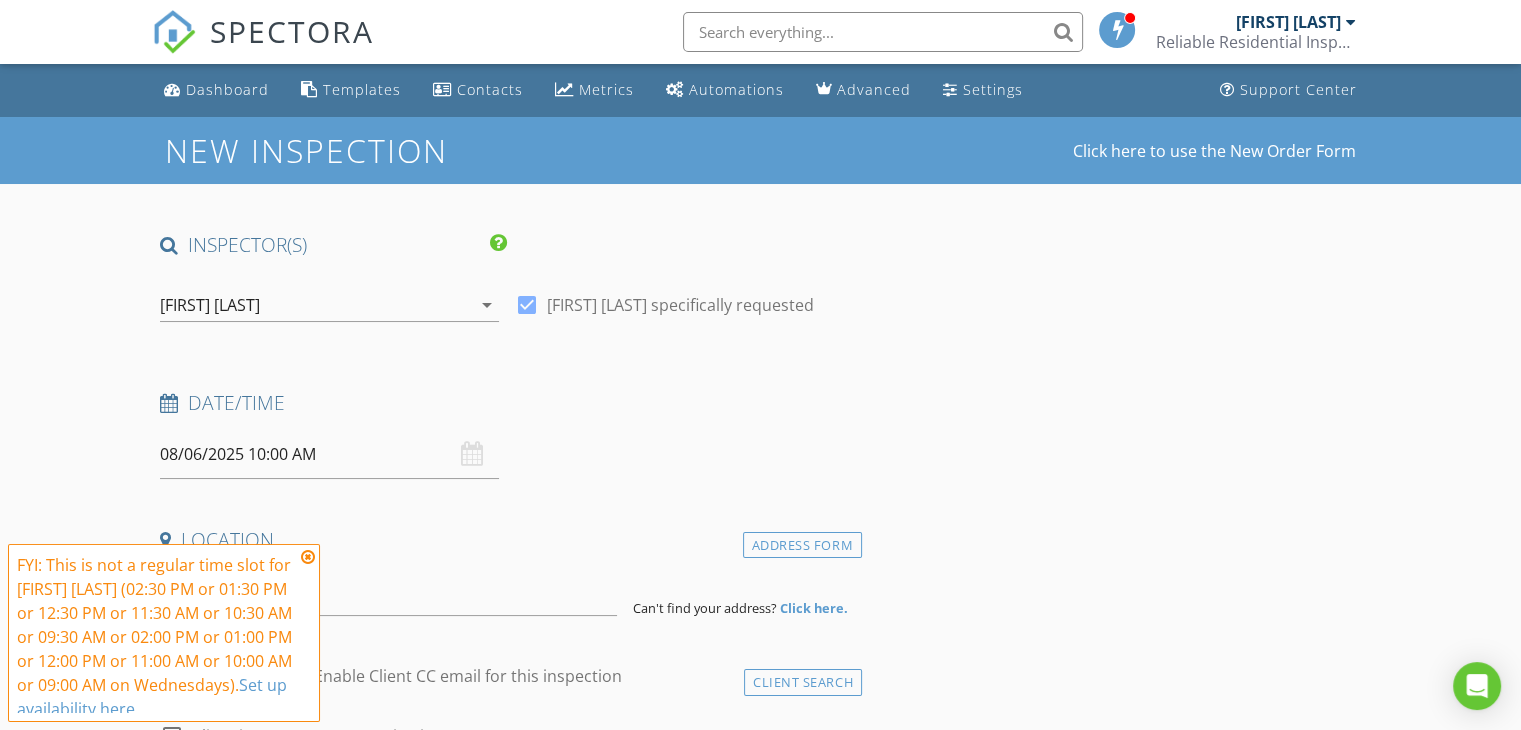 click on "Date/Time
08/06/2025 10:00 AM" at bounding box center [507, 434] 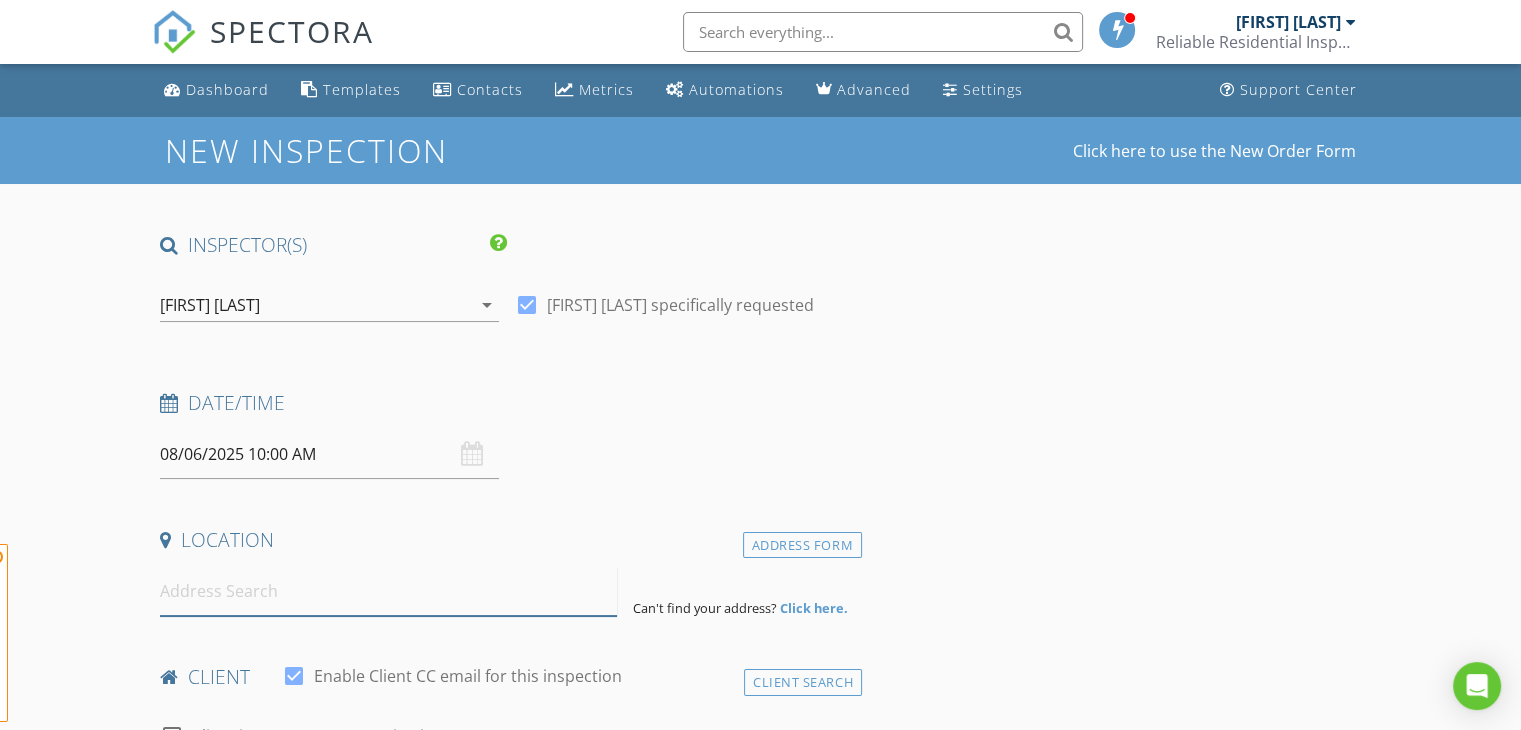 click at bounding box center [388, 591] 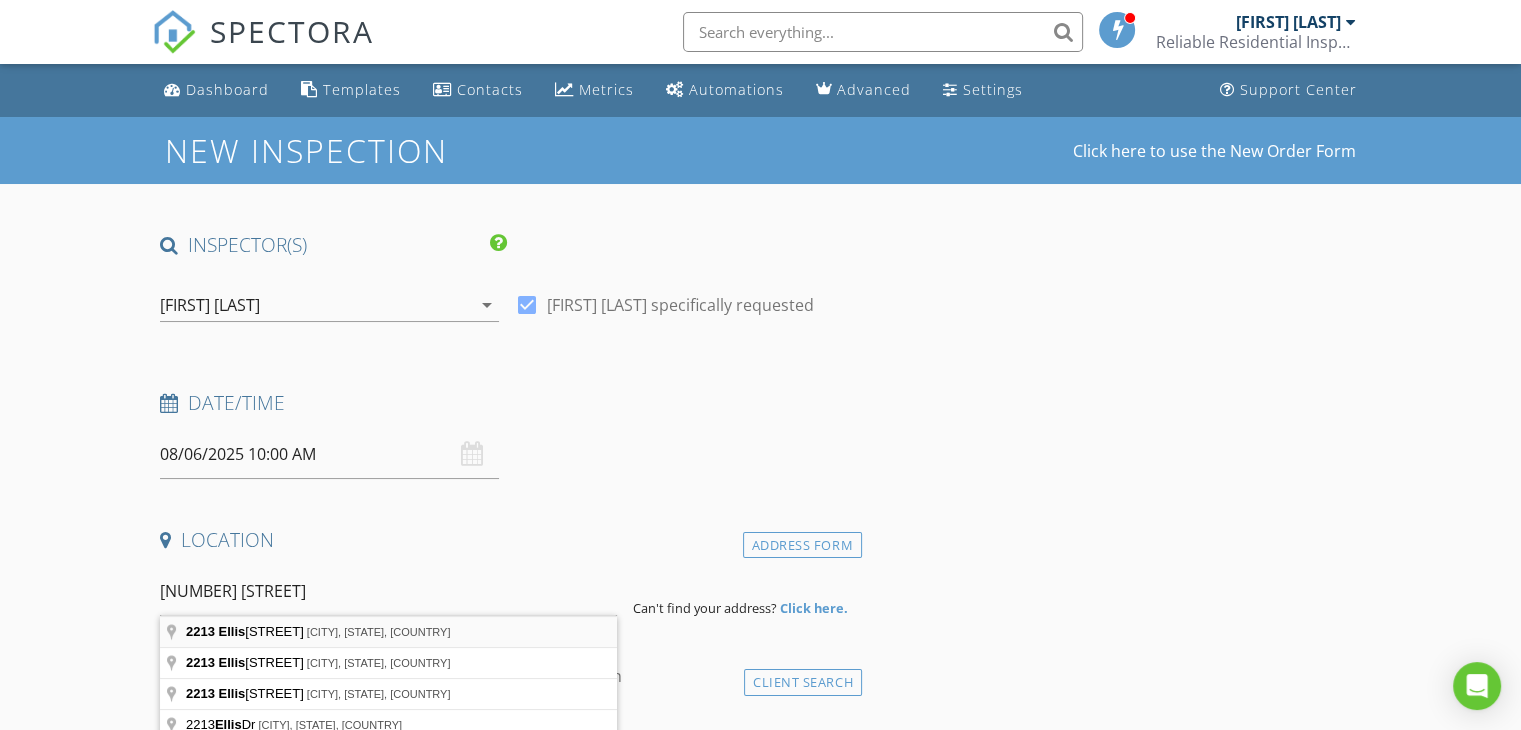 type on "2213 Ellis Mountain Drive, Marietta, GA, USA" 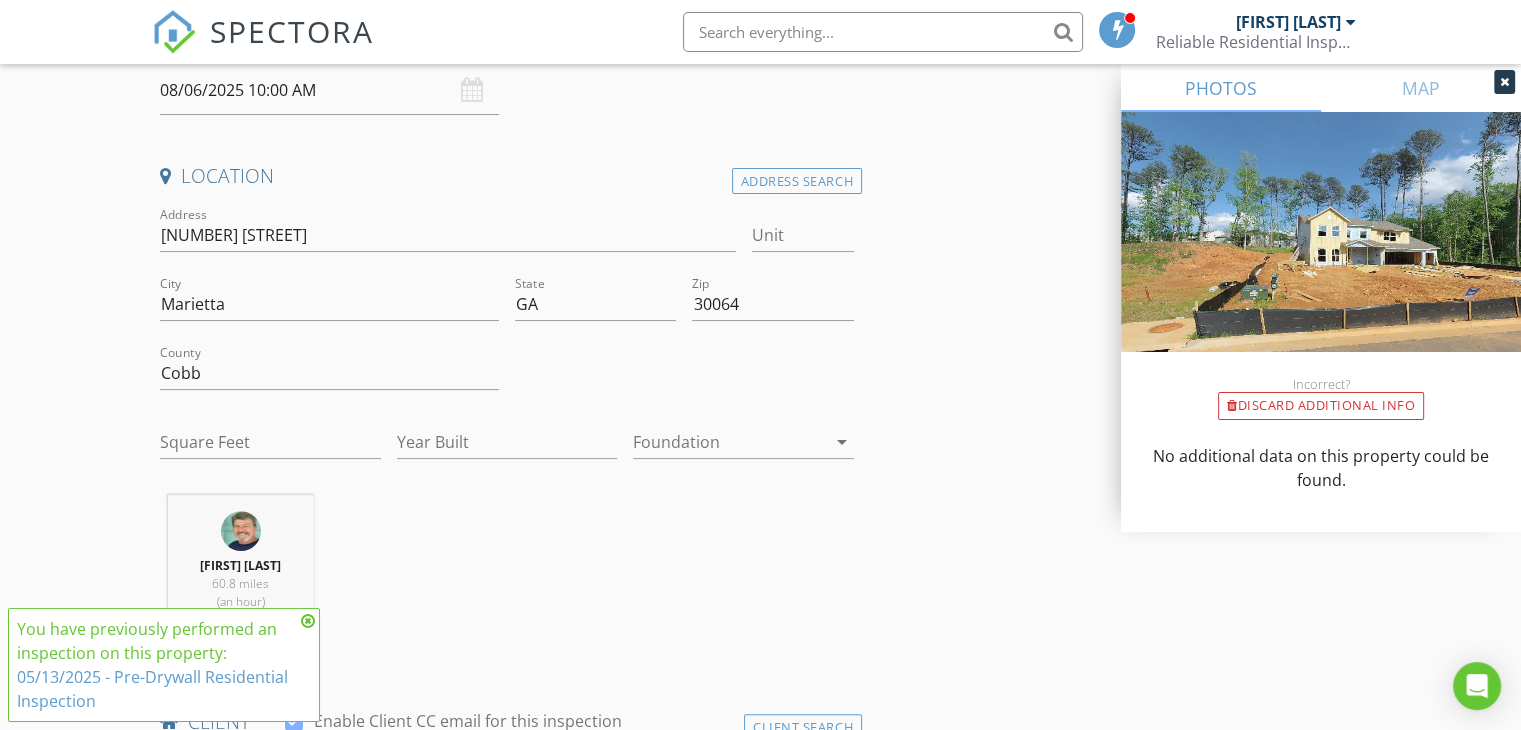 scroll, scrollTop: 400, scrollLeft: 0, axis: vertical 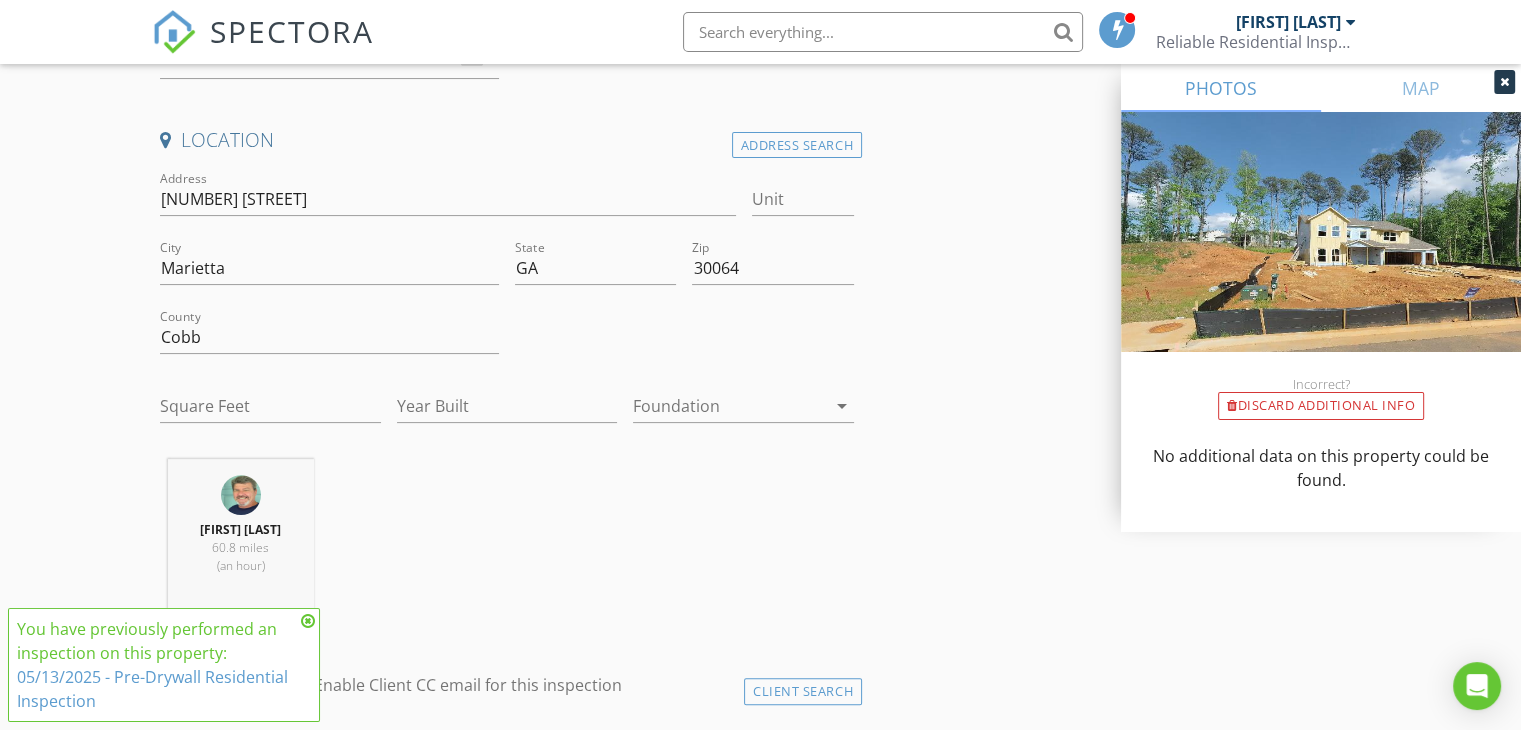 click at bounding box center (729, 406) 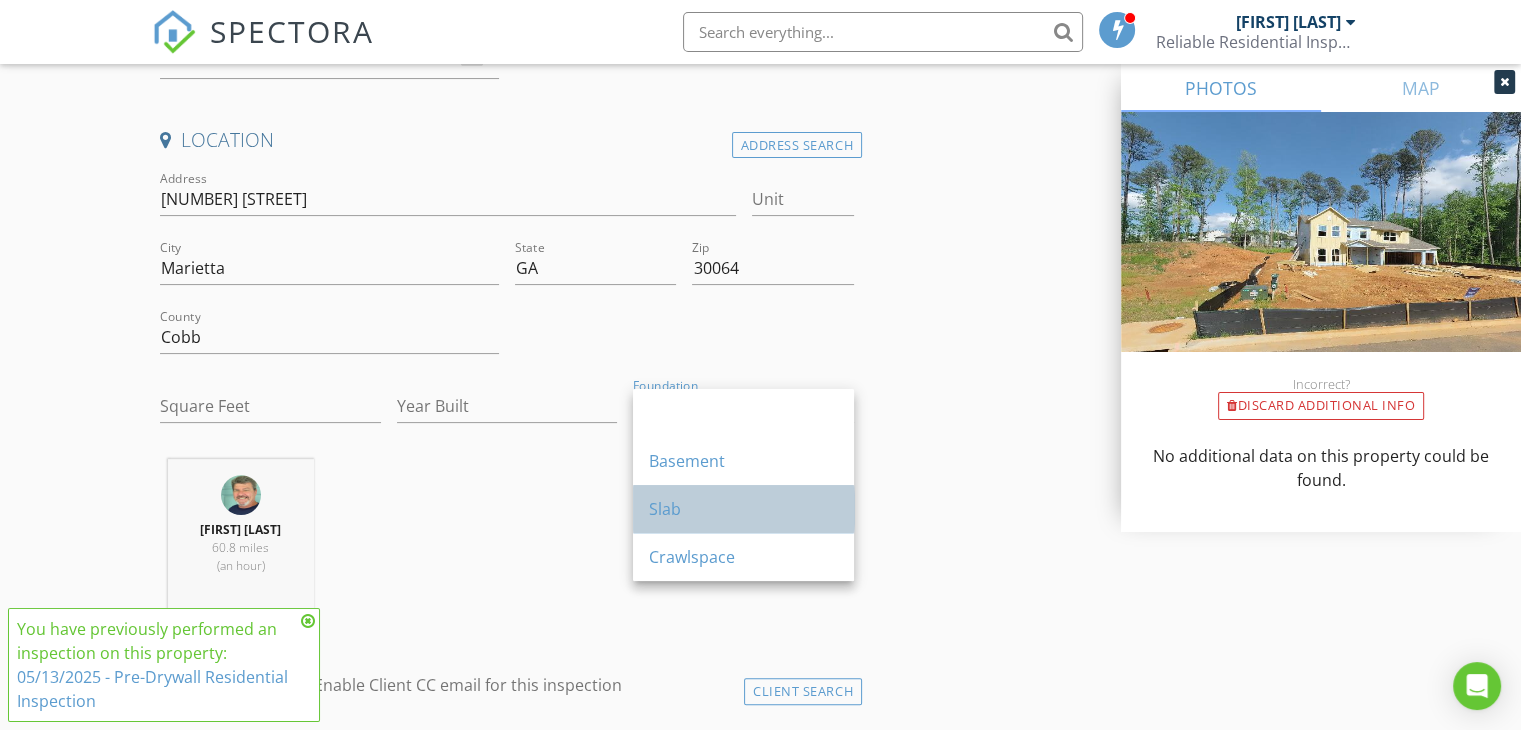 click on "Slab" at bounding box center (743, 509) 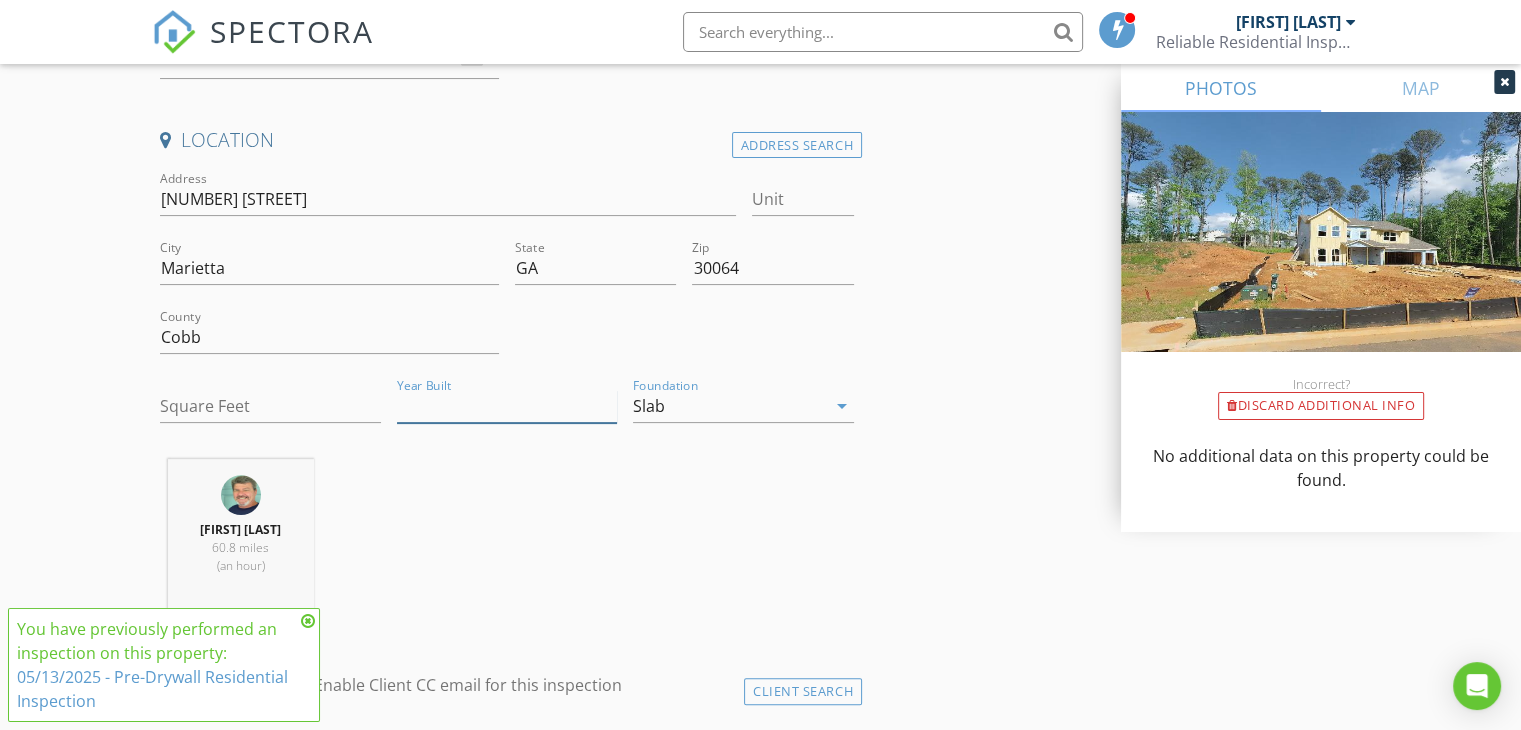 click on "Year Built" at bounding box center [507, 406] 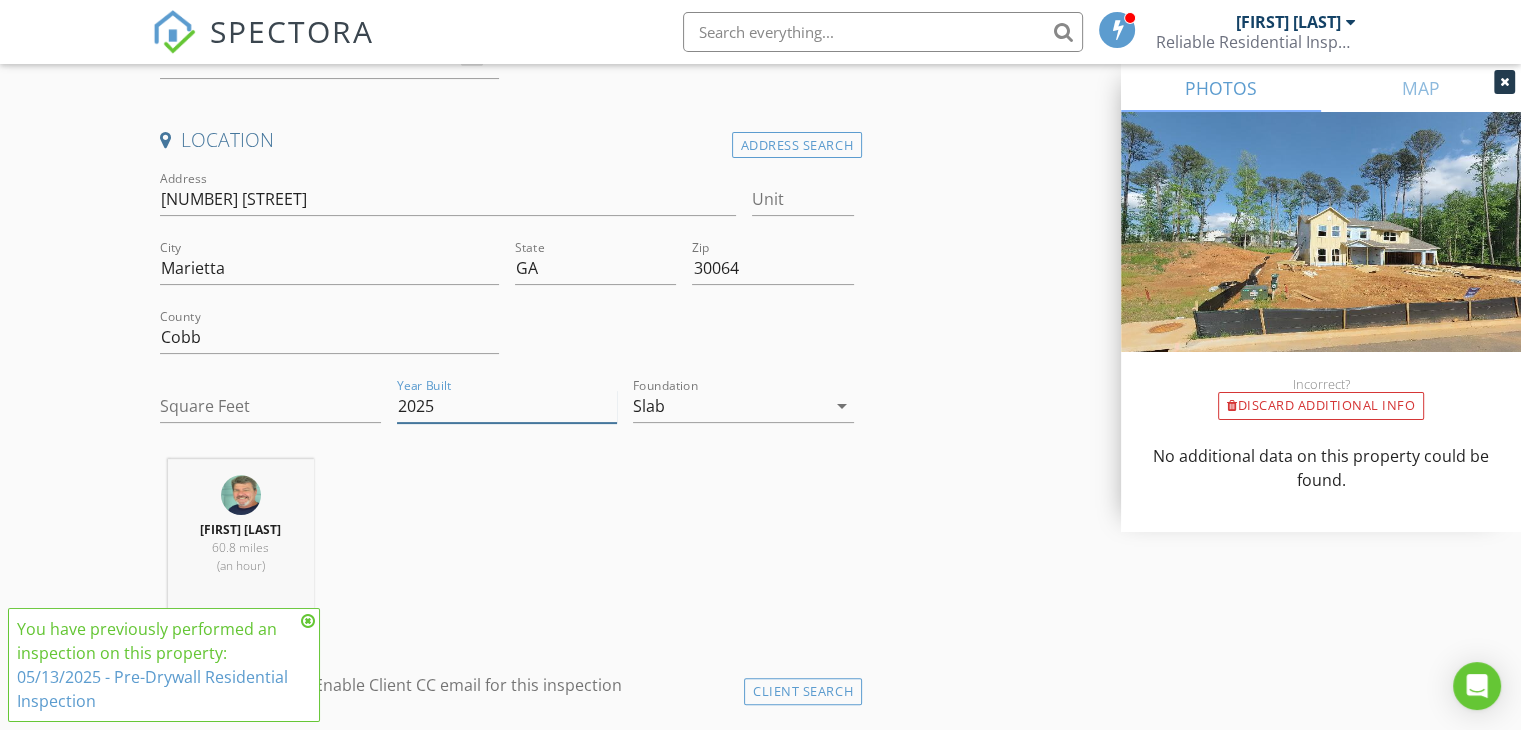 type on "2025" 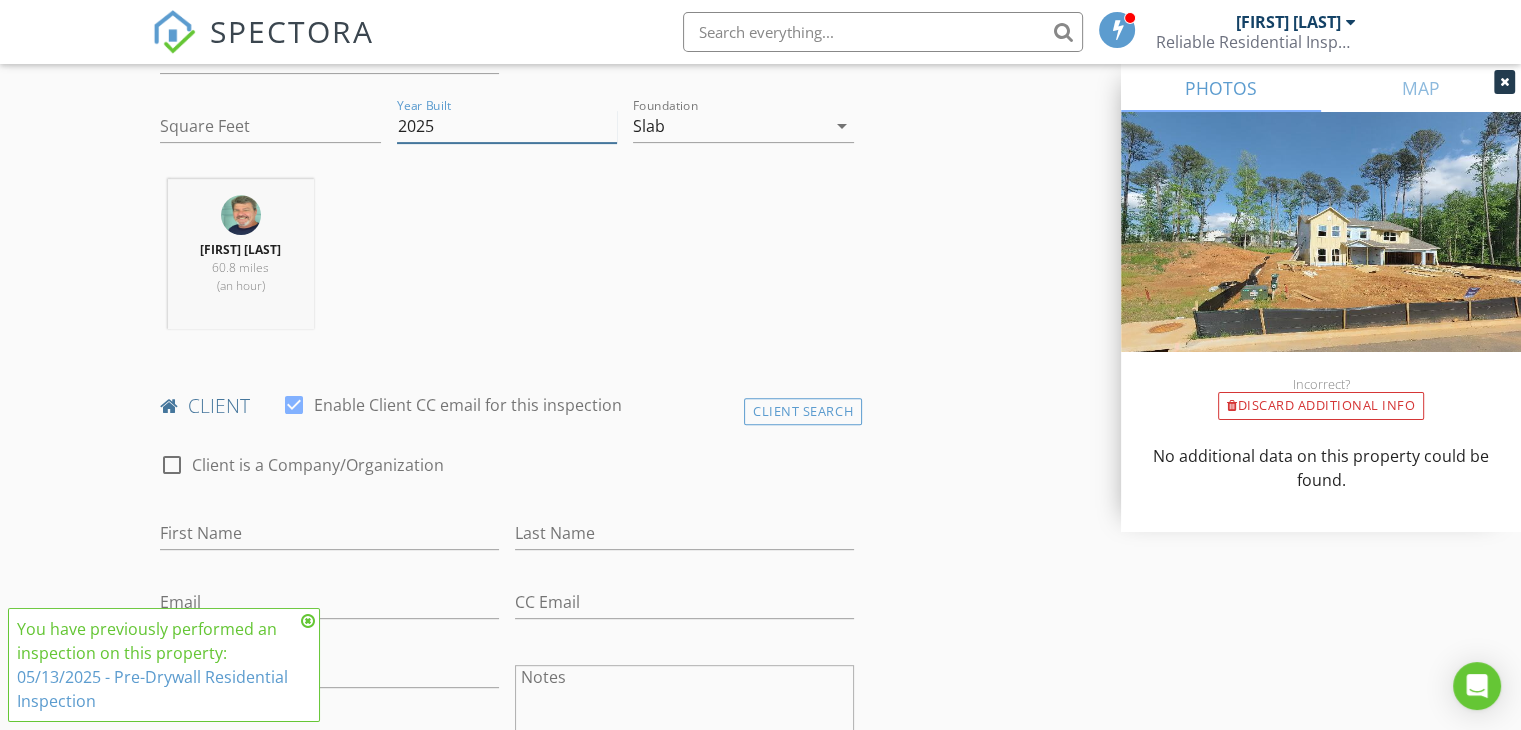 scroll, scrollTop: 800, scrollLeft: 0, axis: vertical 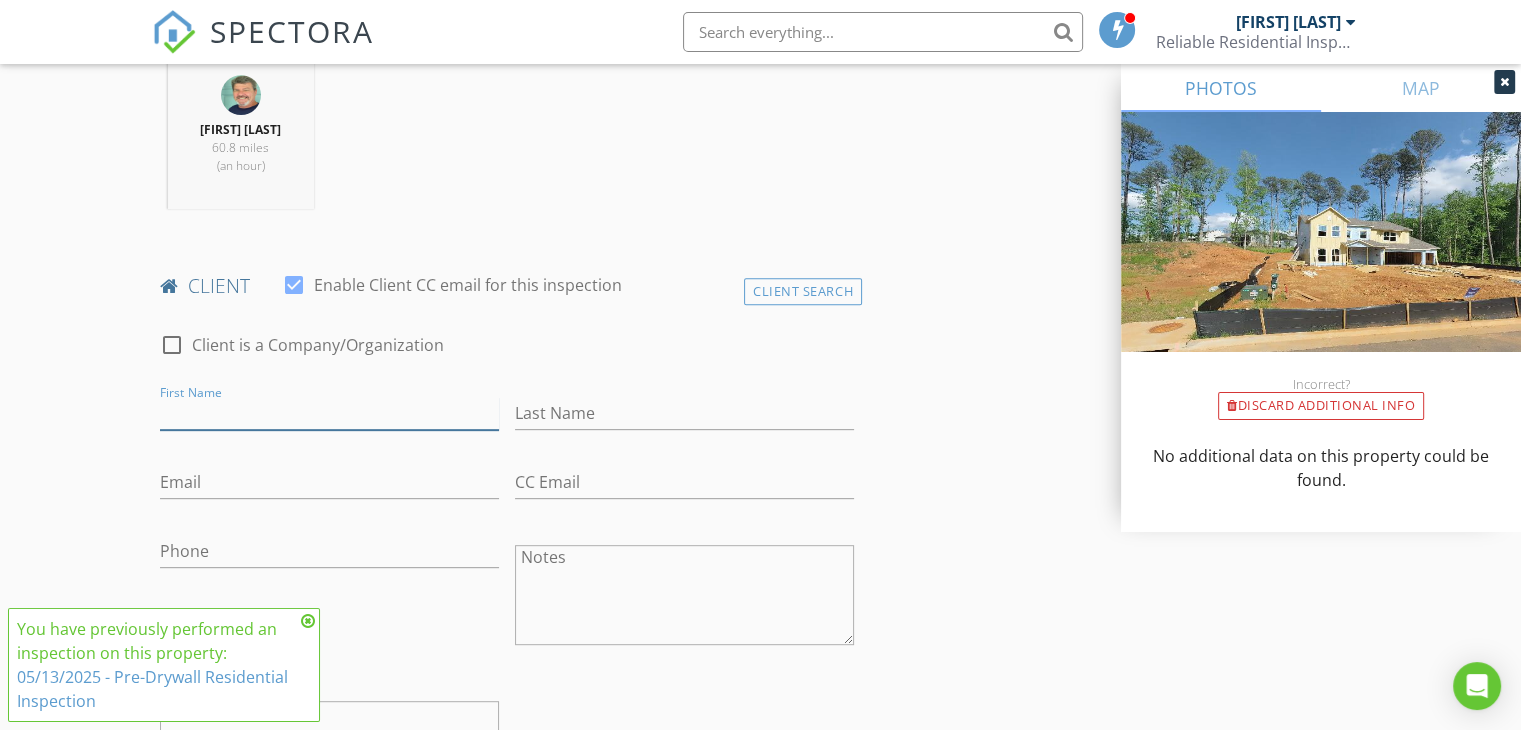 click on "First Name" at bounding box center (329, 413) 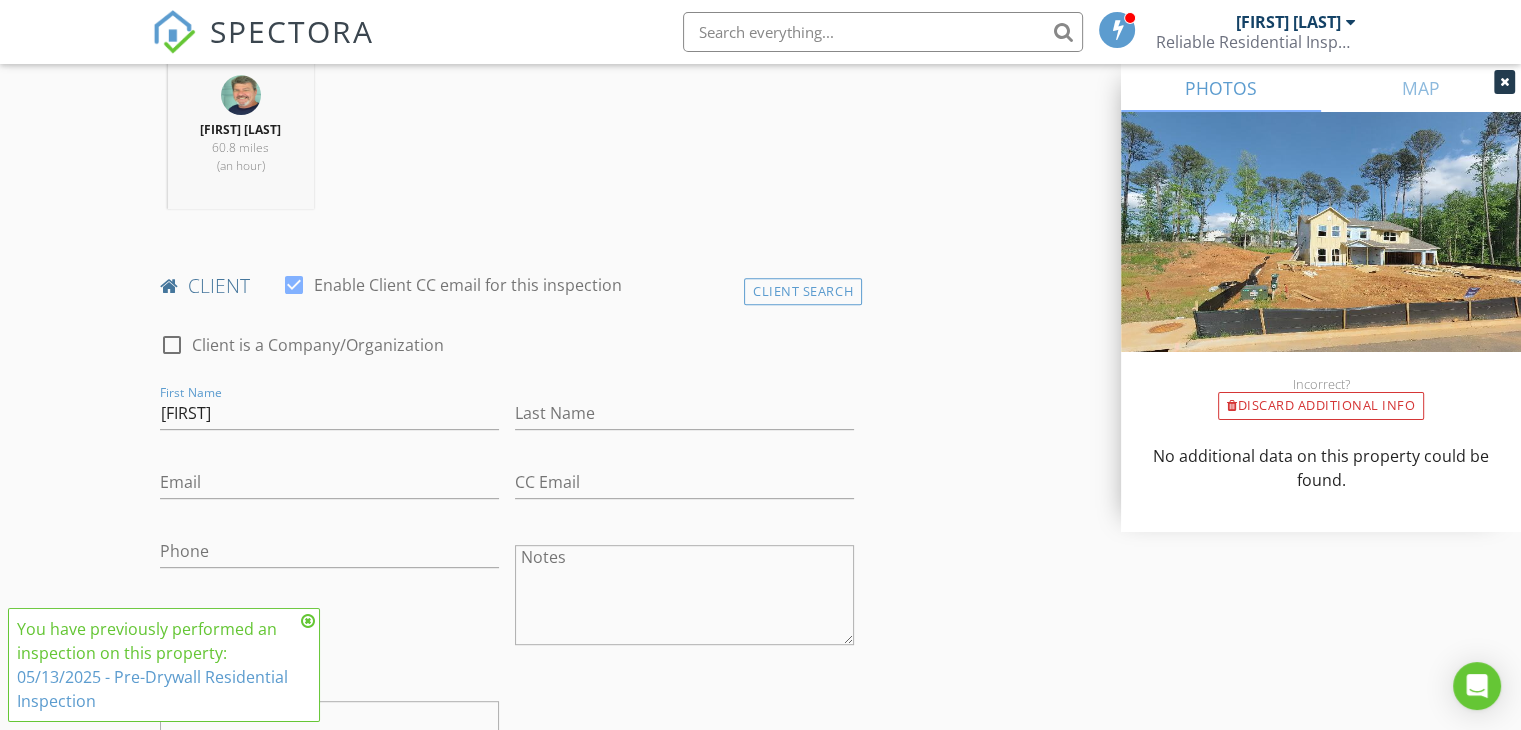 click at bounding box center [308, 621] 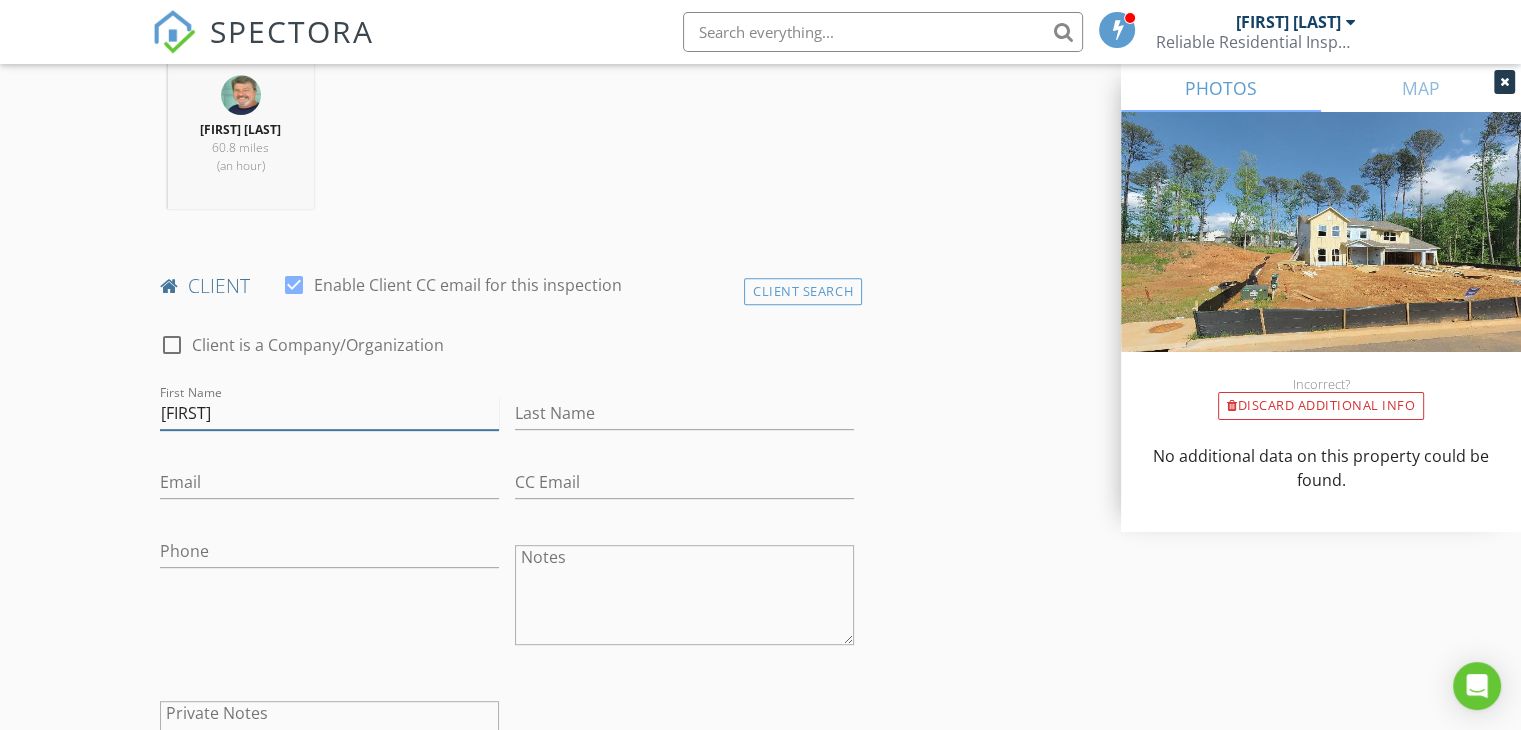 click on "Utsav" at bounding box center [329, 413] 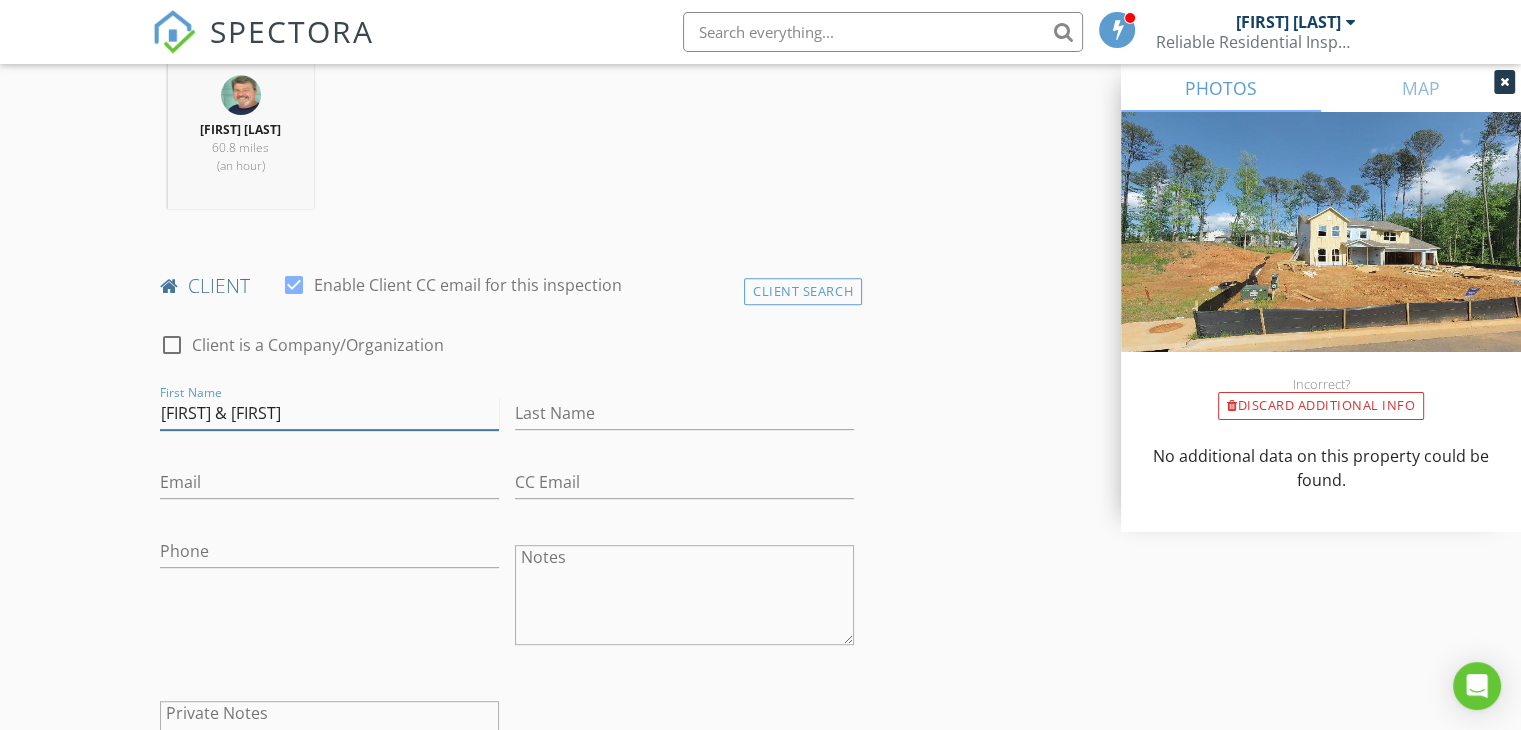 type on "Utsav & Krishna" 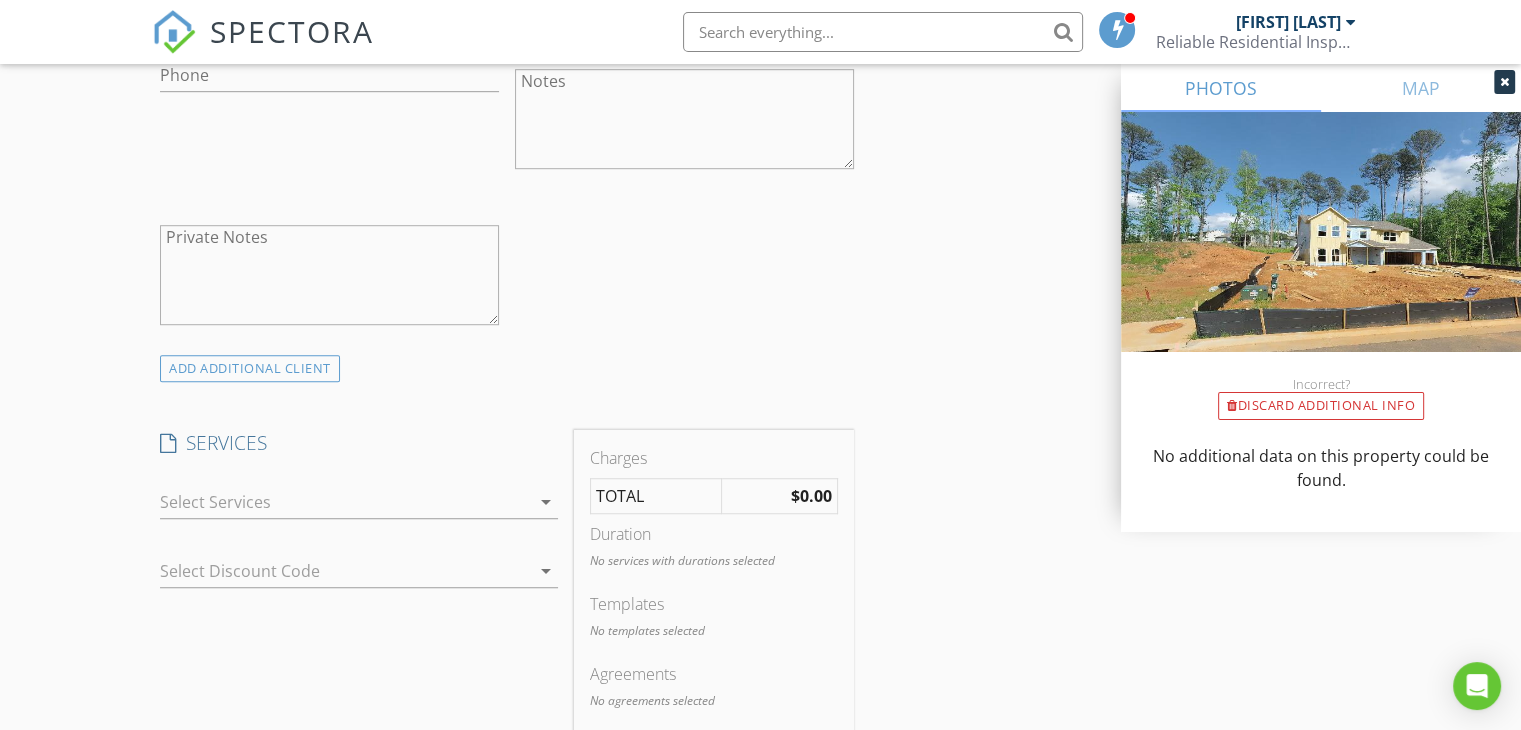 scroll, scrollTop: 1400, scrollLeft: 0, axis: vertical 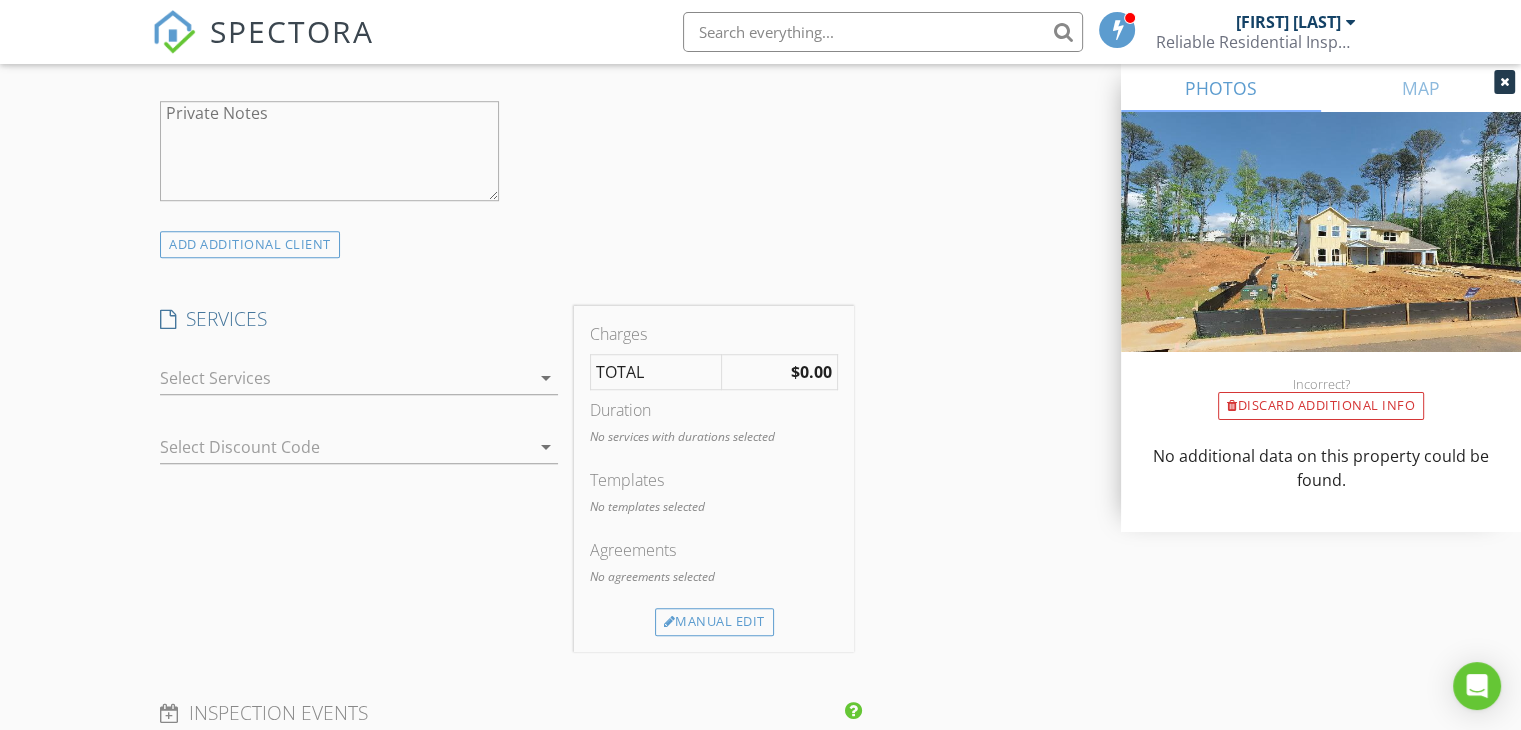 click on "arrow_drop_down" at bounding box center (546, 378) 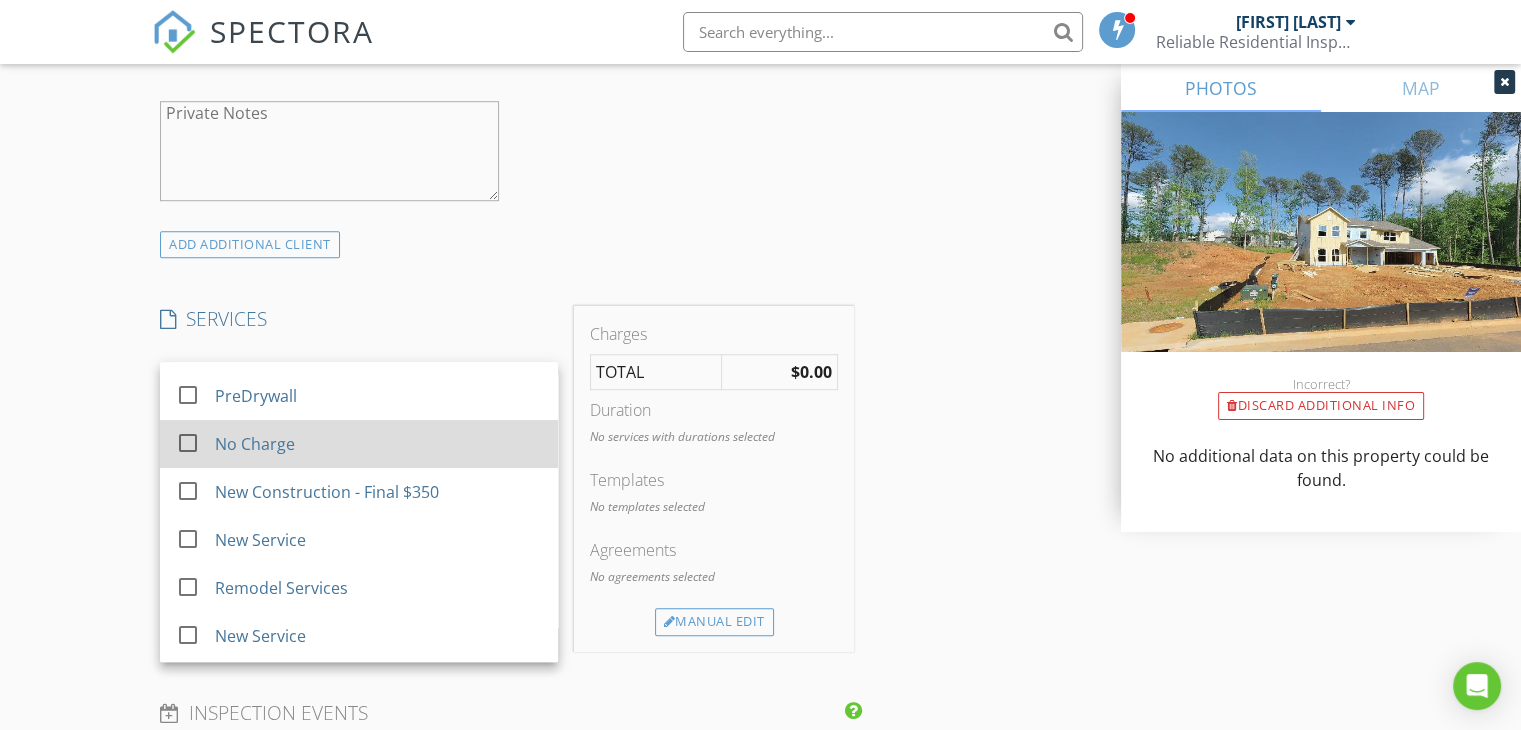 scroll, scrollTop: 500, scrollLeft: 0, axis: vertical 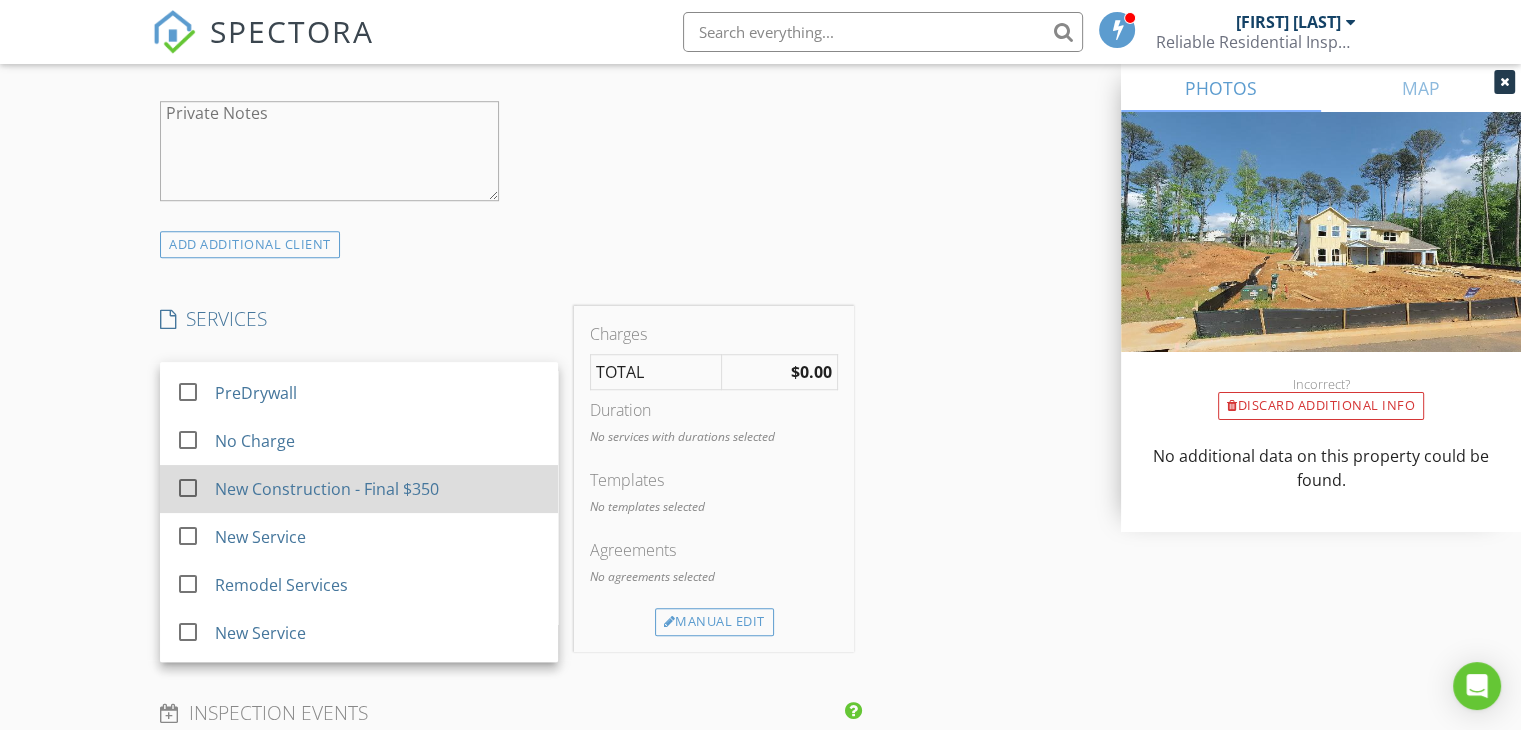 click at bounding box center (188, 488) 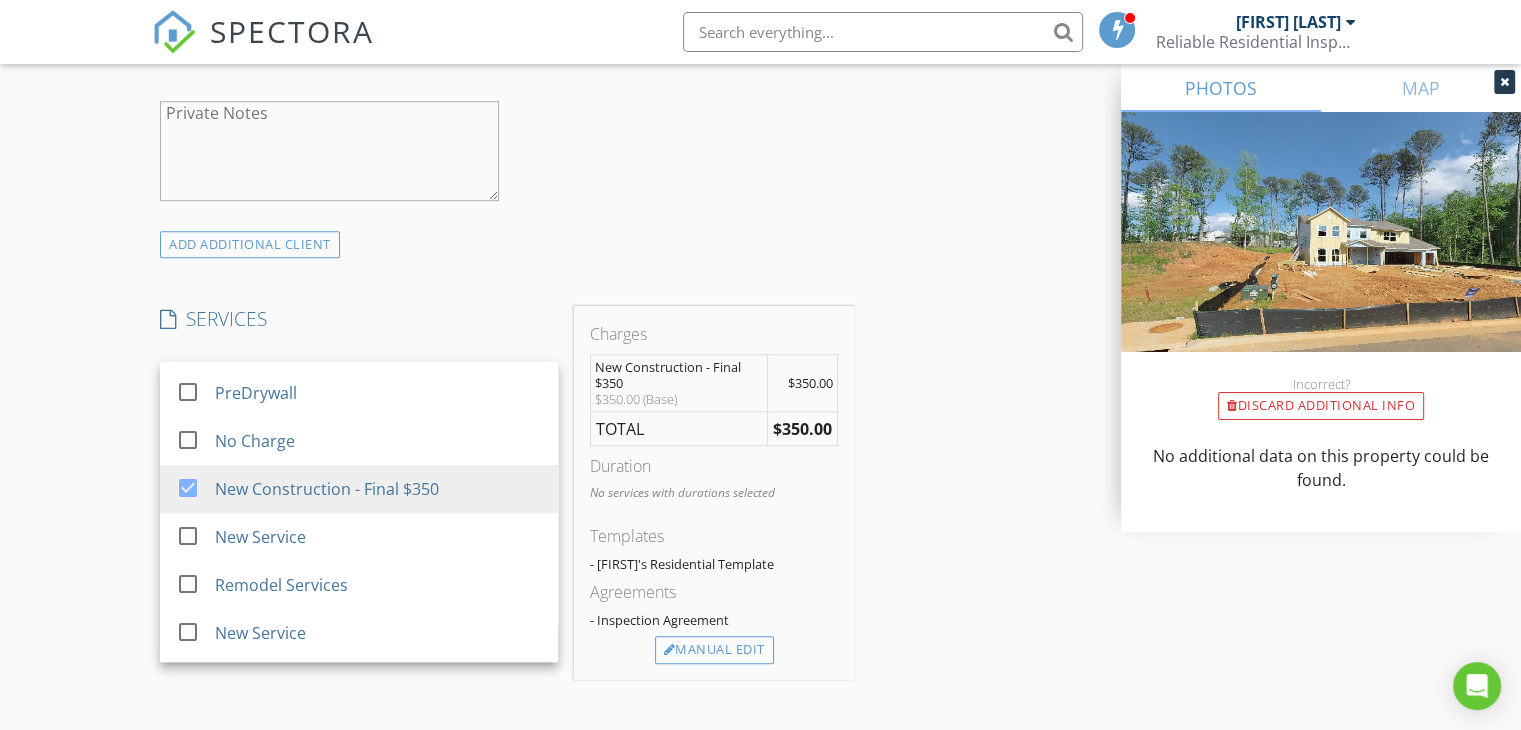click on "INSPECTOR(S)
check_box   Shawn Hoffman   PRIMARY   Shawn Hoffman arrow_drop_down   check_box Shawn Hoffman specifically requested
Date/Time
08/06/2025 10:00 AM
Location
Address Search       Address 2213 Ellis Mountain Dr   Unit   City Marietta   State GA   Zip 30064   County Cobb     Square Feet   Year Built 2025   Foundation Slab arrow_drop_down     Shawn Hoffman     60.8 miles     (an hour)
client
check_box Enable Client CC email for this inspection   Client Search     check_box_outline_blank Client is a Company/Organization     First Name Utsav & Krishna   Last Name   Email   CC Email   Phone           Notes   Private Notes
ADD ADDITIONAL client
SERVICES
check_box_outline_blank   Express Inspection   check_box_outline_blank   Drone Roof Pictures   check_box_outline_blank" at bounding box center (760, 485) 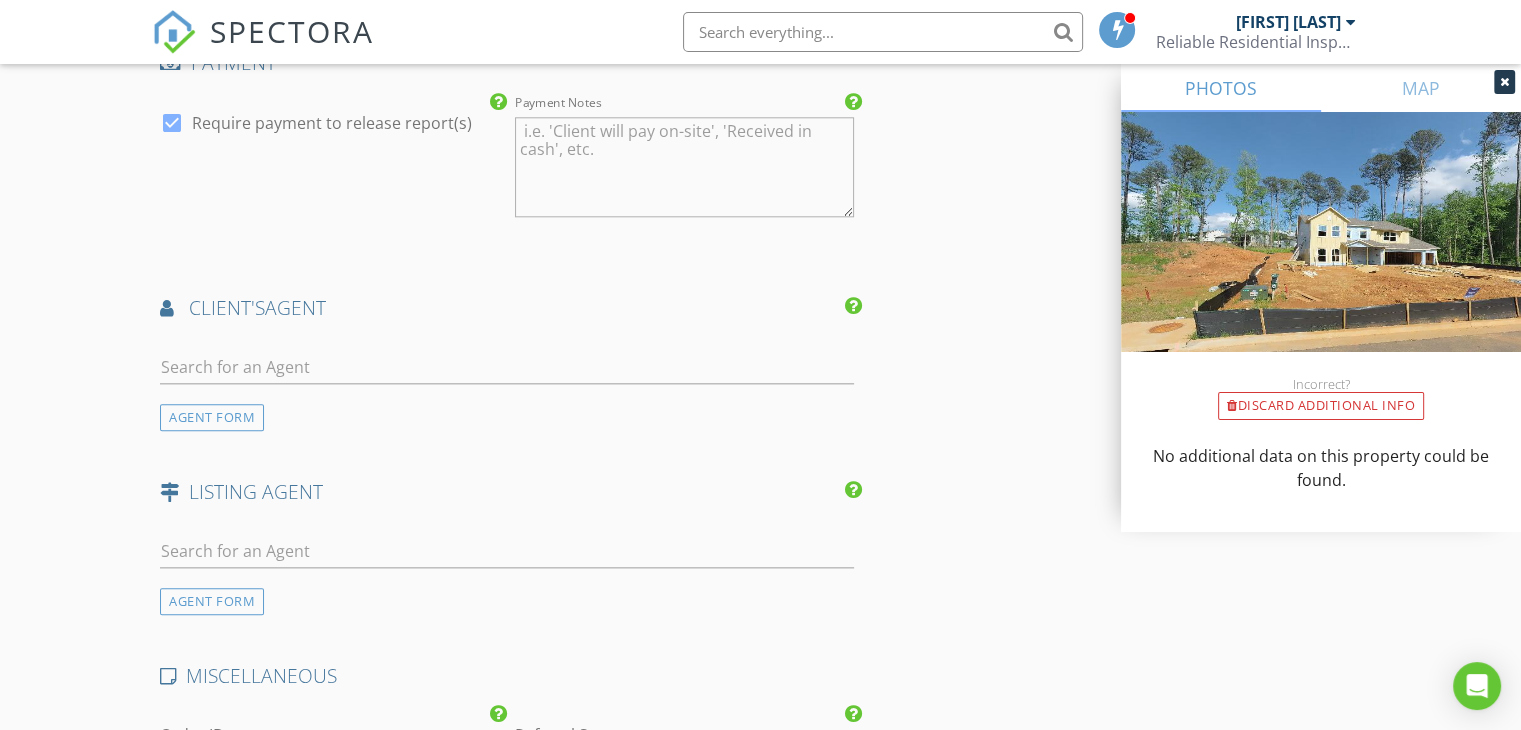 scroll, scrollTop: 2300, scrollLeft: 0, axis: vertical 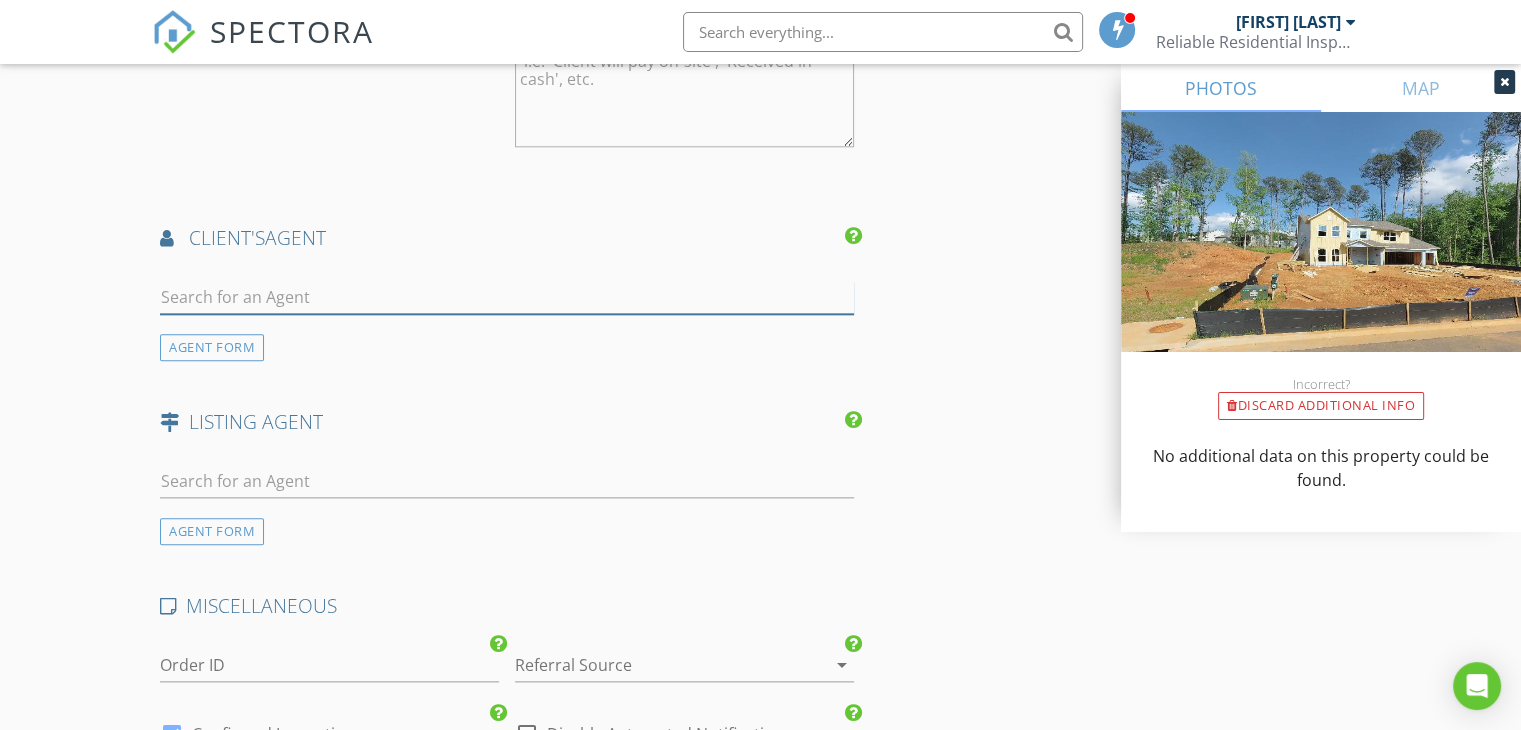 click at bounding box center (507, 297) 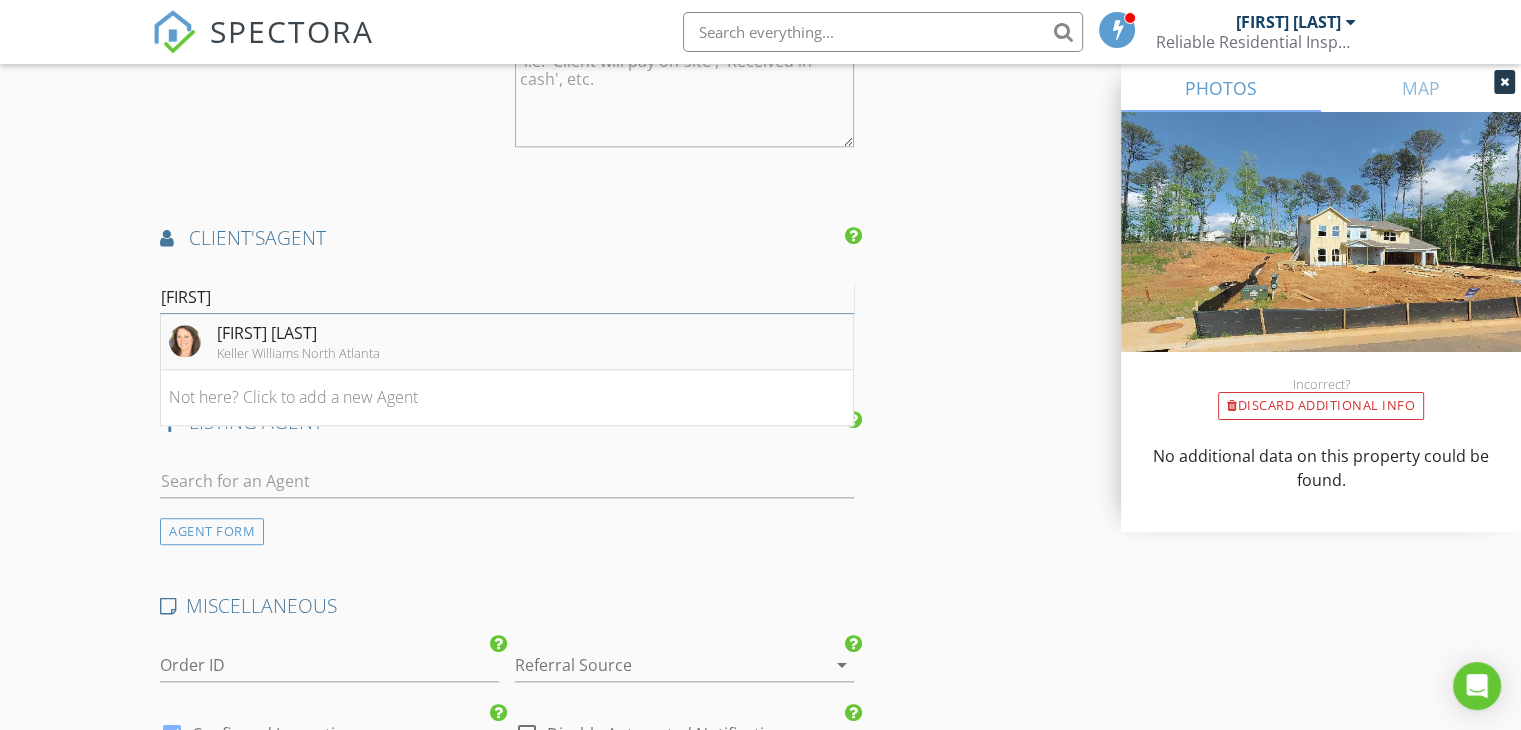 type on "mary" 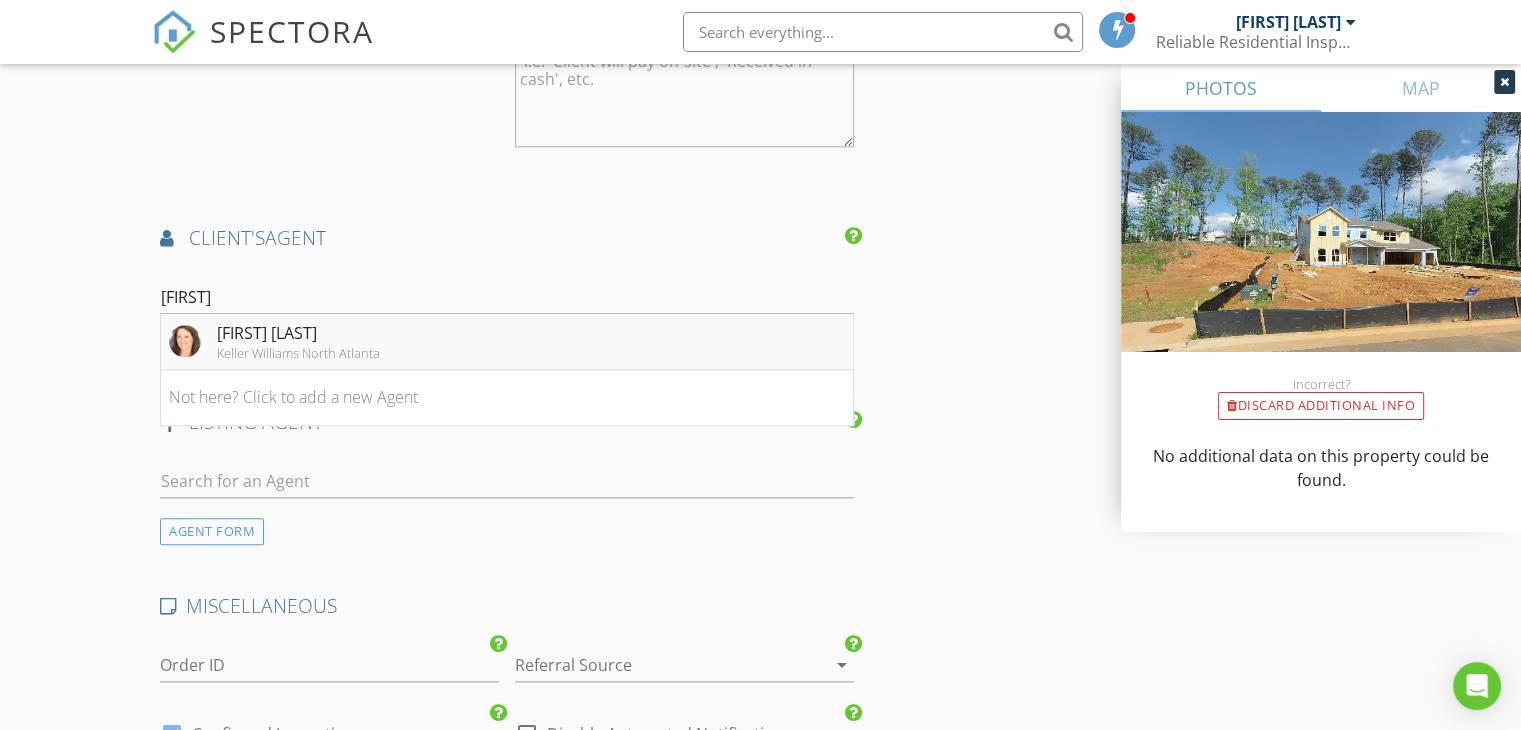 click on "Mary Hoffman" at bounding box center (298, 333) 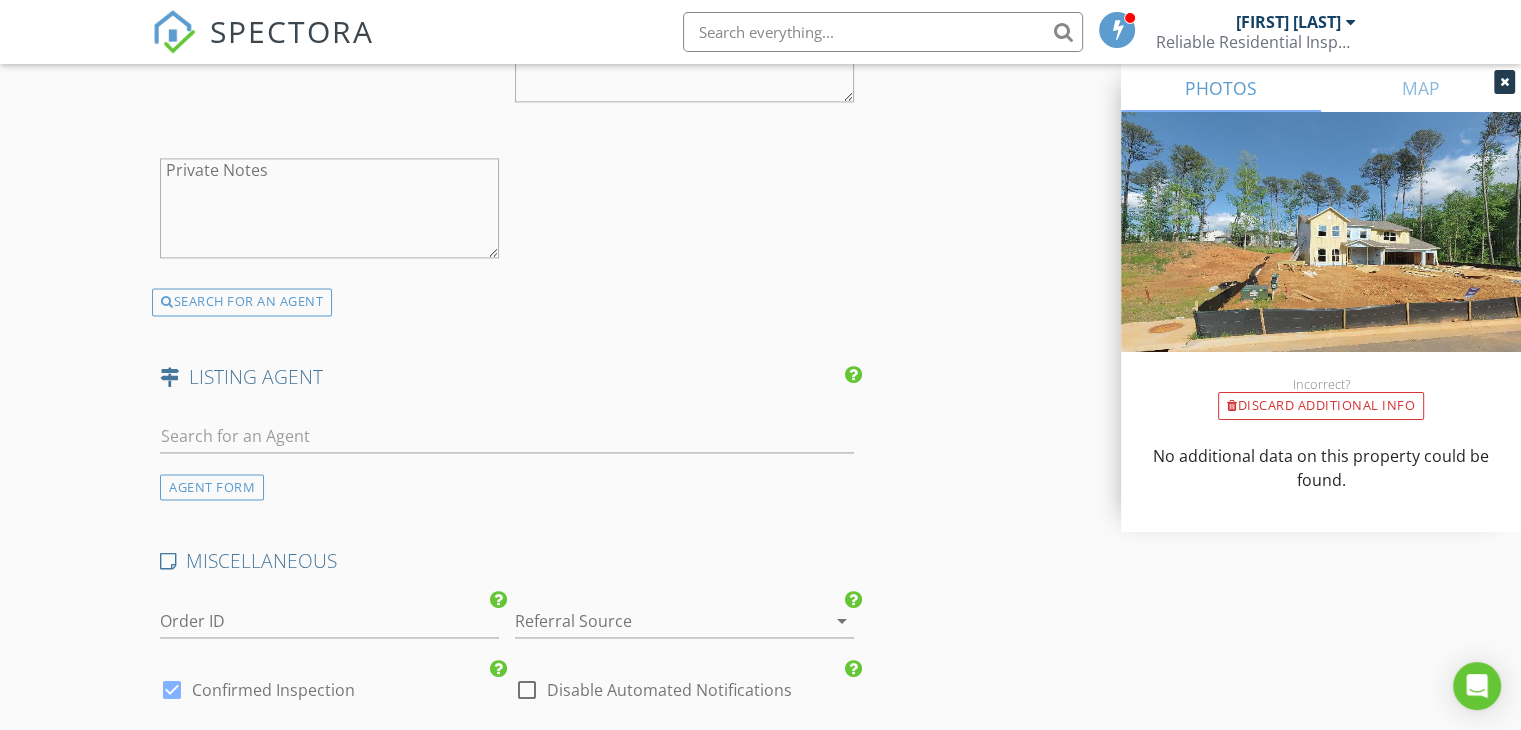 scroll, scrollTop: 2900, scrollLeft: 0, axis: vertical 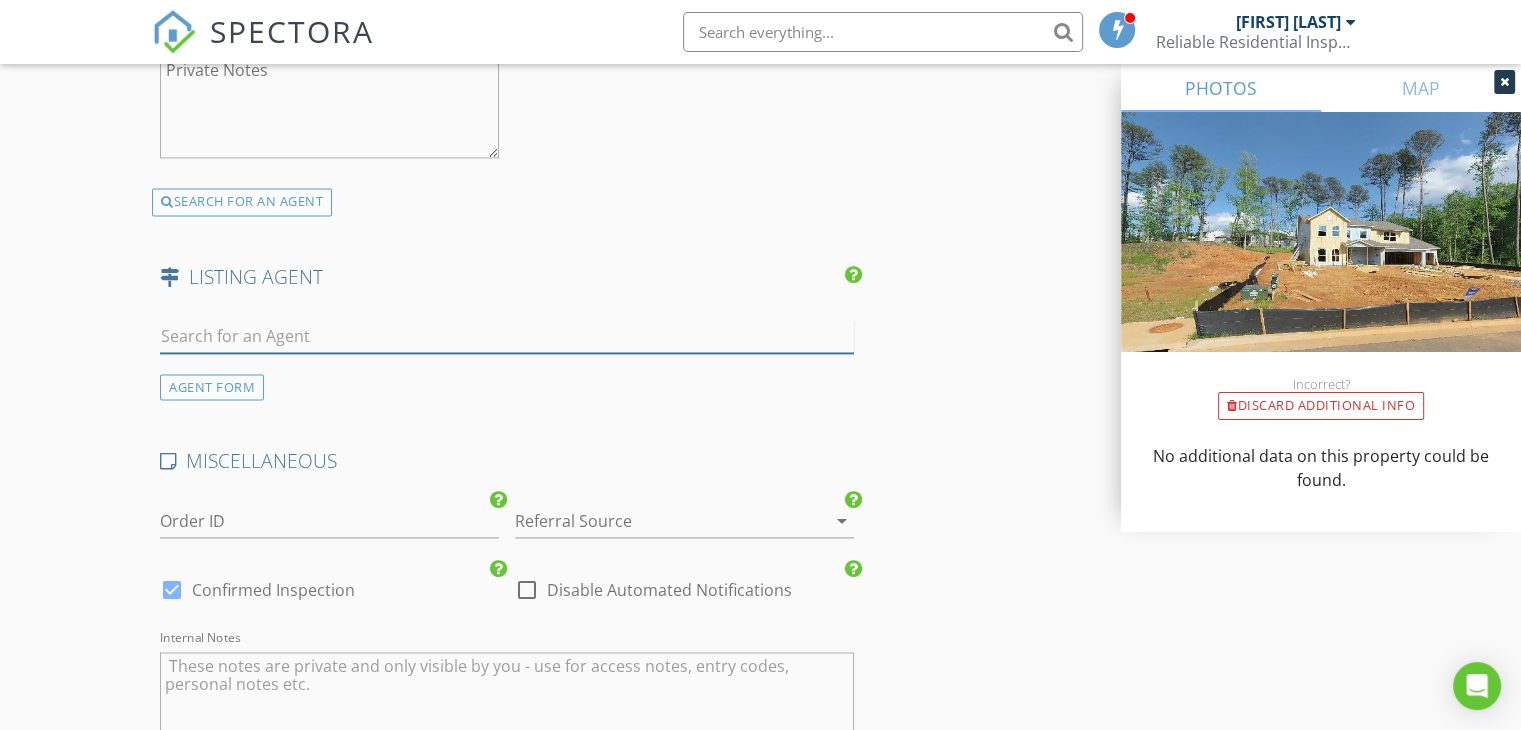 click at bounding box center (507, 336) 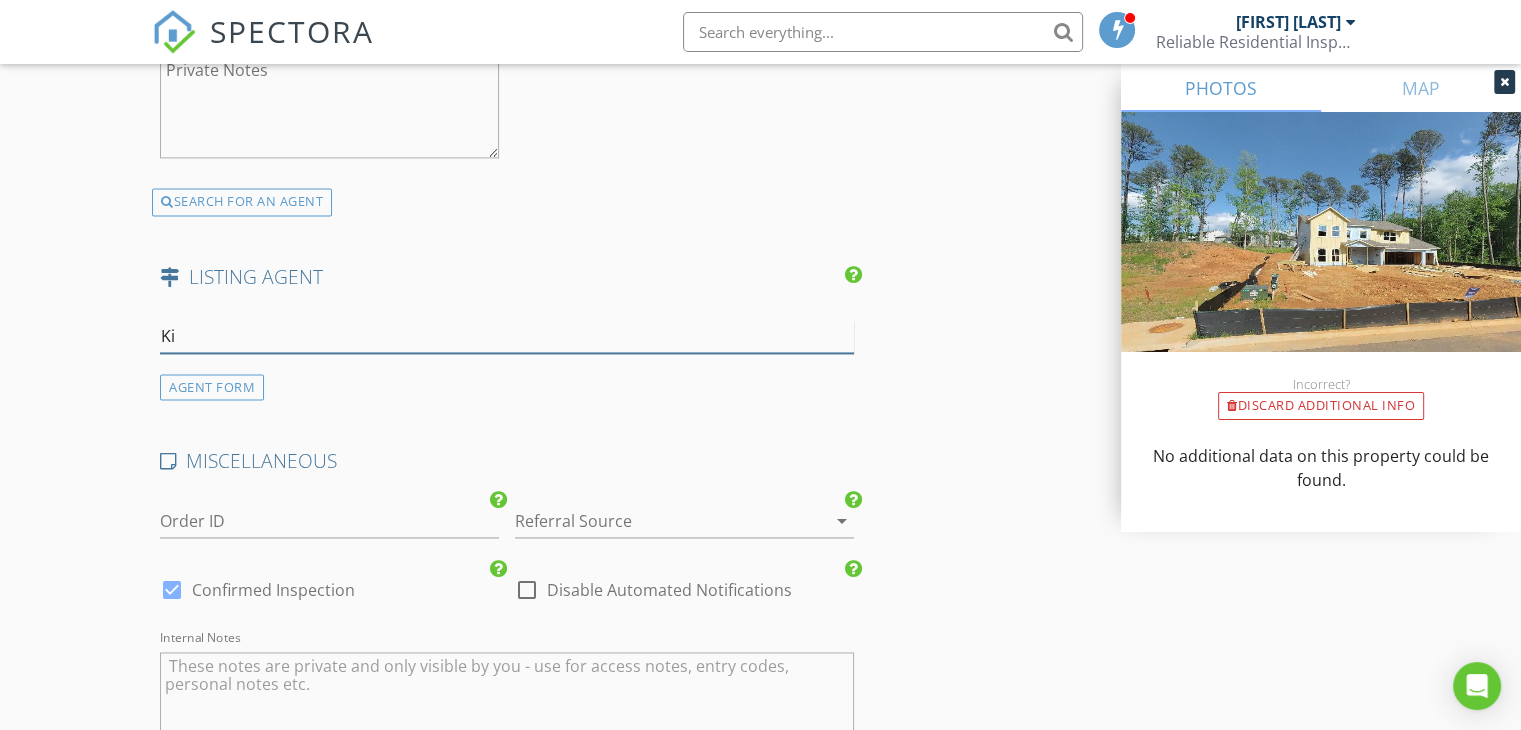 type on "K" 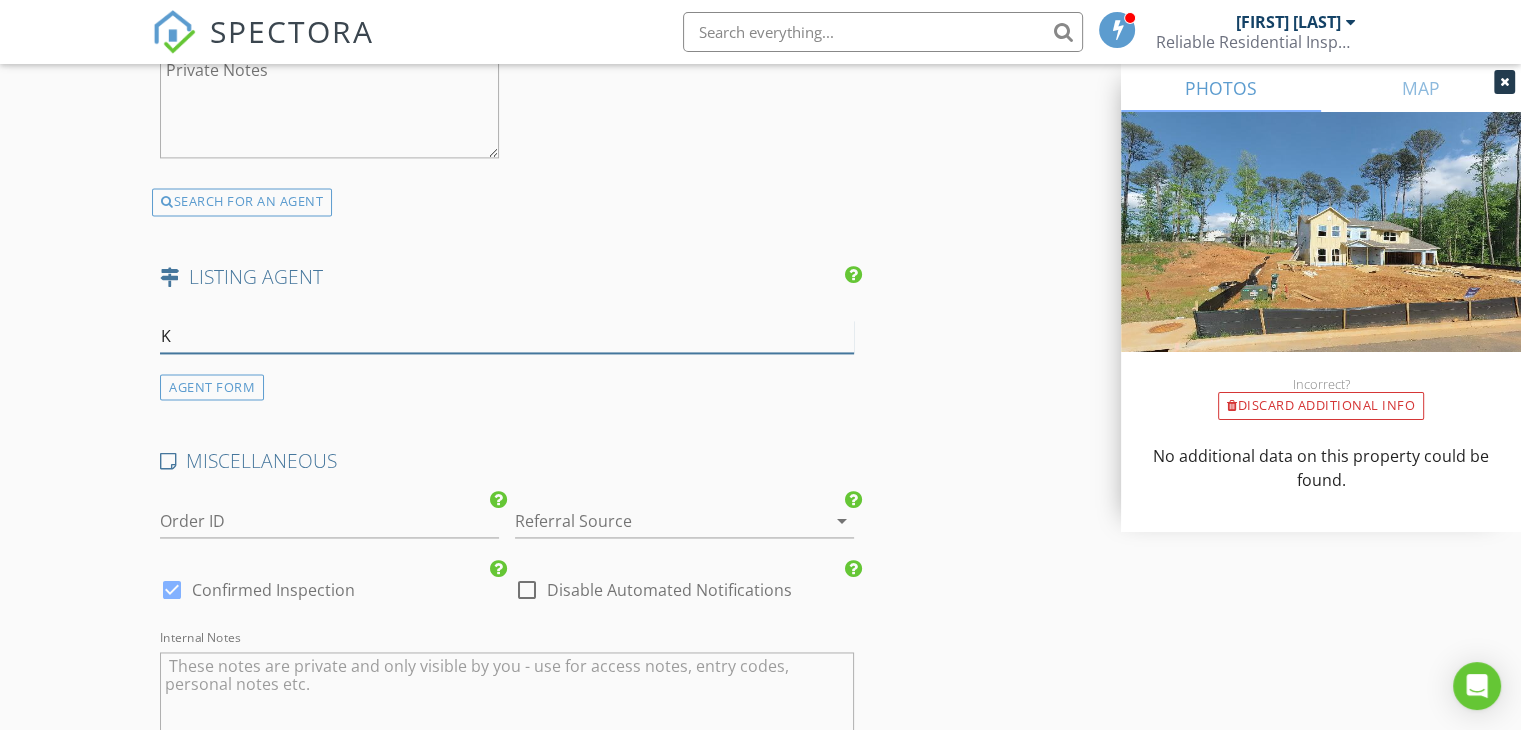 type 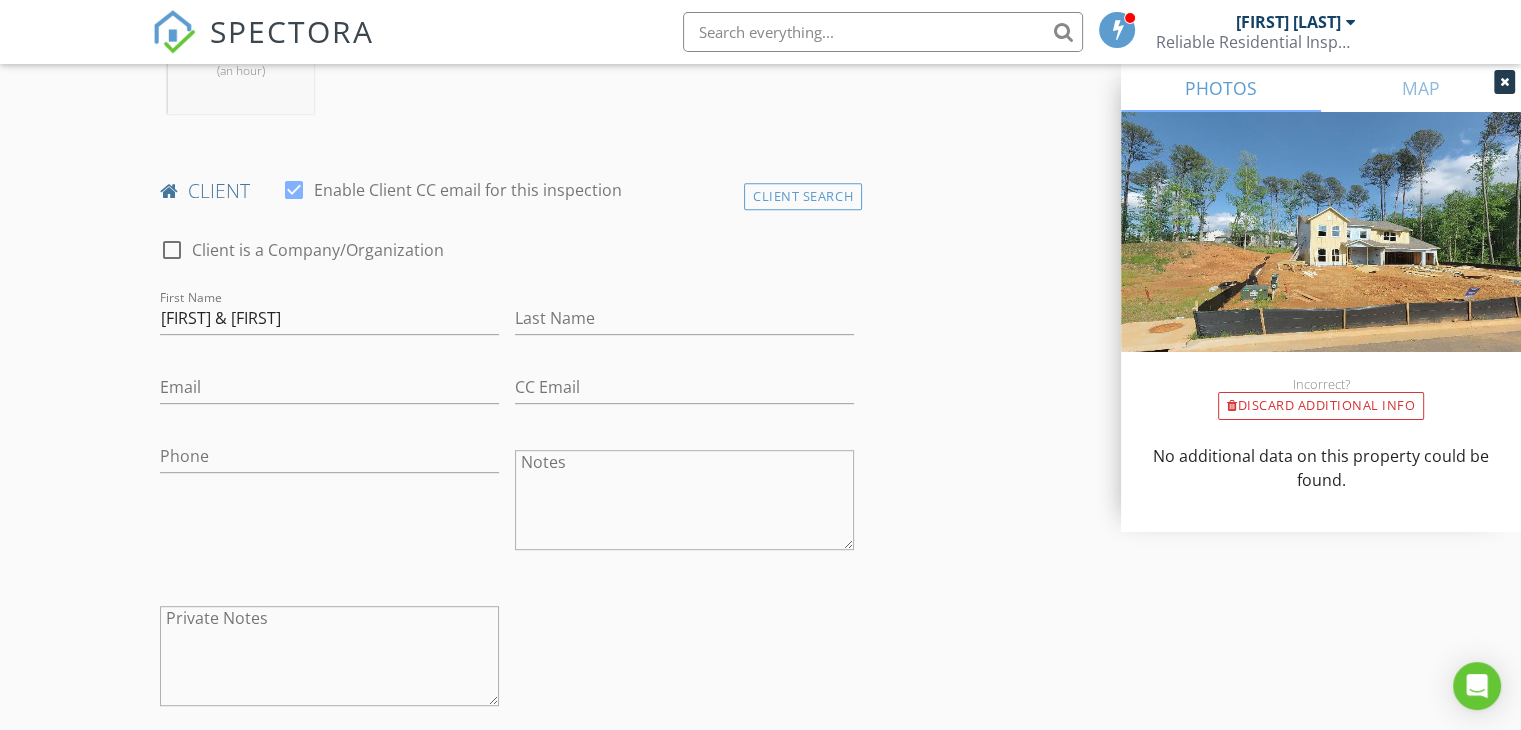 scroll, scrollTop: 900, scrollLeft: 0, axis: vertical 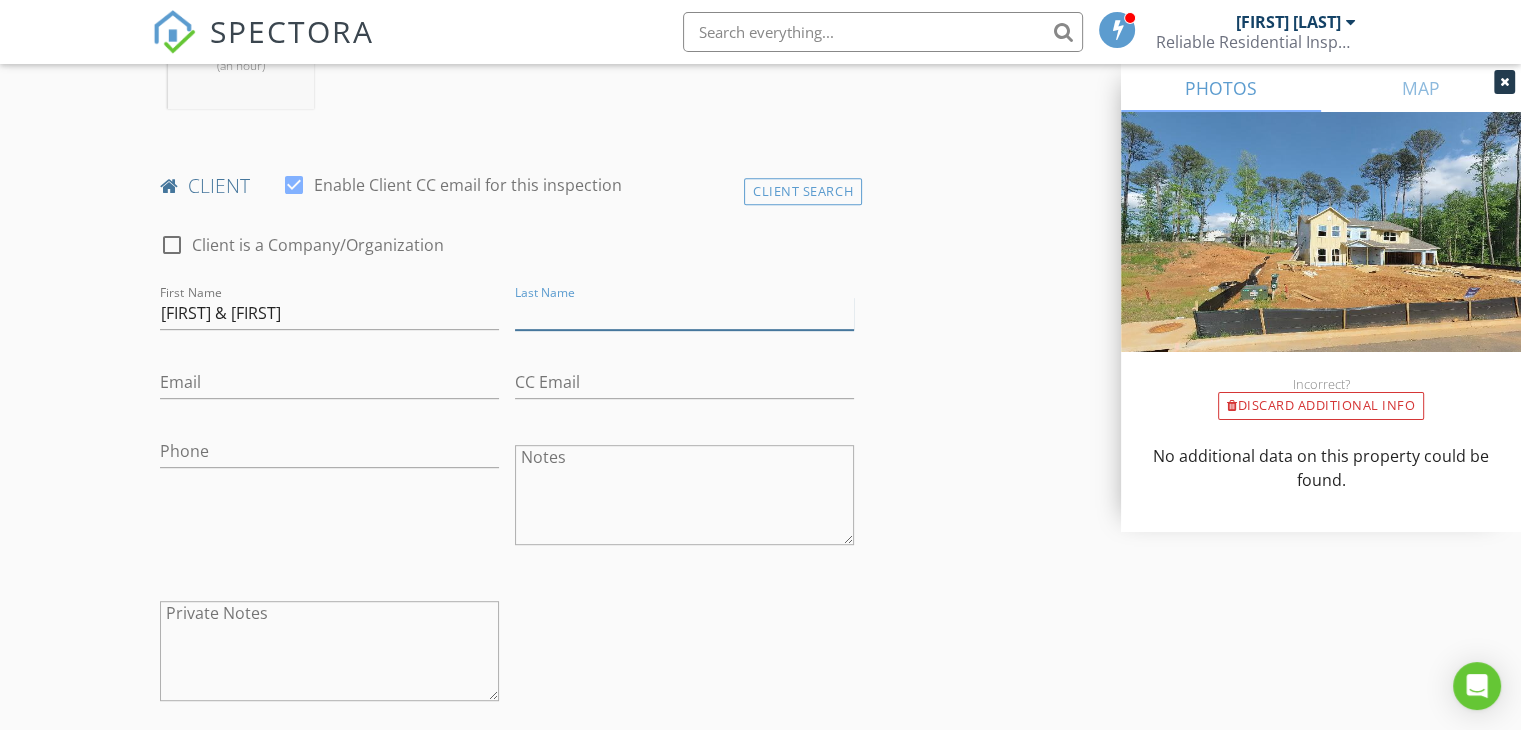 click on "Last Name" at bounding box center [684, 313] 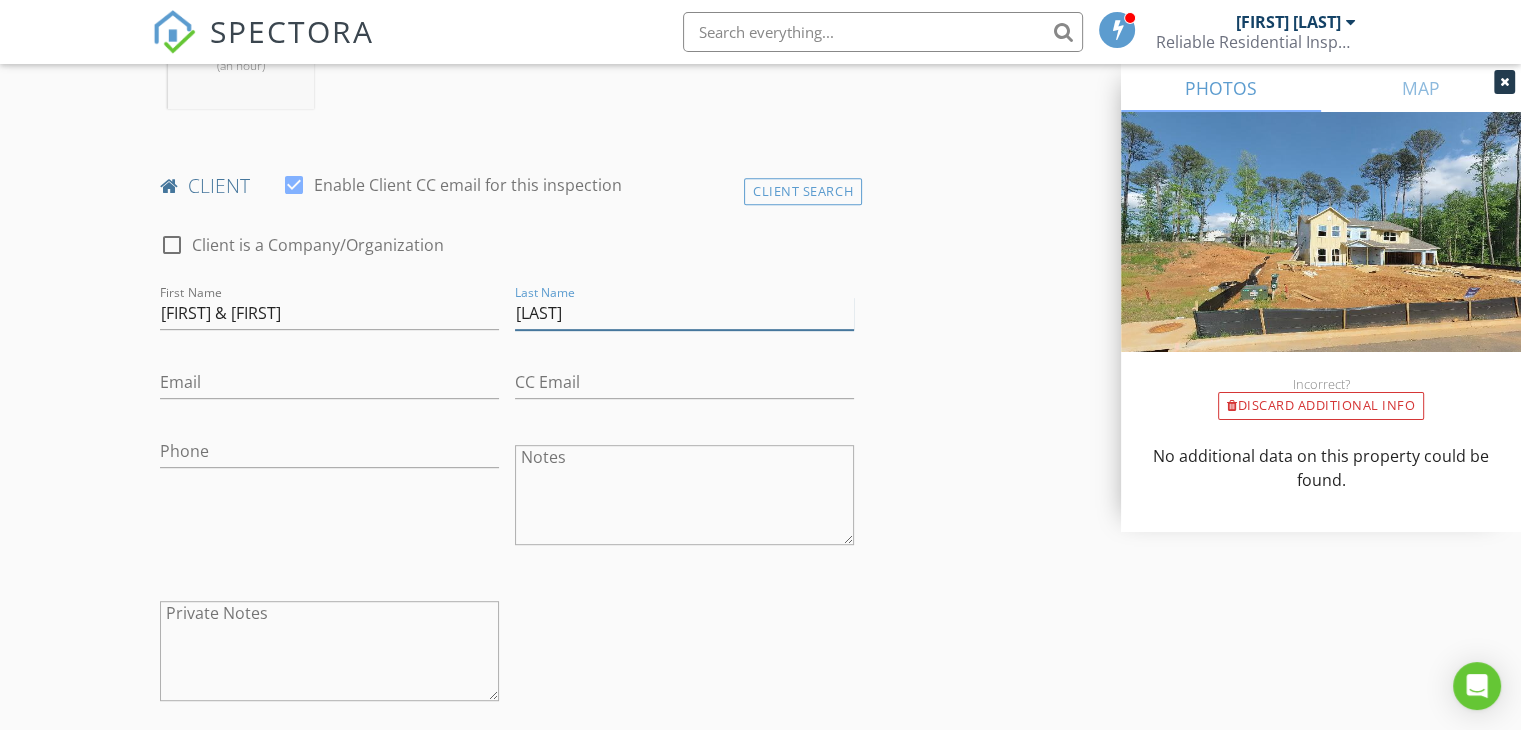type on "Gandhi" 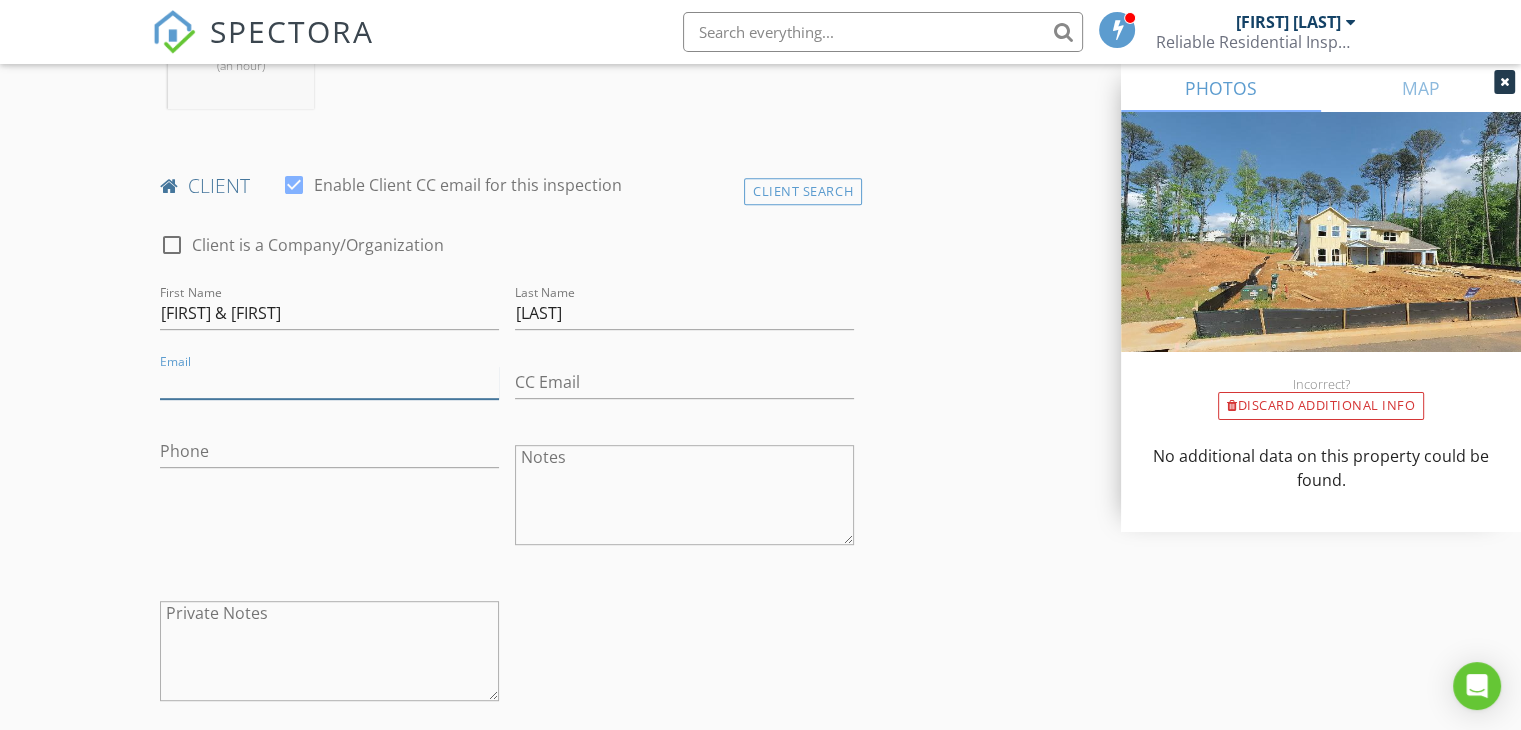 click on "Email" at bounding box center (329, 382) 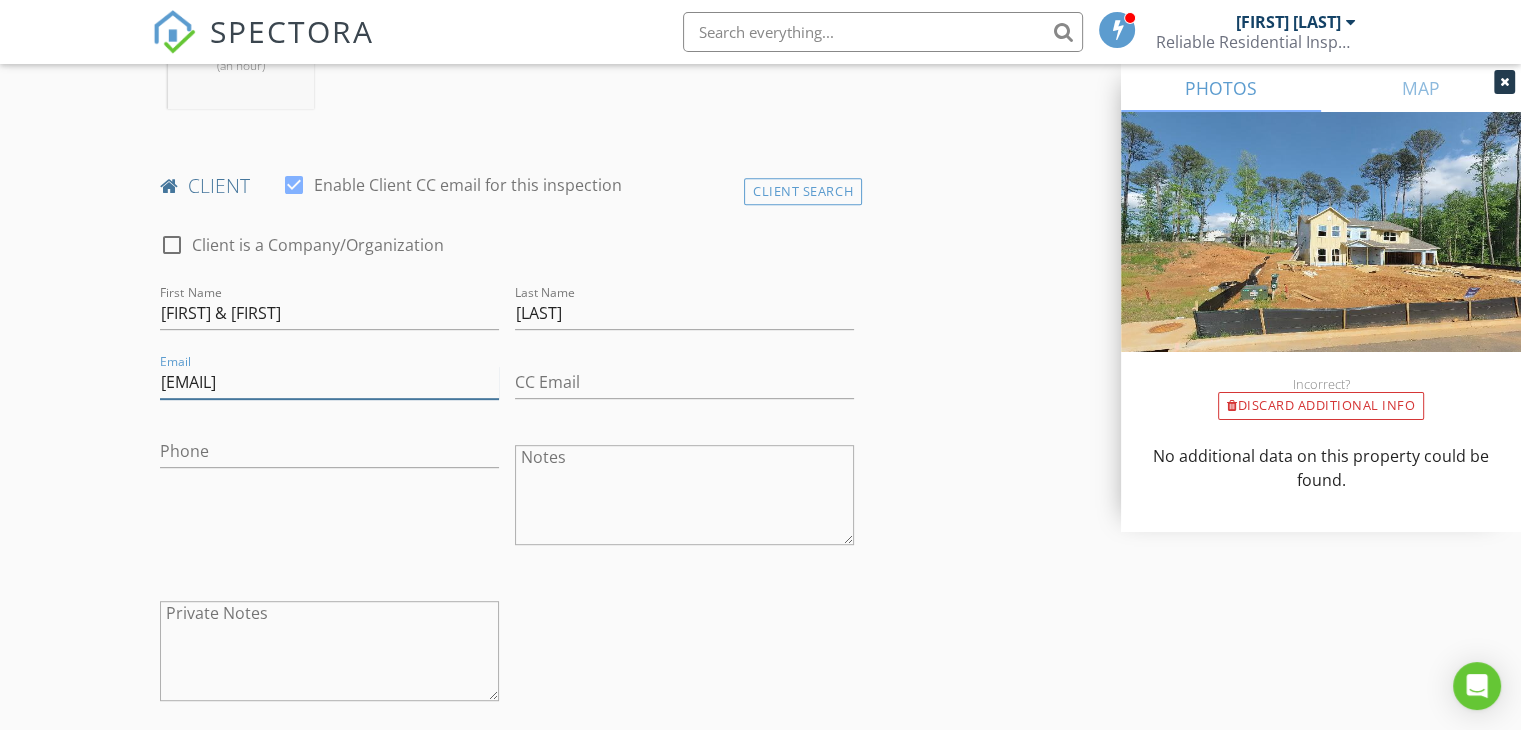 type on "utsav59@gmail.com" 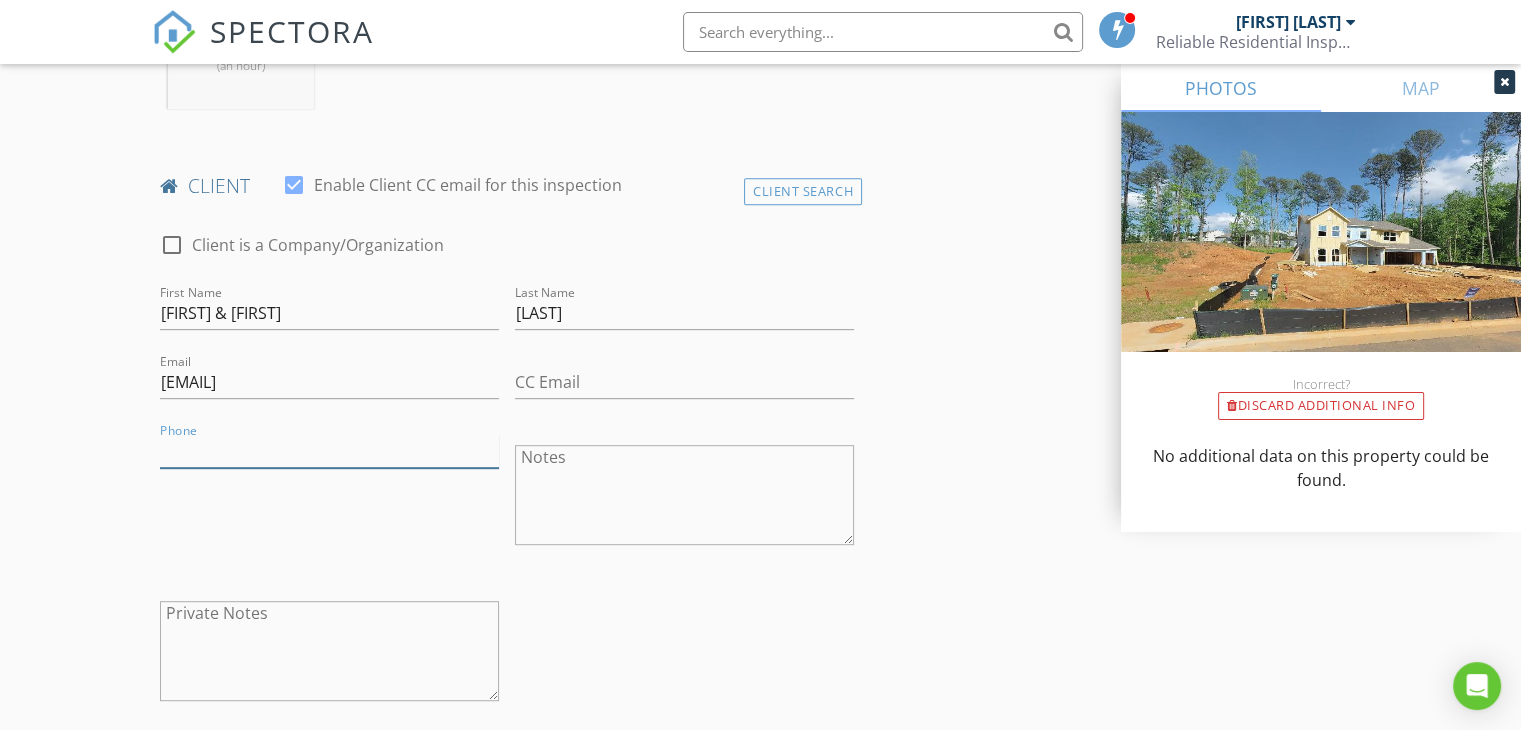 click on "Phone" at bounding box center (329, 451) 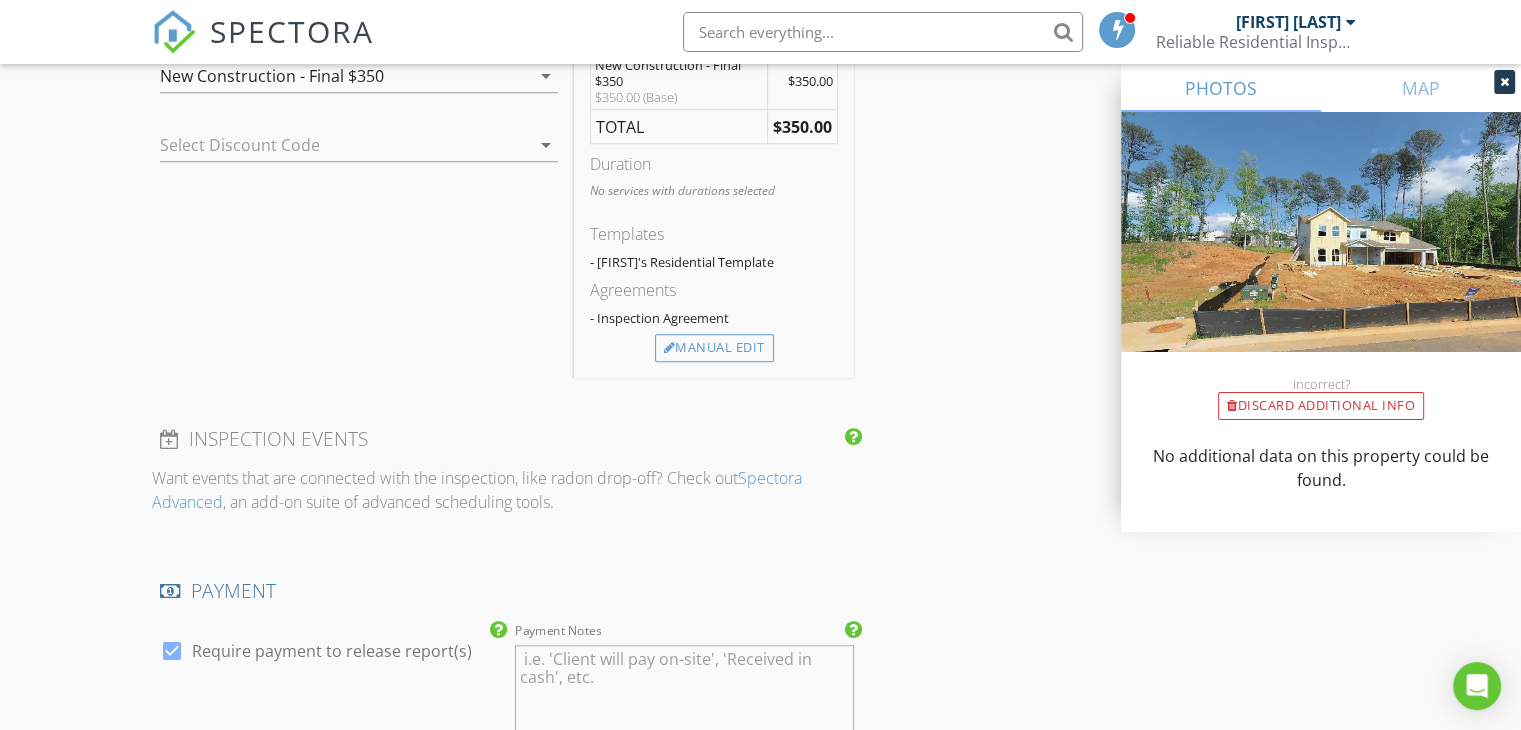 scroll, scrollTop: 1700, scrollLeft: 0, axis: vertical 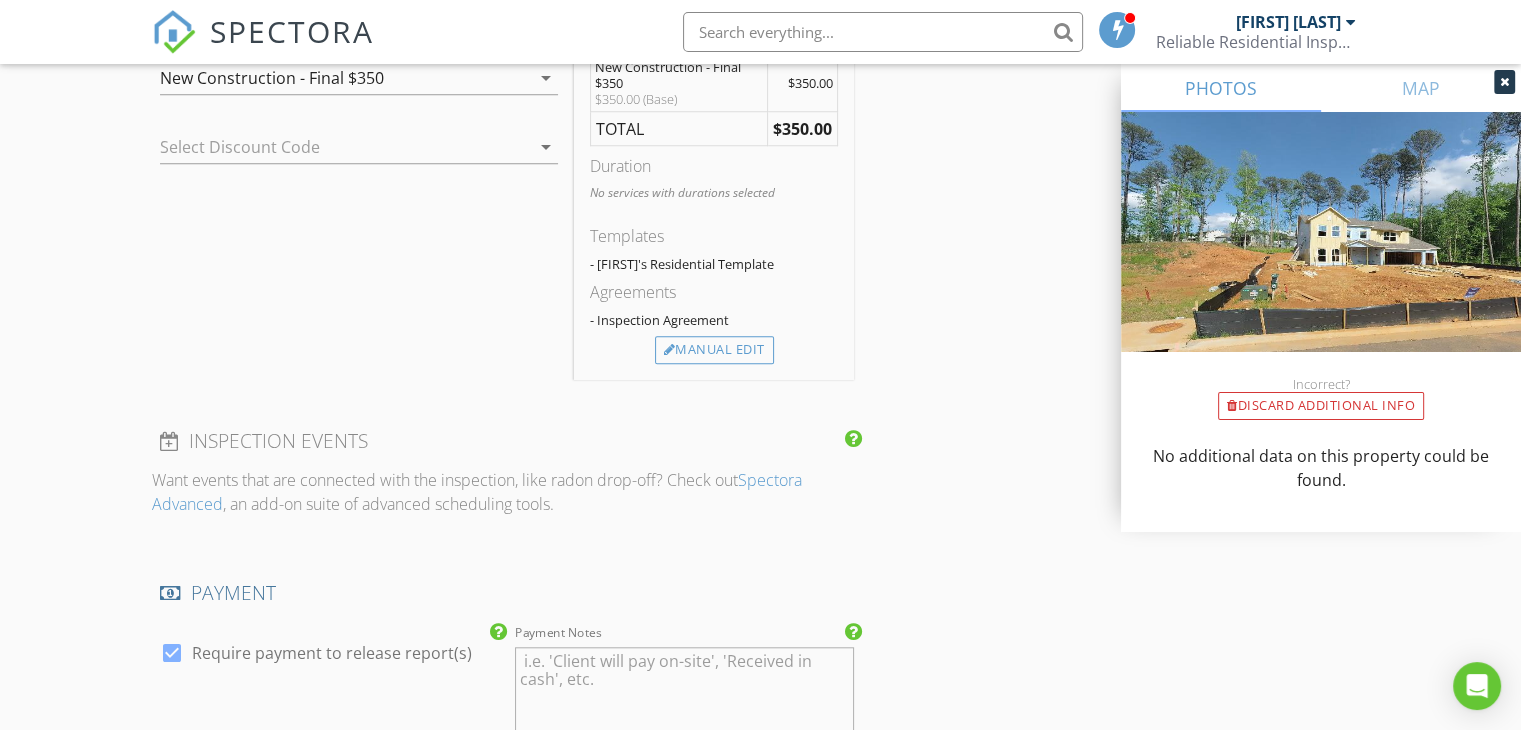 type on "470-923-0805" 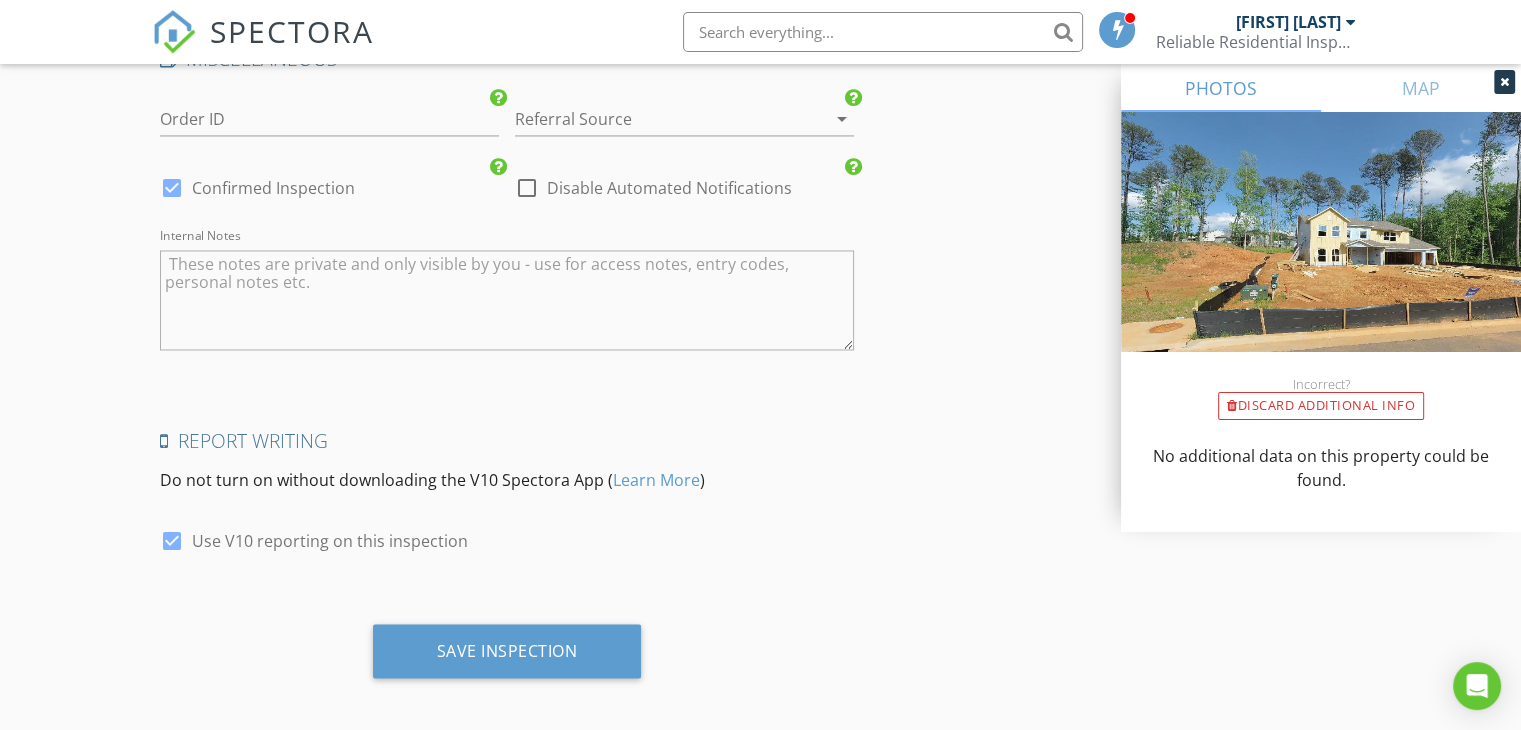 scroll, scrollTop: 3305, scrollLeft: 0, axis: vertical 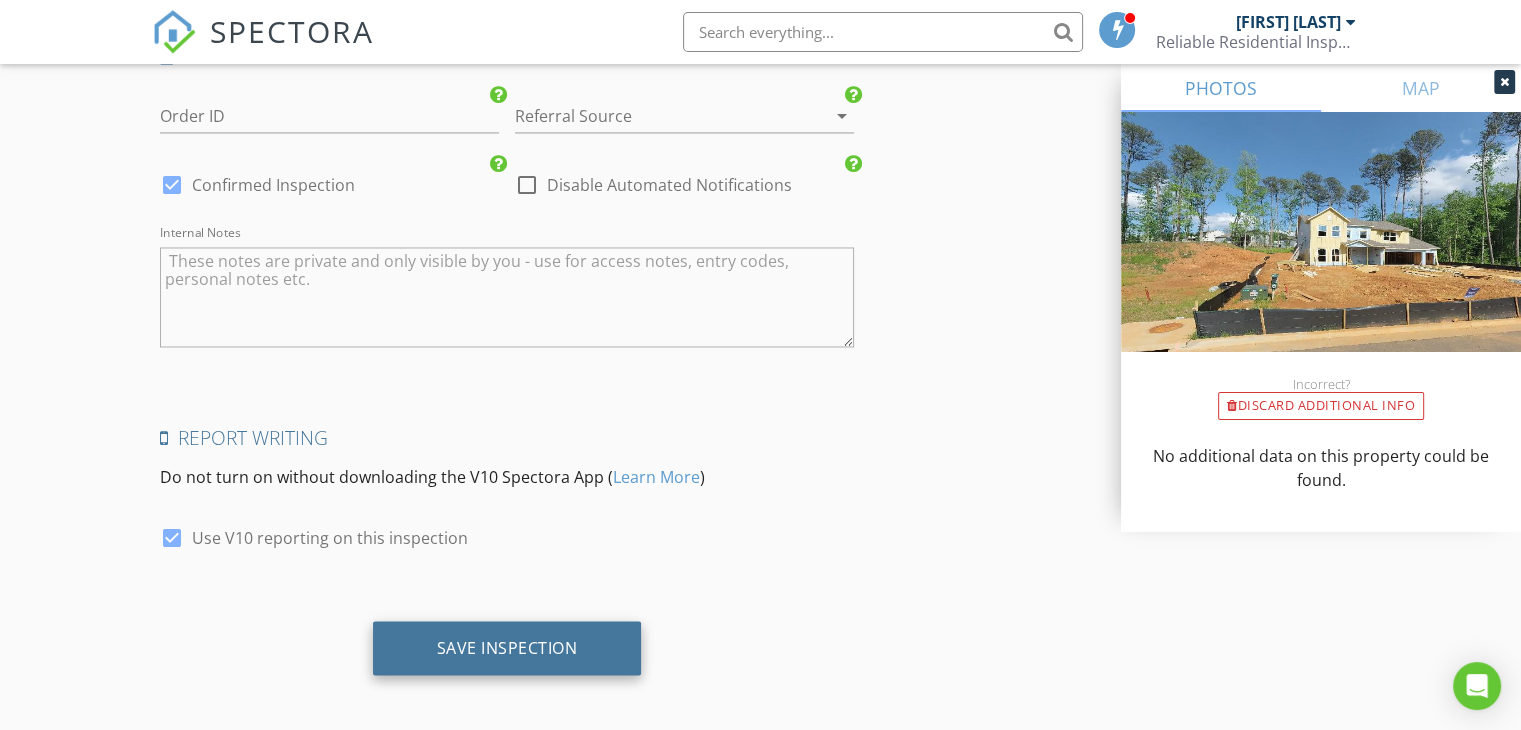 click on "Save Inspection" at bounding box center [507, 647] 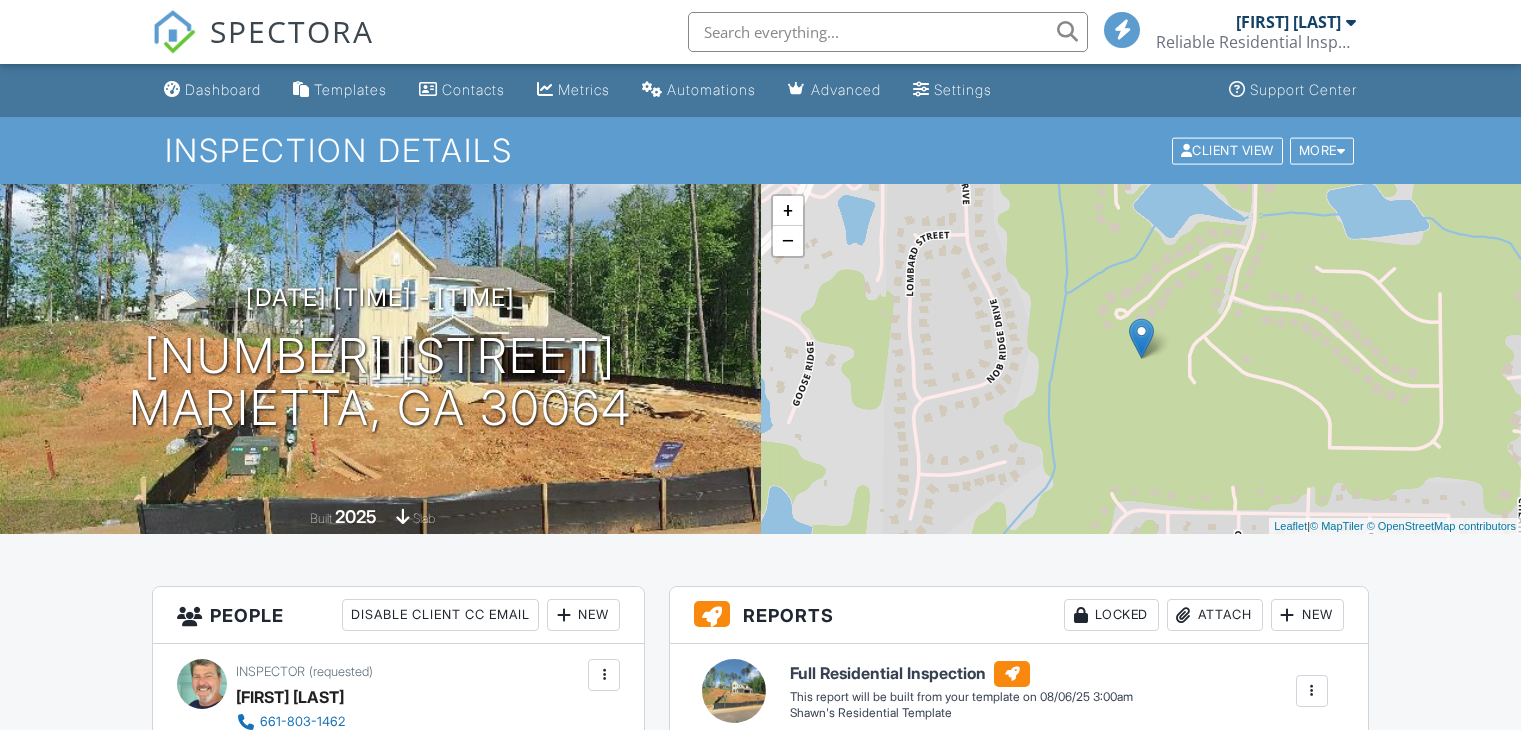 scroll, scrollTop: 0, scrollLeft: 0, axis: both 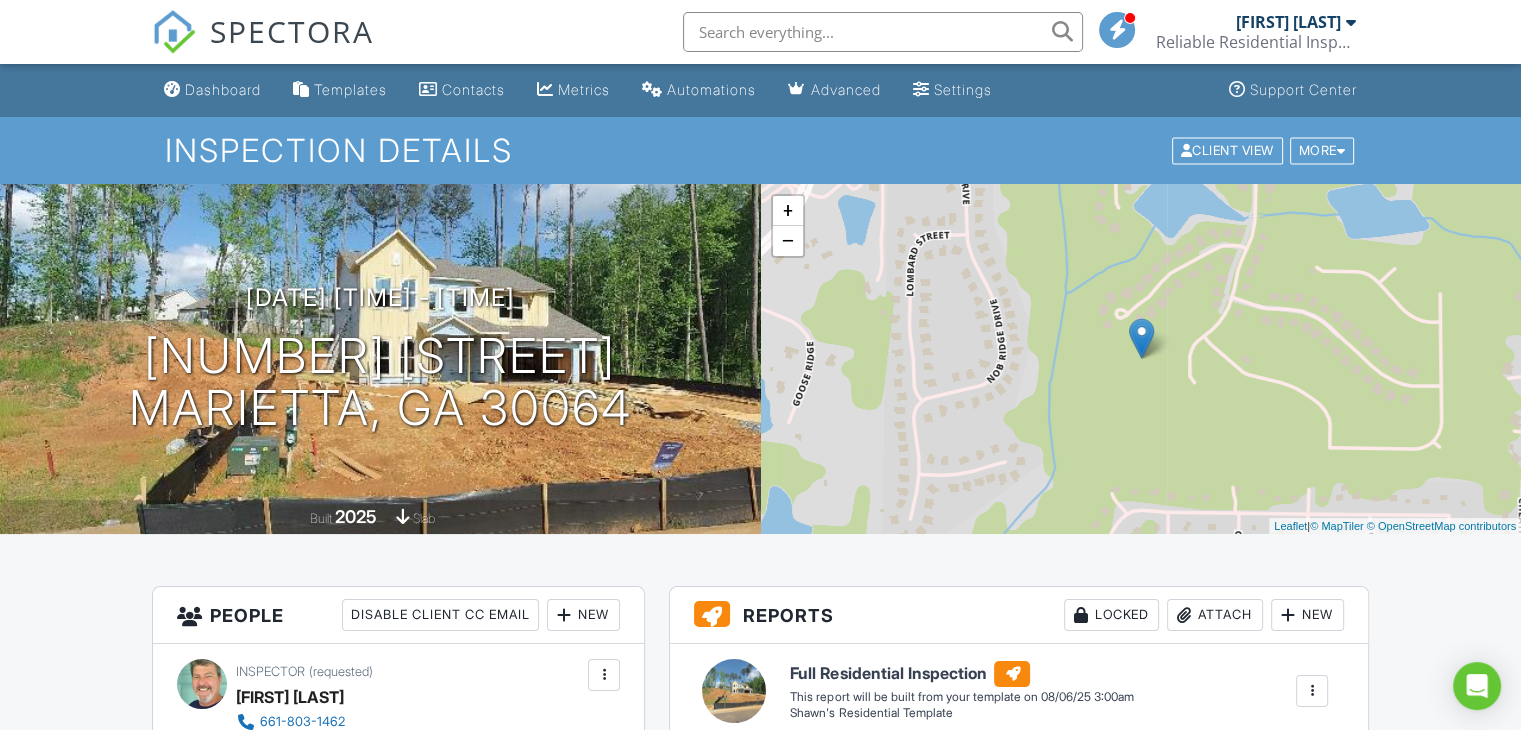 drag, startPoint x: 212, startPoint y: 87, endPoint x: 225, endPoint y: 90, distance: 13.341664 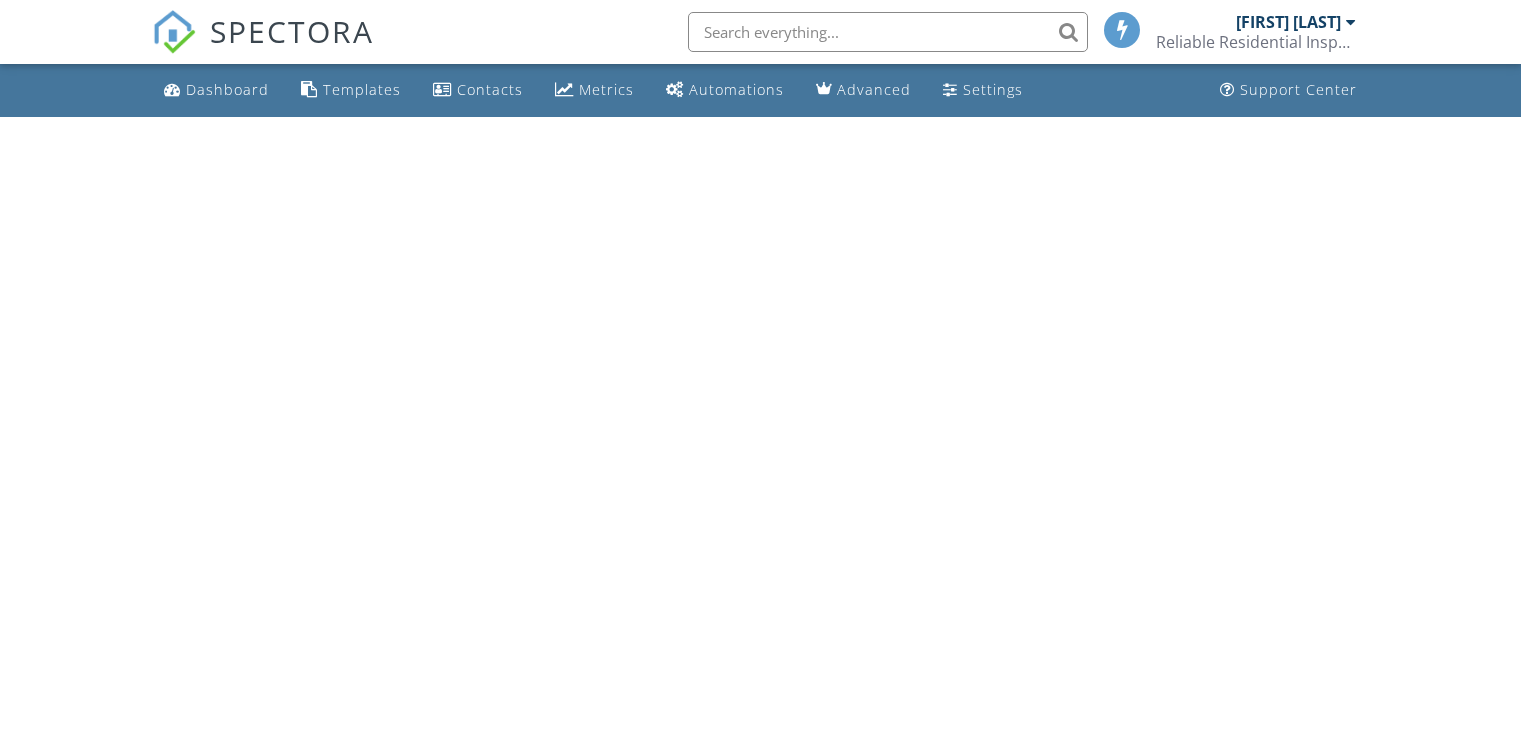 scroll, scrollTop: 0, scrollLeft: 0, axis: both 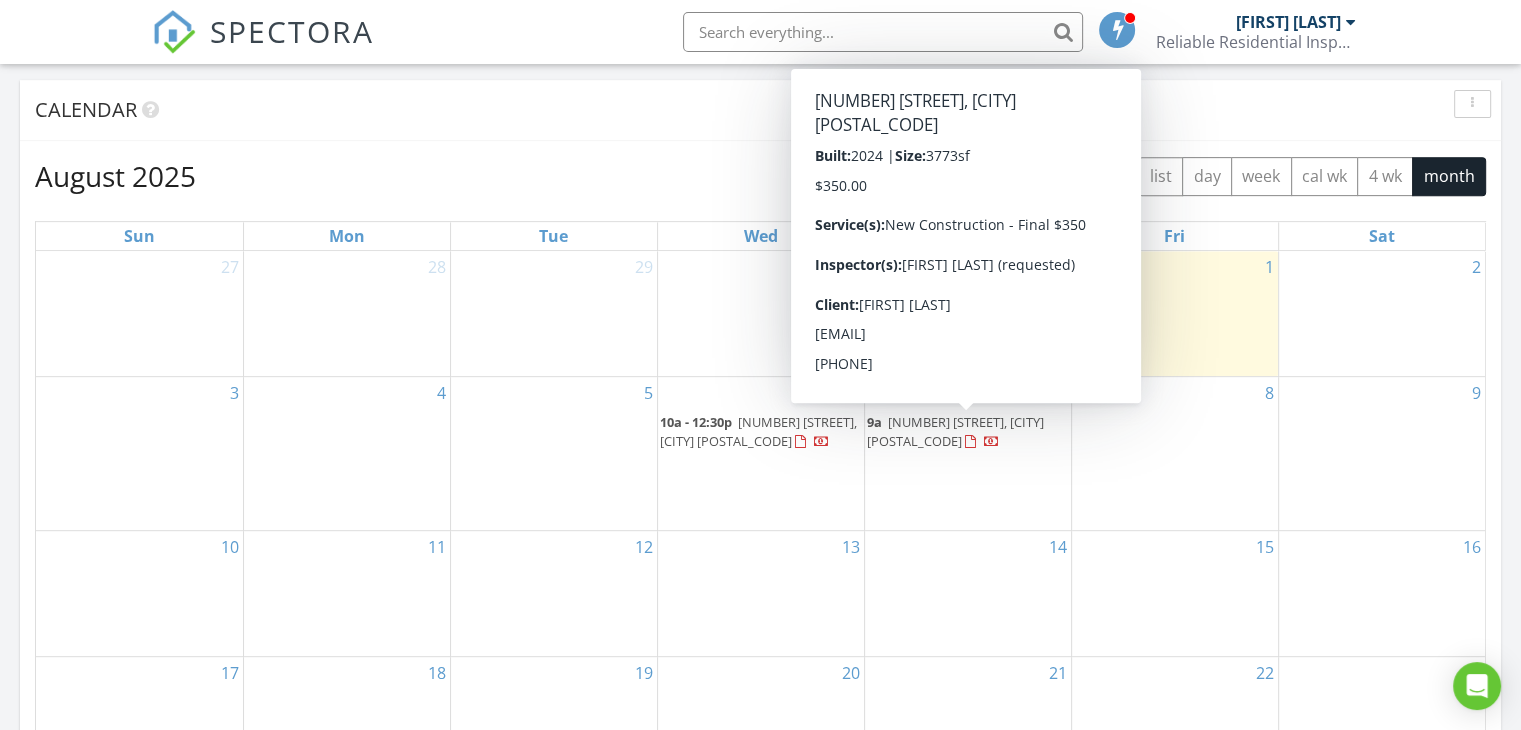 click on "[NUMBER] [STREET], [CITY] [POSTAL_CODE]" at bounding box center [955, 431] 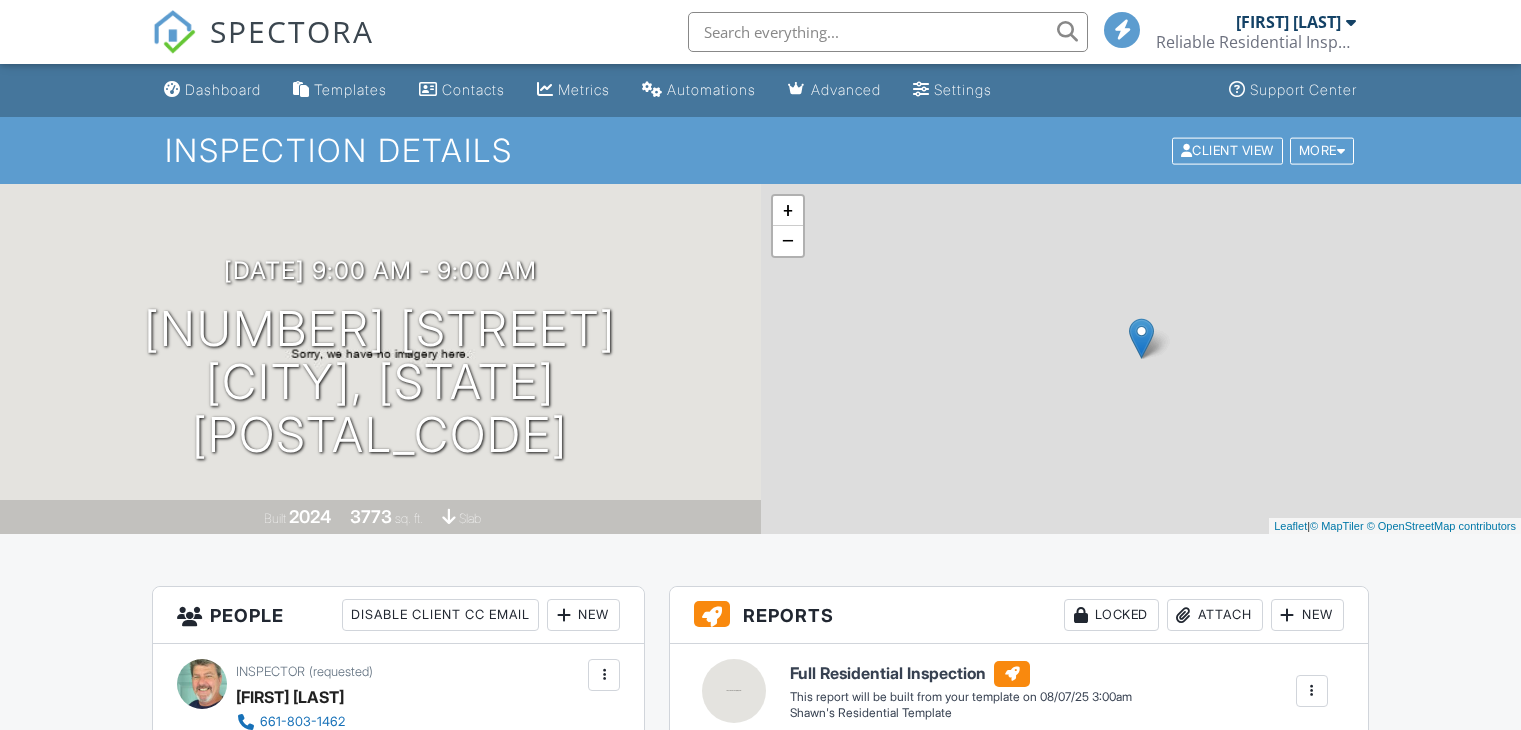 scroll, scrollTop: 0, scrollLeft: 0, axis: both 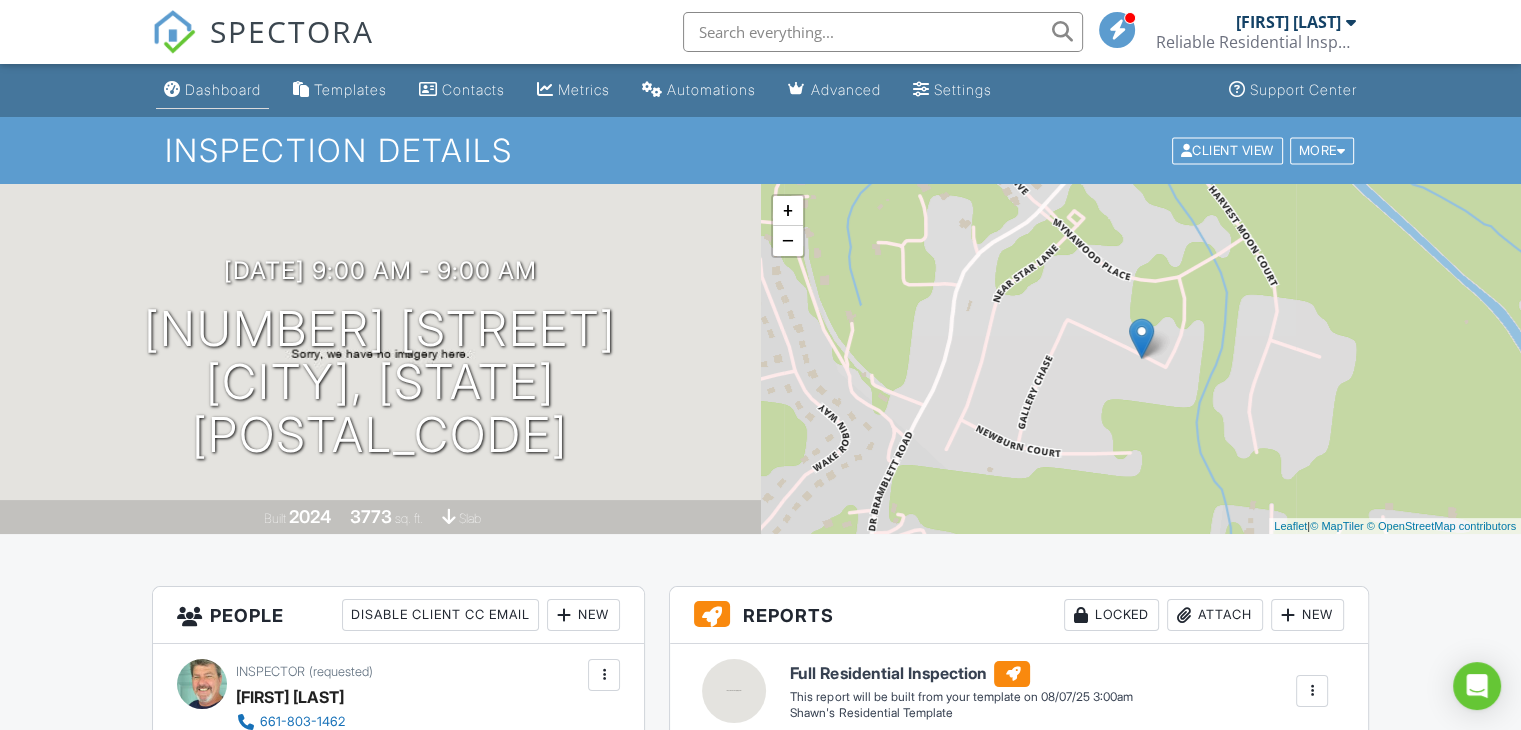 click on "Dashboard" at bounding box center [223, 89] 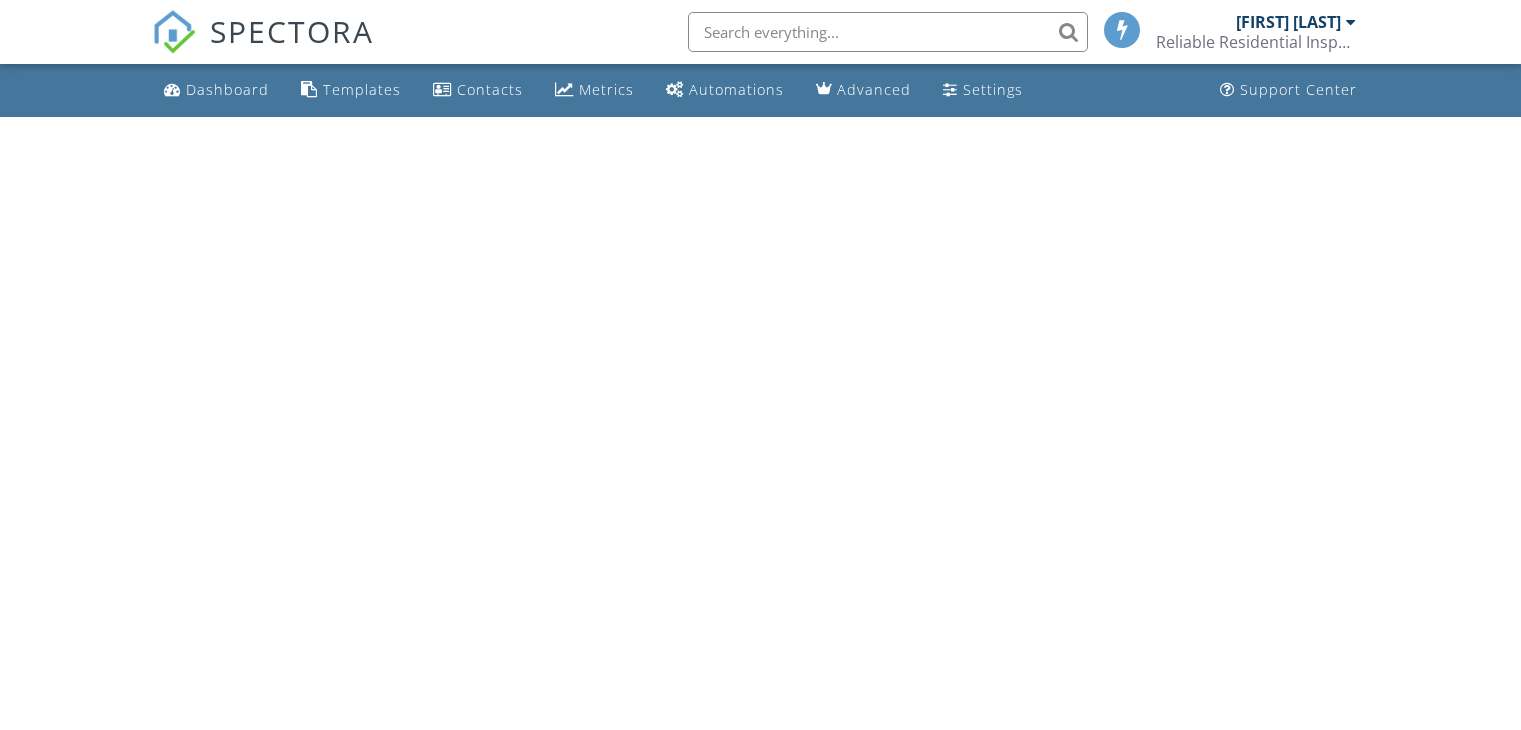 scroll, scrollTop: 0, scrollLeft: 0, axis: both 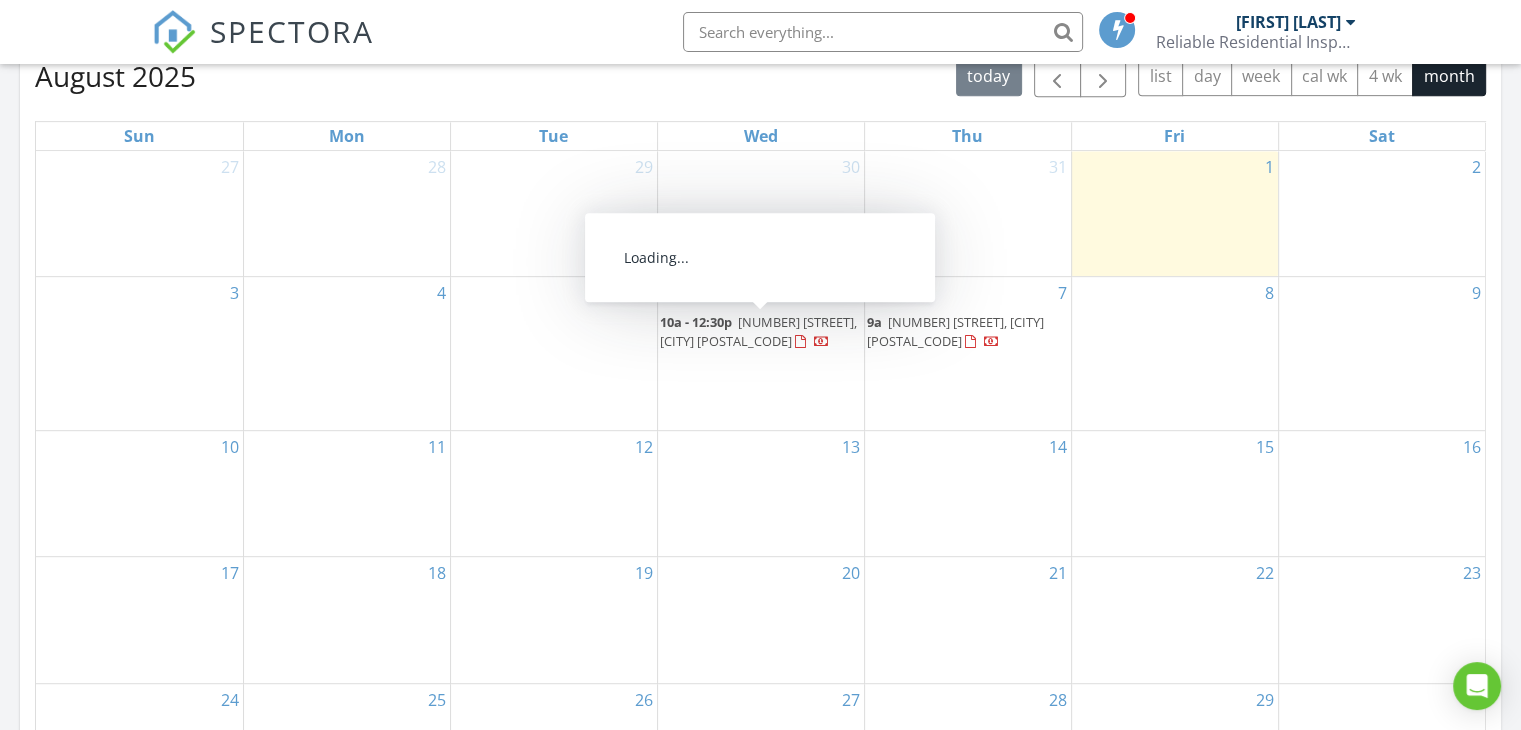 click on "2213 Ellis Mountain Dr, Marietta 30064" at bounding box center (758, 331) 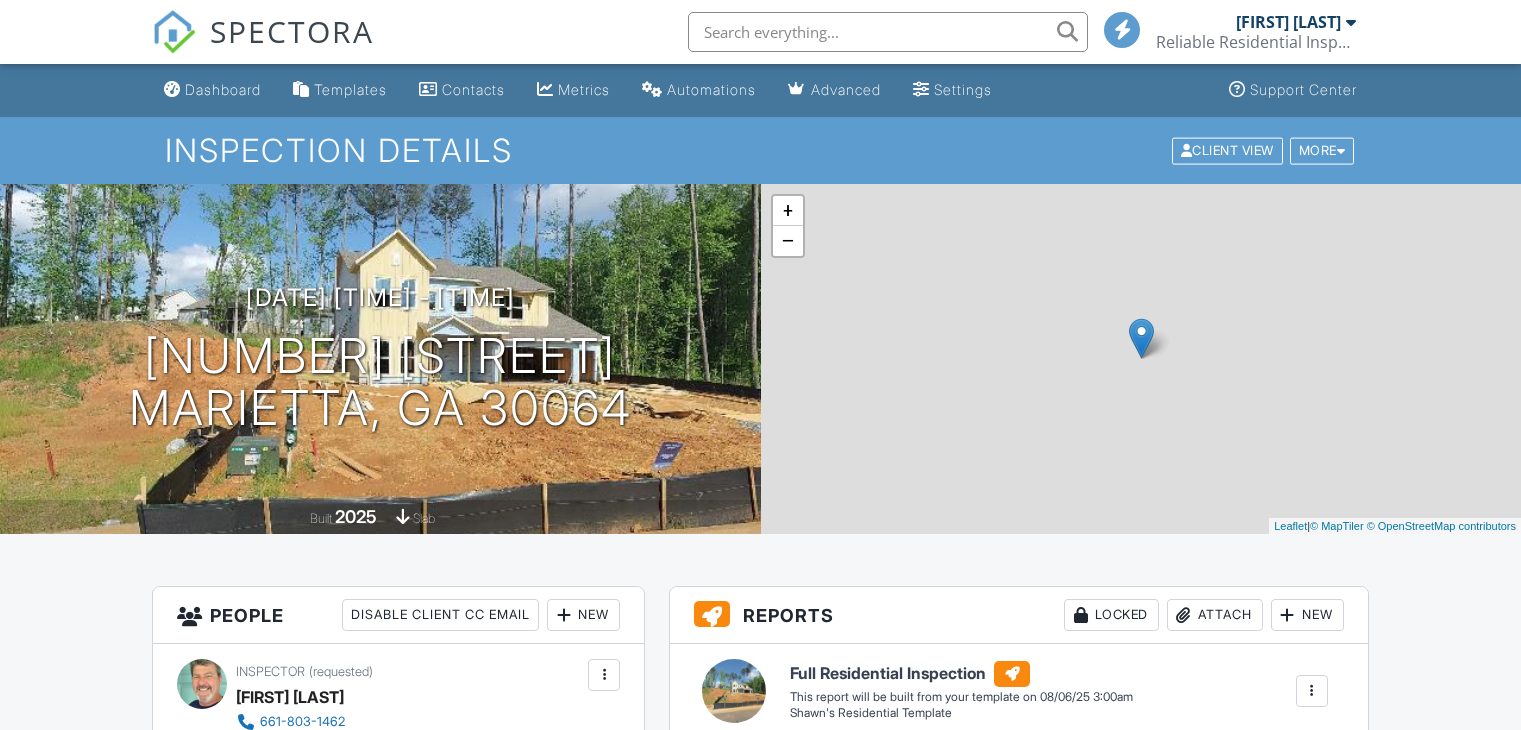 scroll, scrollTop: 498, scrollLeft: 0, axis: vertical 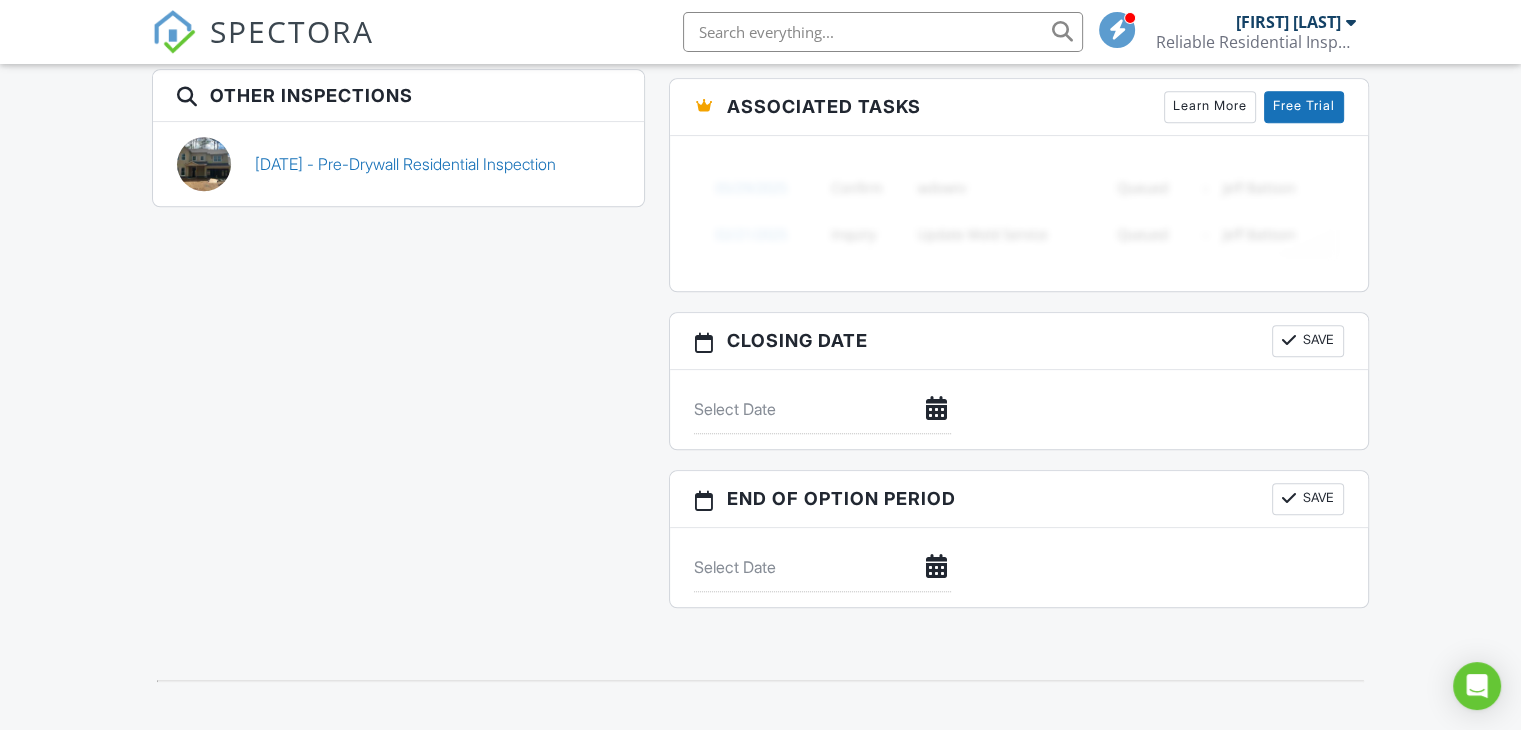 click at bounding box center [822, 409] 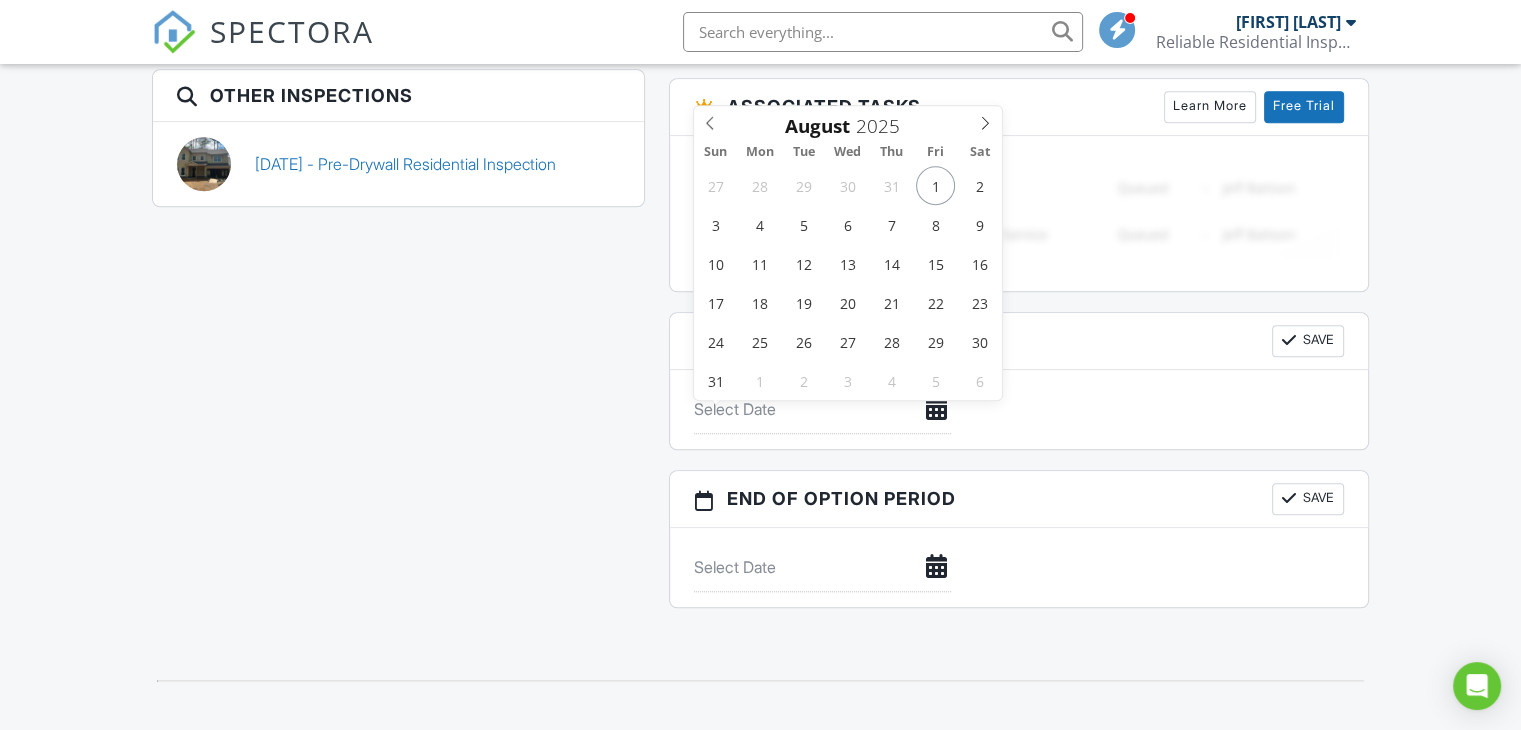 click at bounding box center (822, 409) 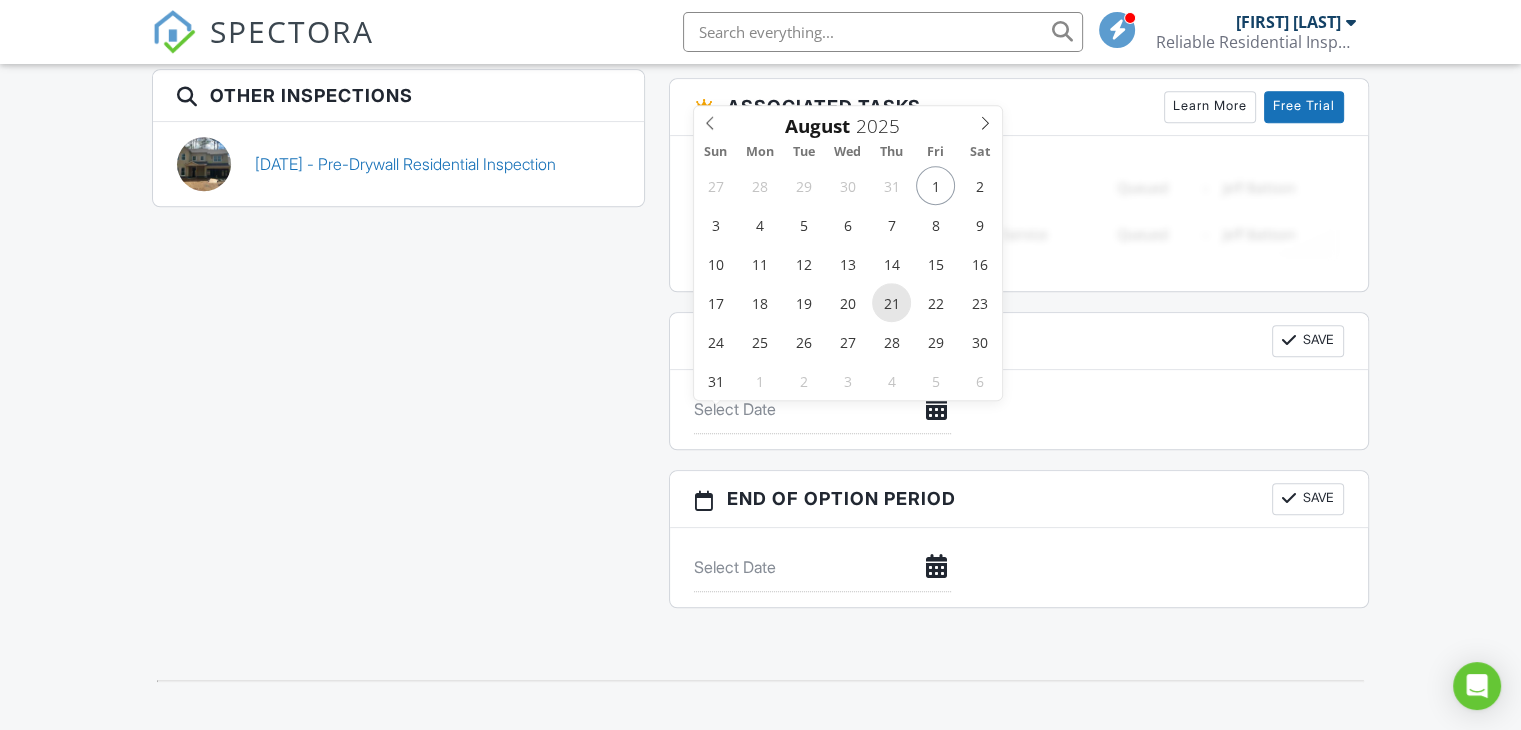 type on "08/21/2025" 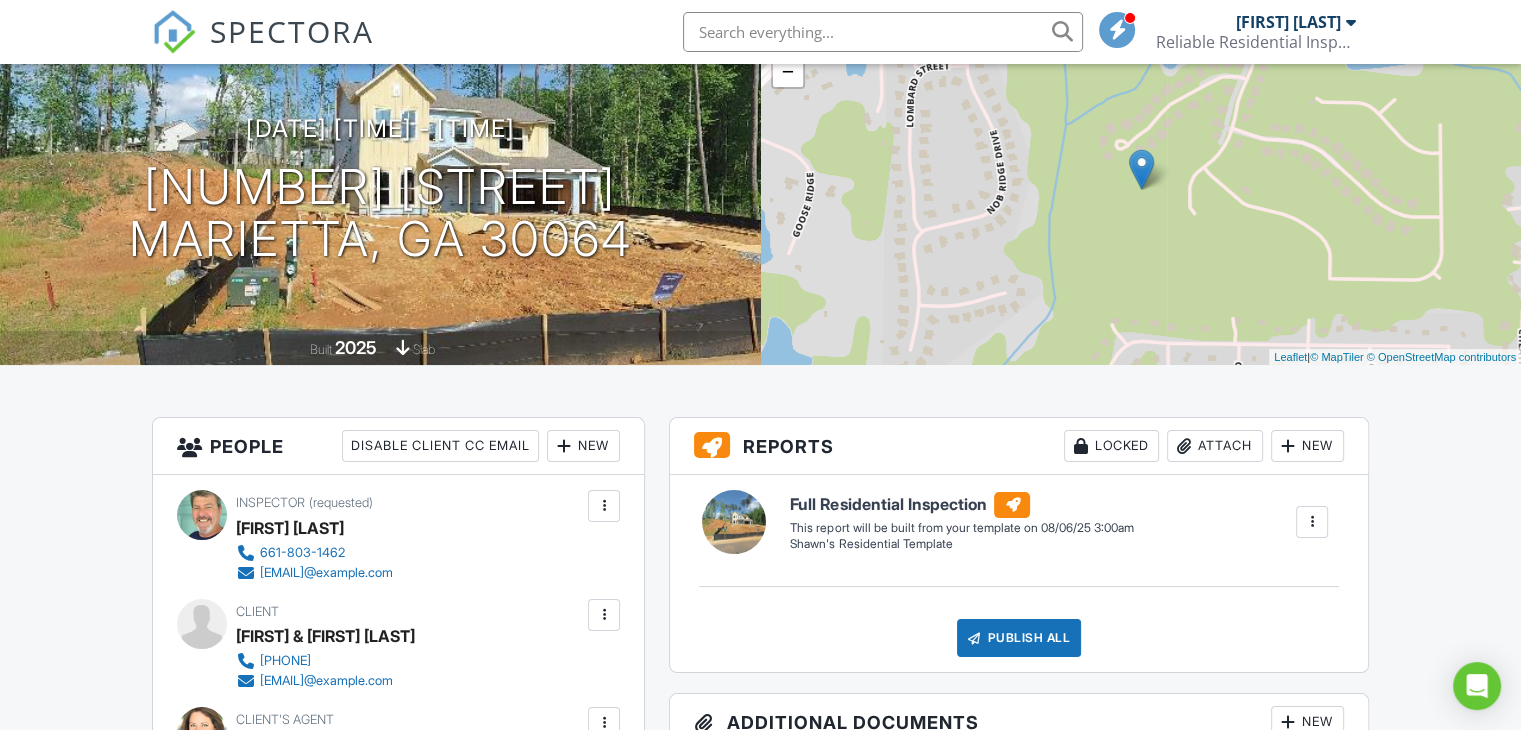 scroll, scrollTop: 0, scrollLeft: 0, axis: both 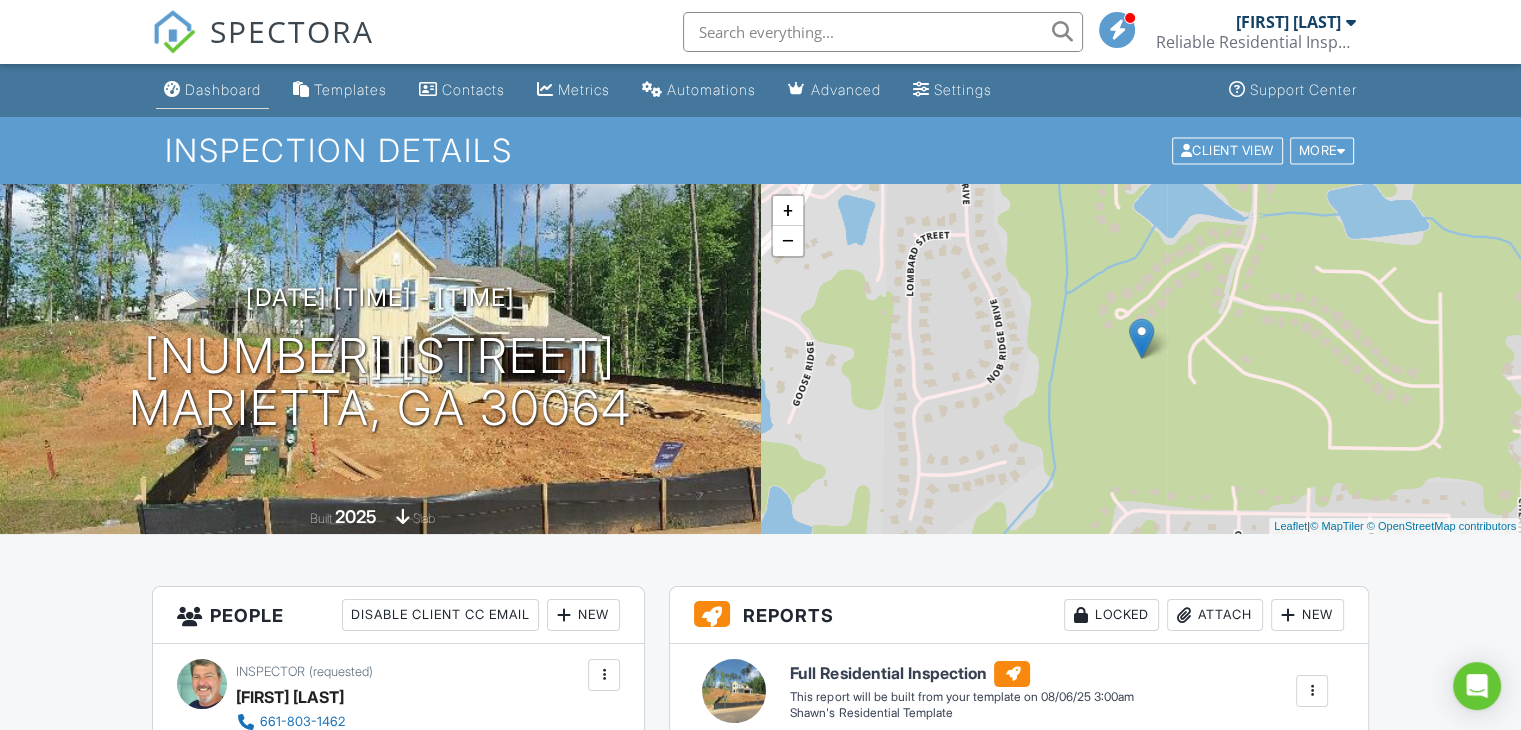 click on "Dashboard" at bounding box center [223, 89] 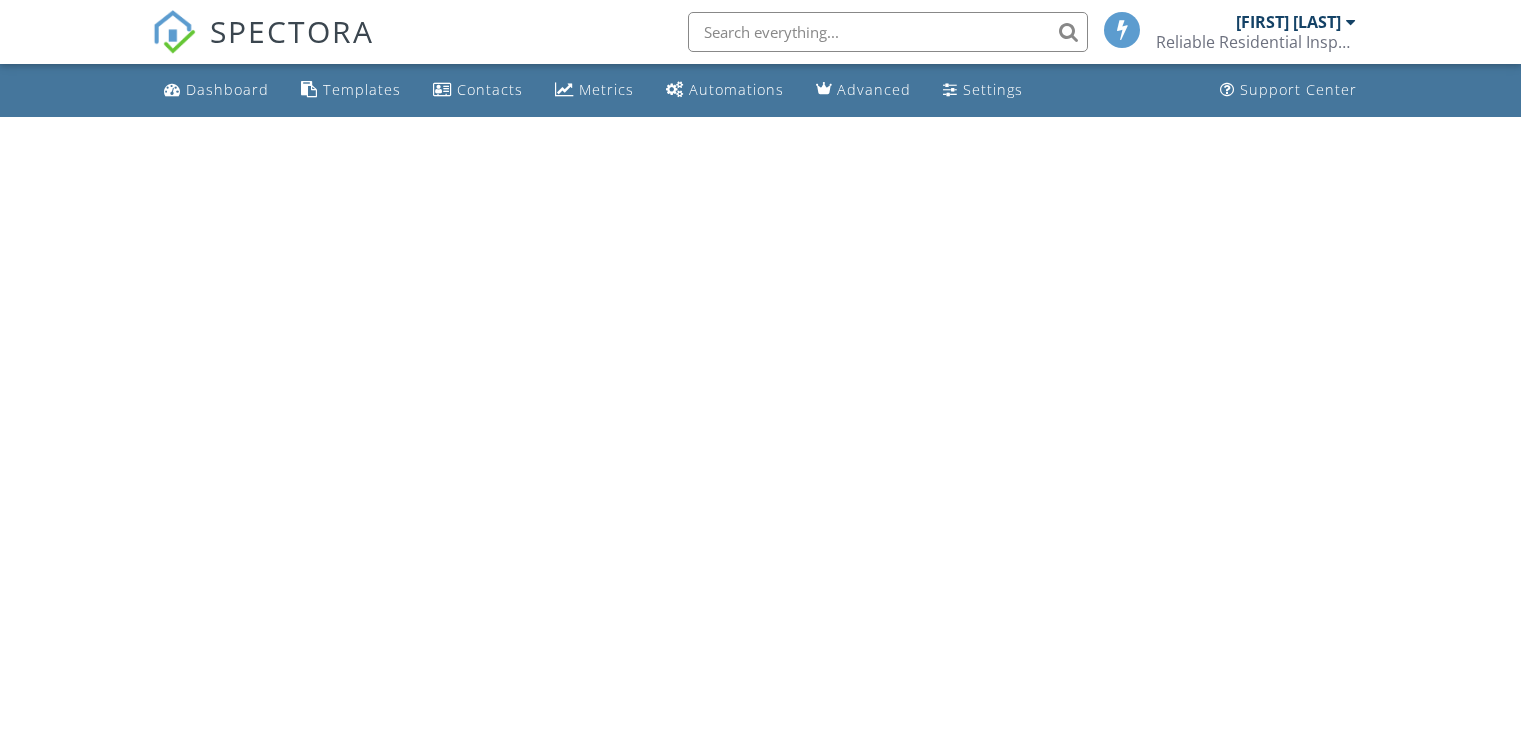 scroll, scrollTop: 0, scrollLeft: 0, axis: both 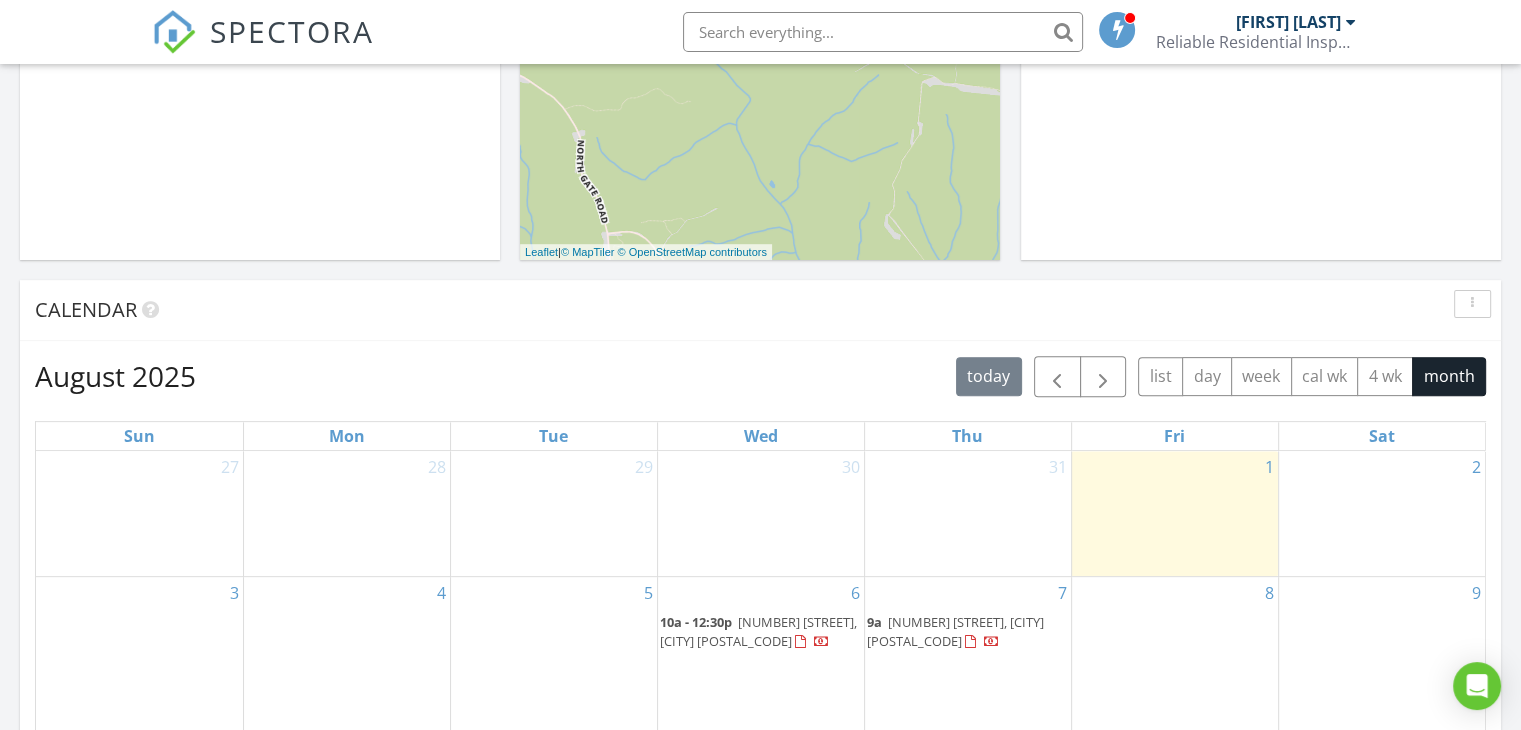 click on "[NUMBER] [STREET], [CITY] [POSTAL_CODE]" at bounding box center (955, 631) 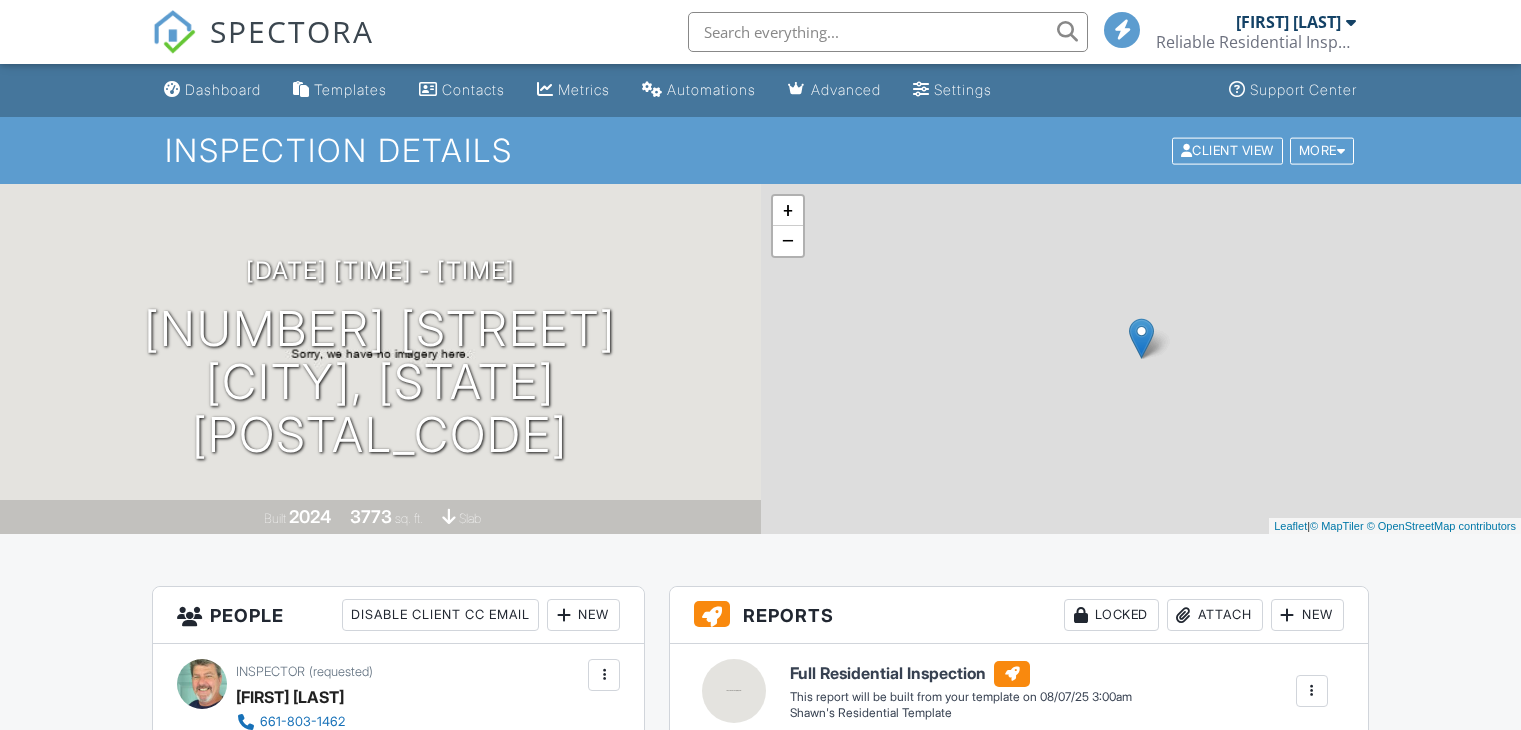 scroll, scrollTop: 0, scrollLeft: 0, axis: both 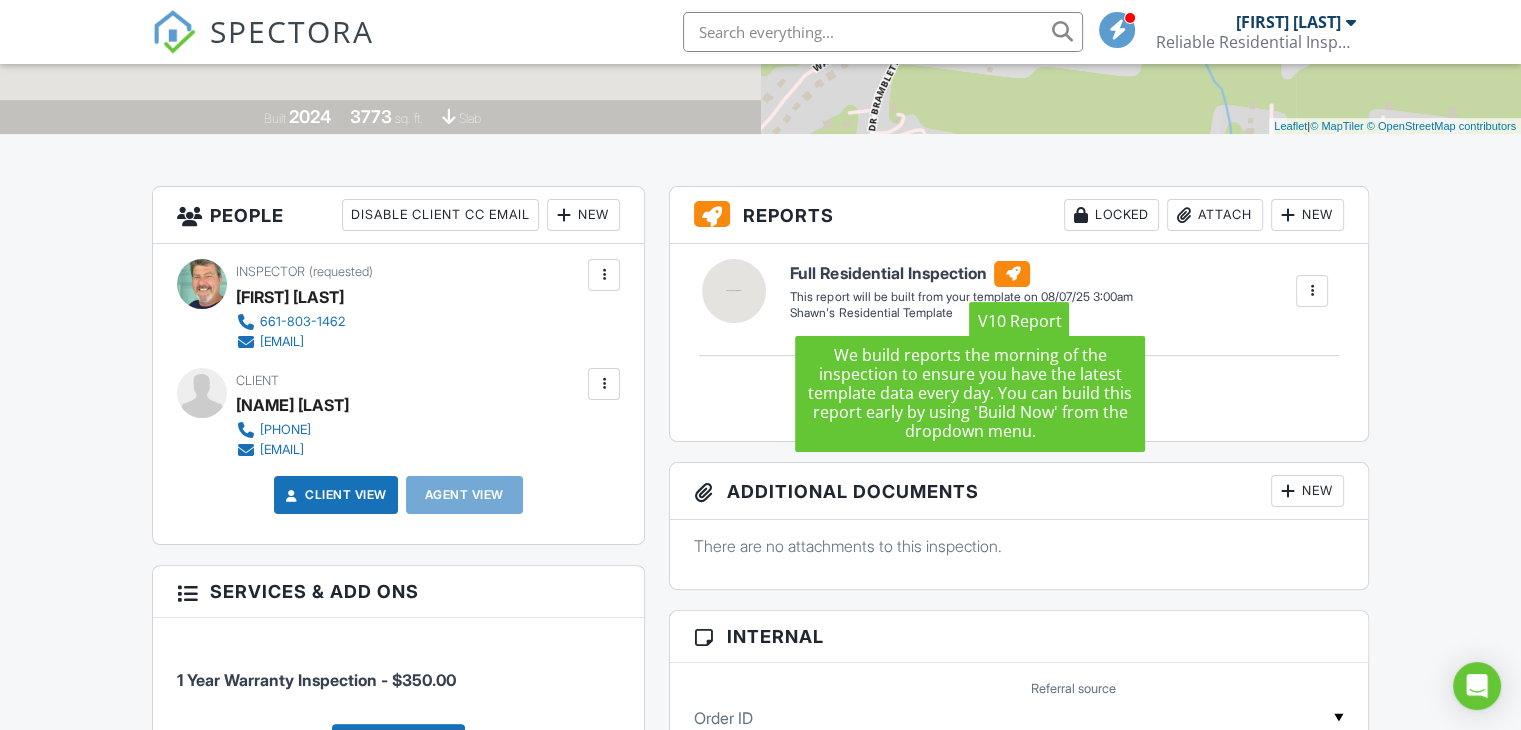 click at bounding box center [1012, 274] 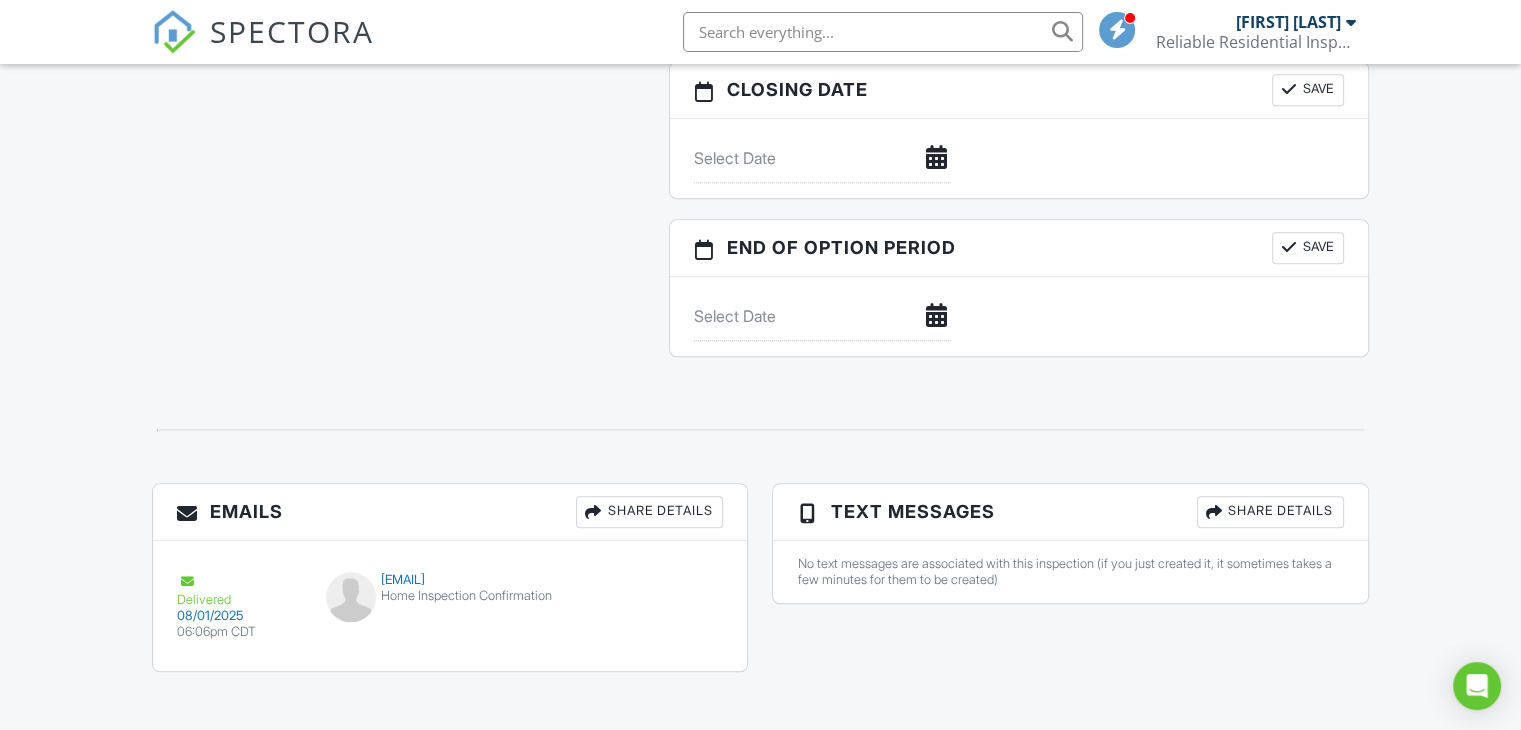 scroll, scrollTop: 1880, scrollLeft: 0, axis: vertical 